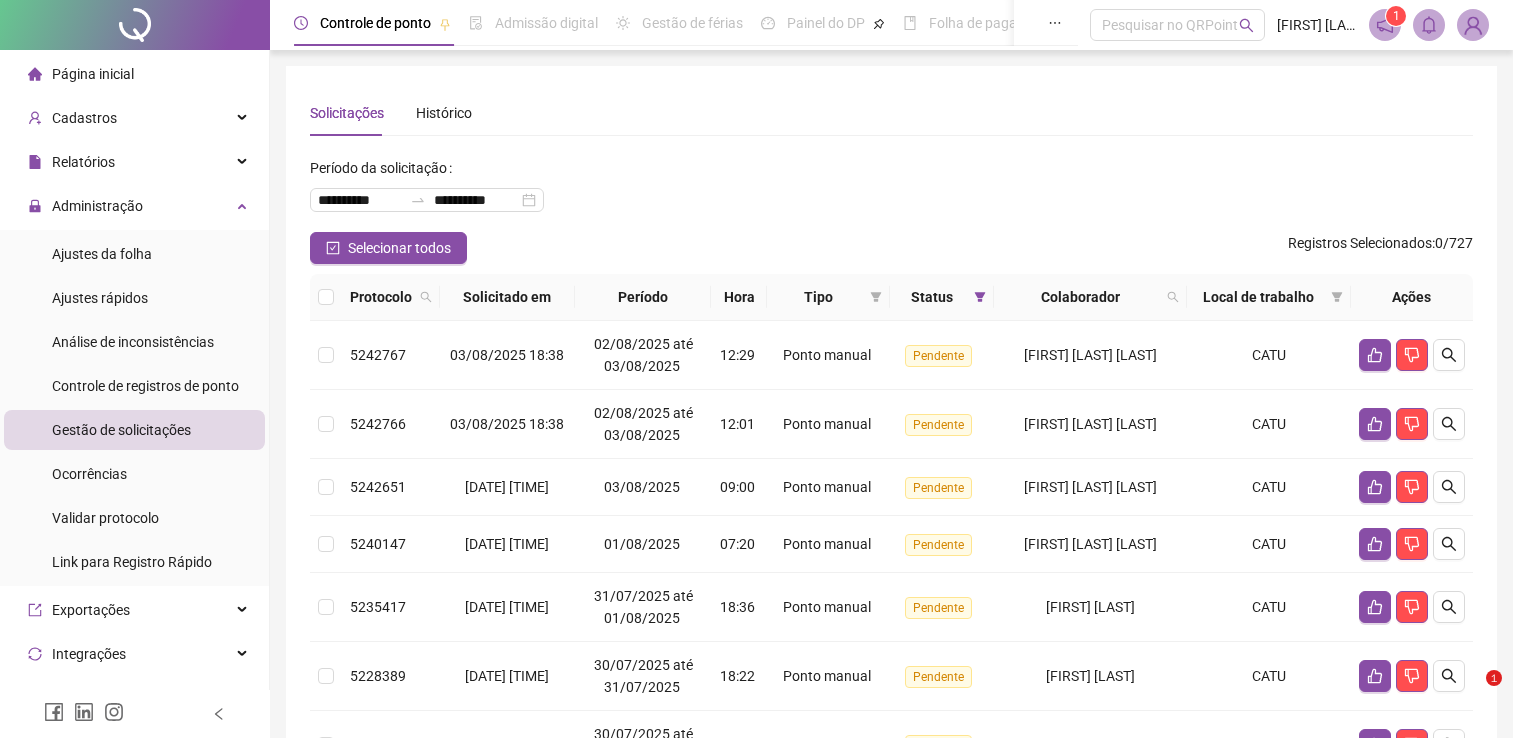 scroll, scrollTop: 0, scrollLeft: 0, axis: both 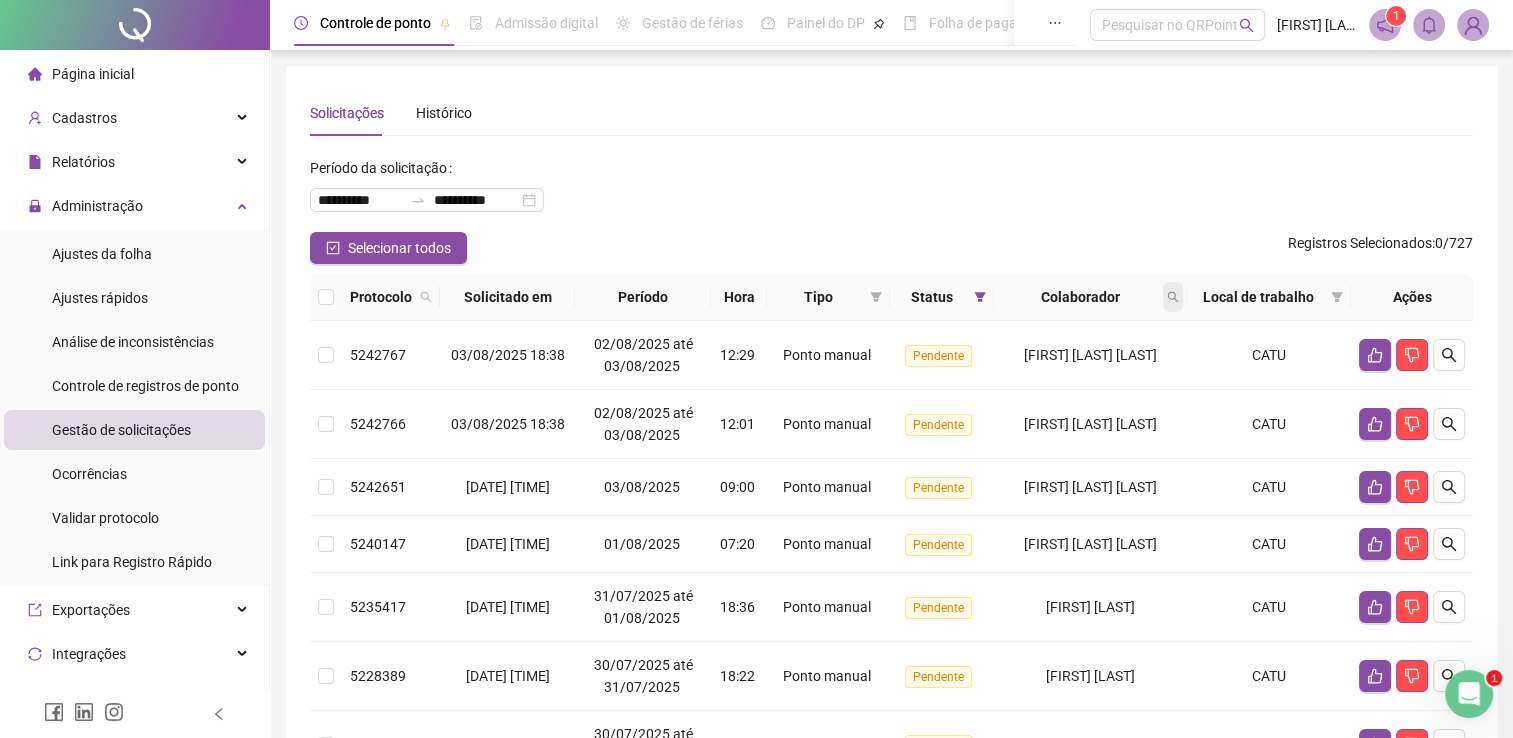 click 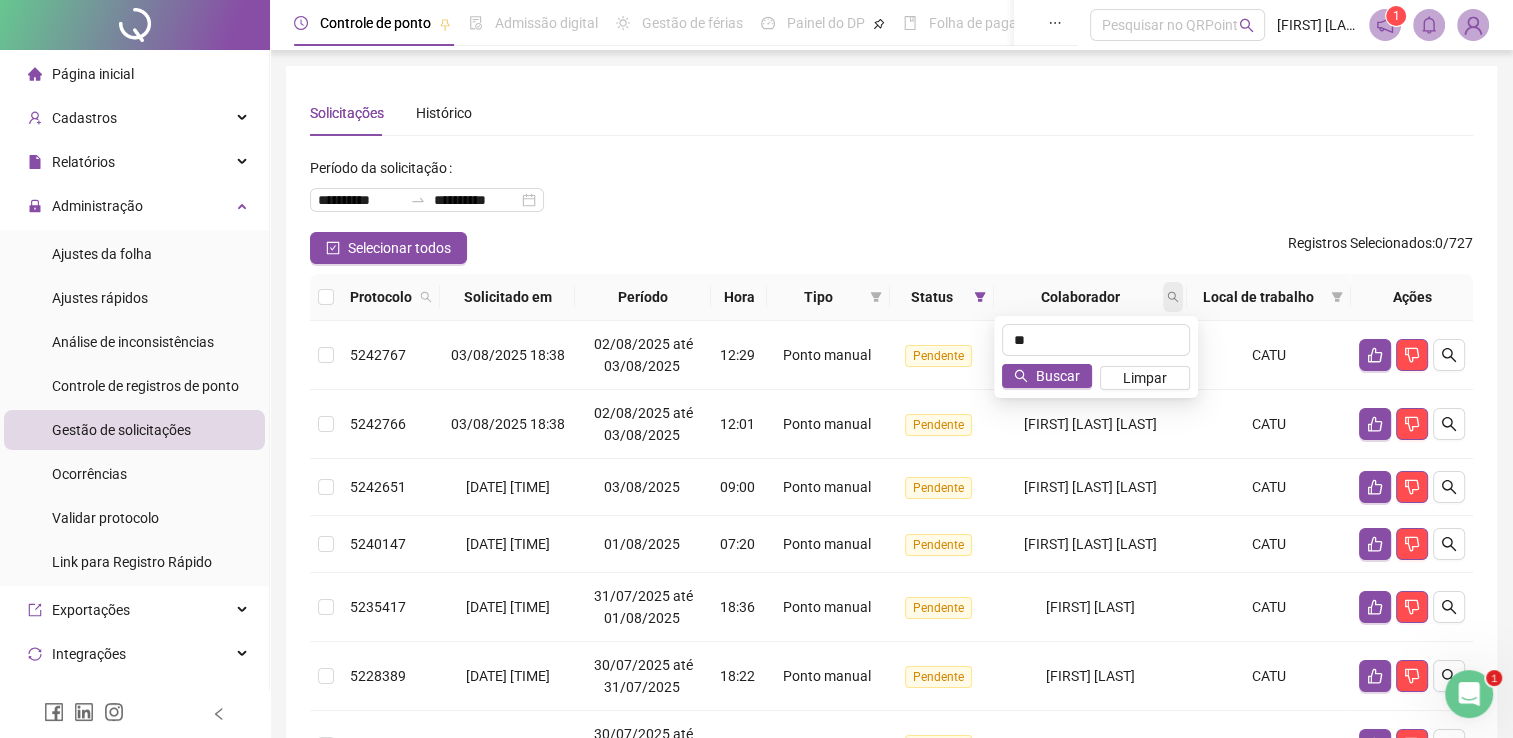 type on "*" 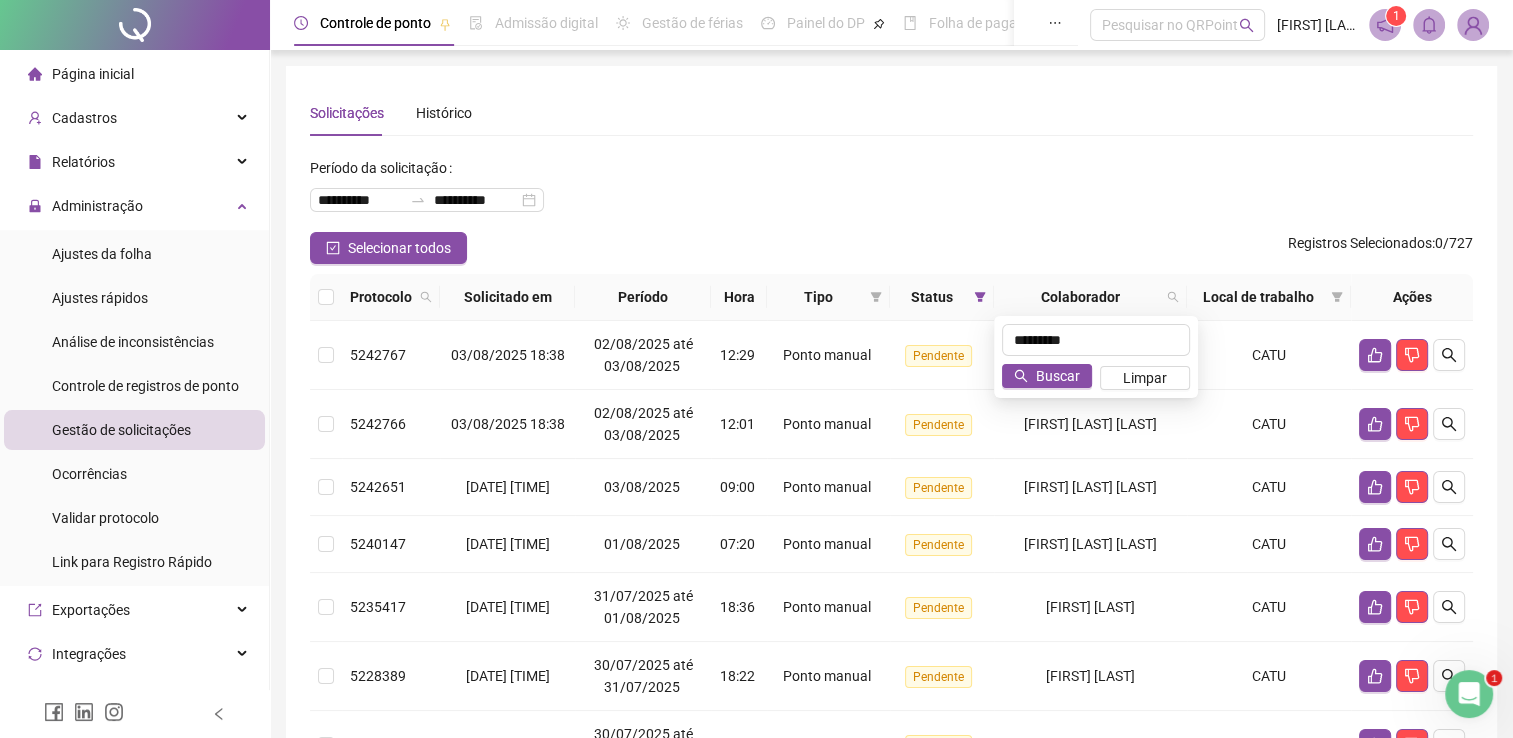 type on "*********" 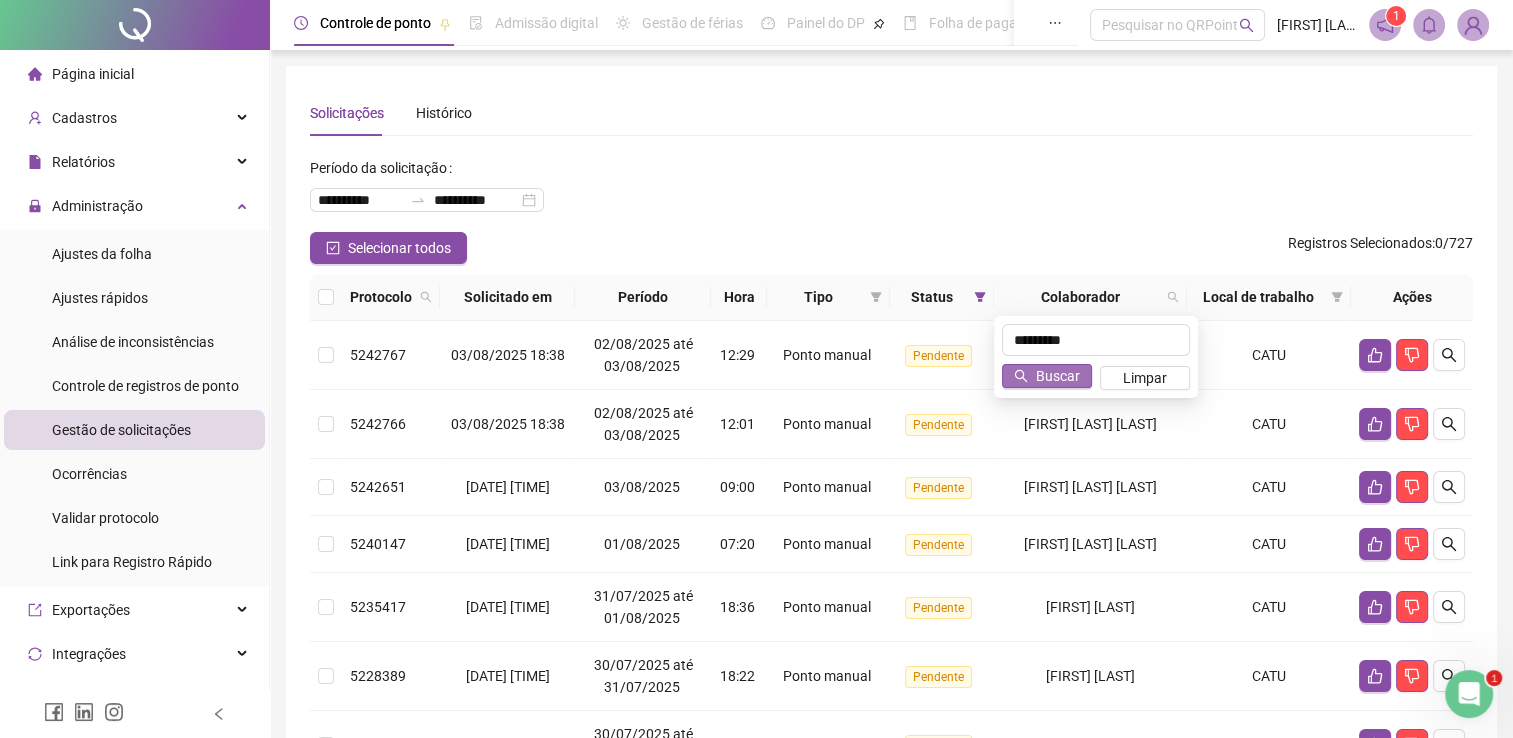 click on "Buscar" at bounding box center (1058, 376) 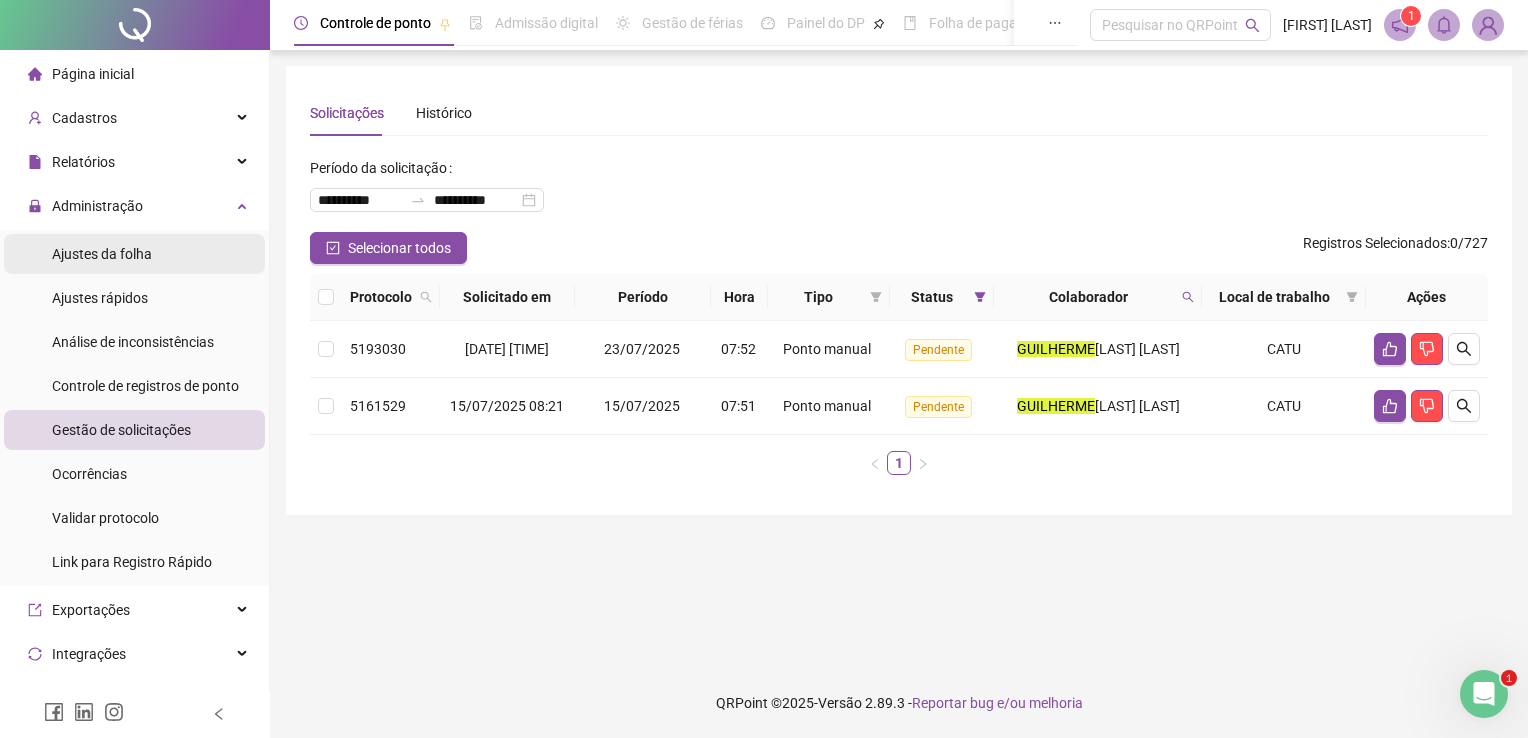drag, startPoint x: 78, startPoint y: 305, endPoint x: 89, endPoint y: 257, distance: 49.24429 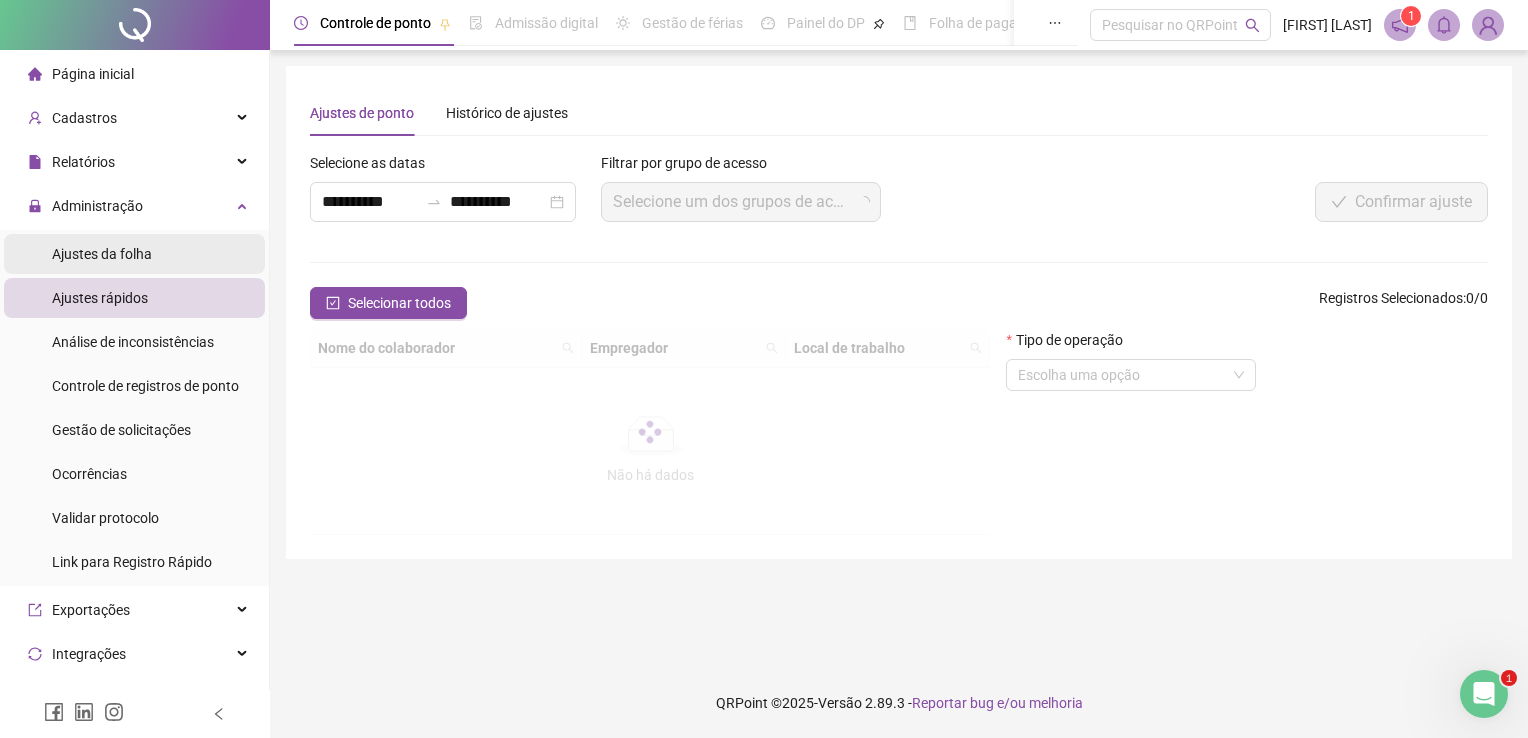 click on "Ajustes da folha" at bounding box center (102, 254) 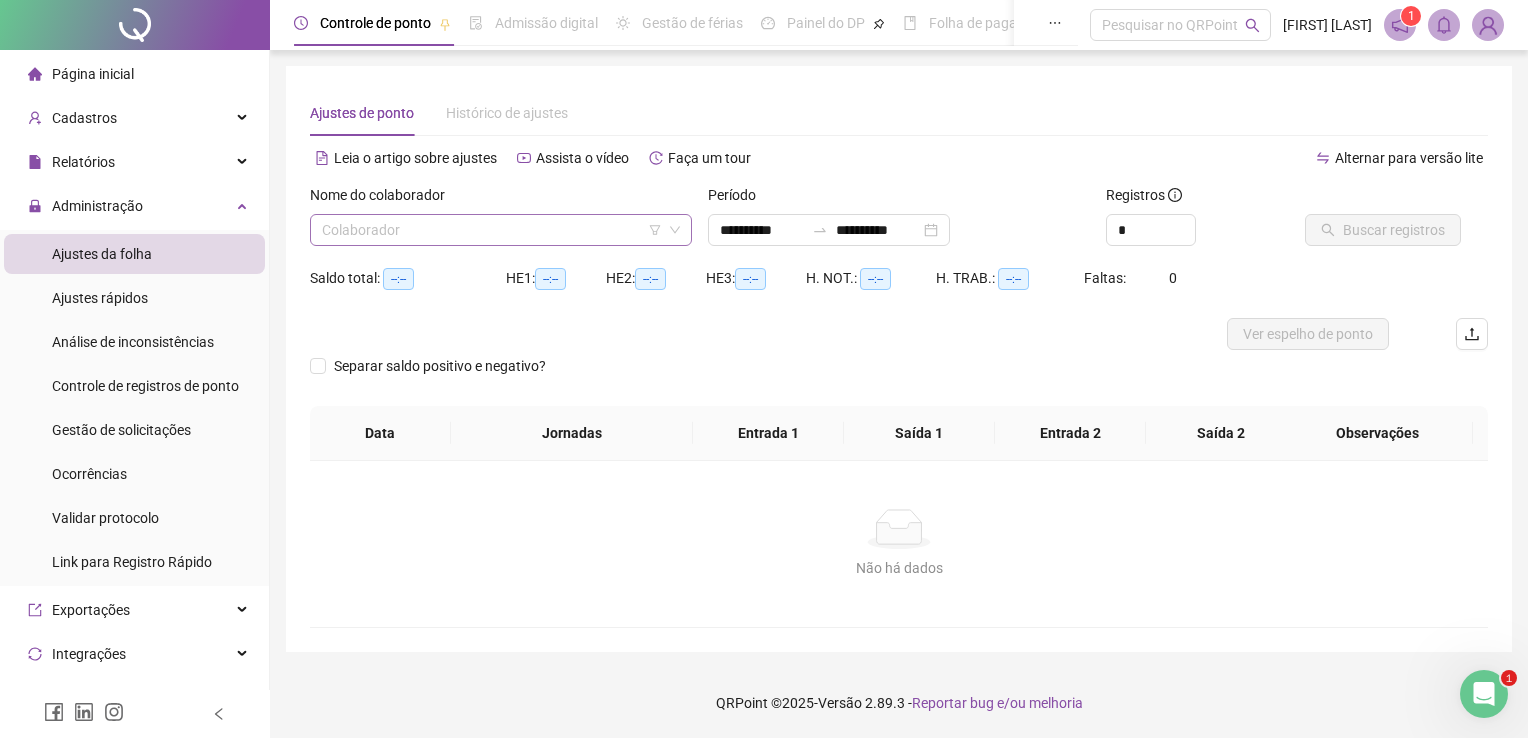 click at bounding box center (492, 230) 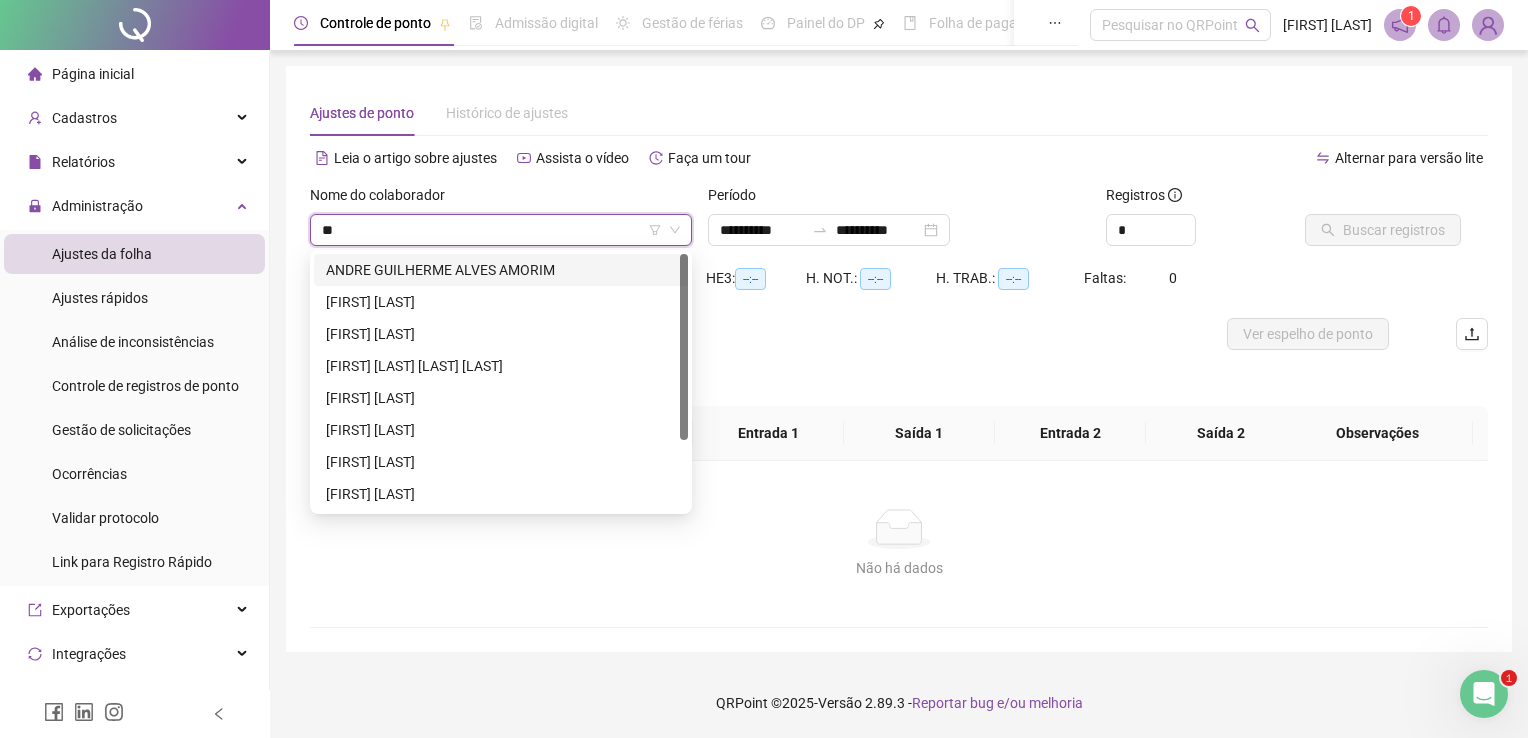 type on "***" 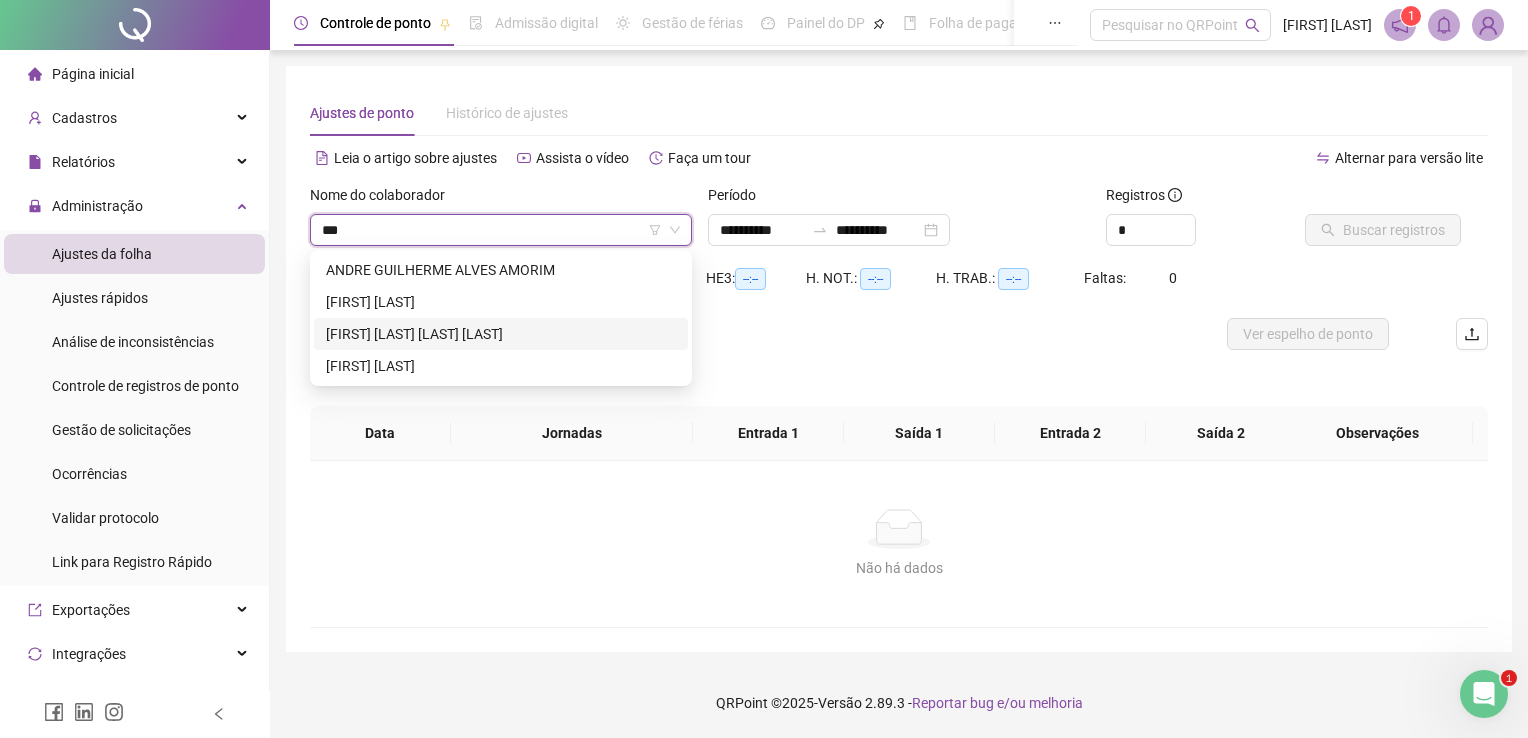 click on "[FIRST] [LAST] [LAST] [LAST]" at bounding box center [501, 334] 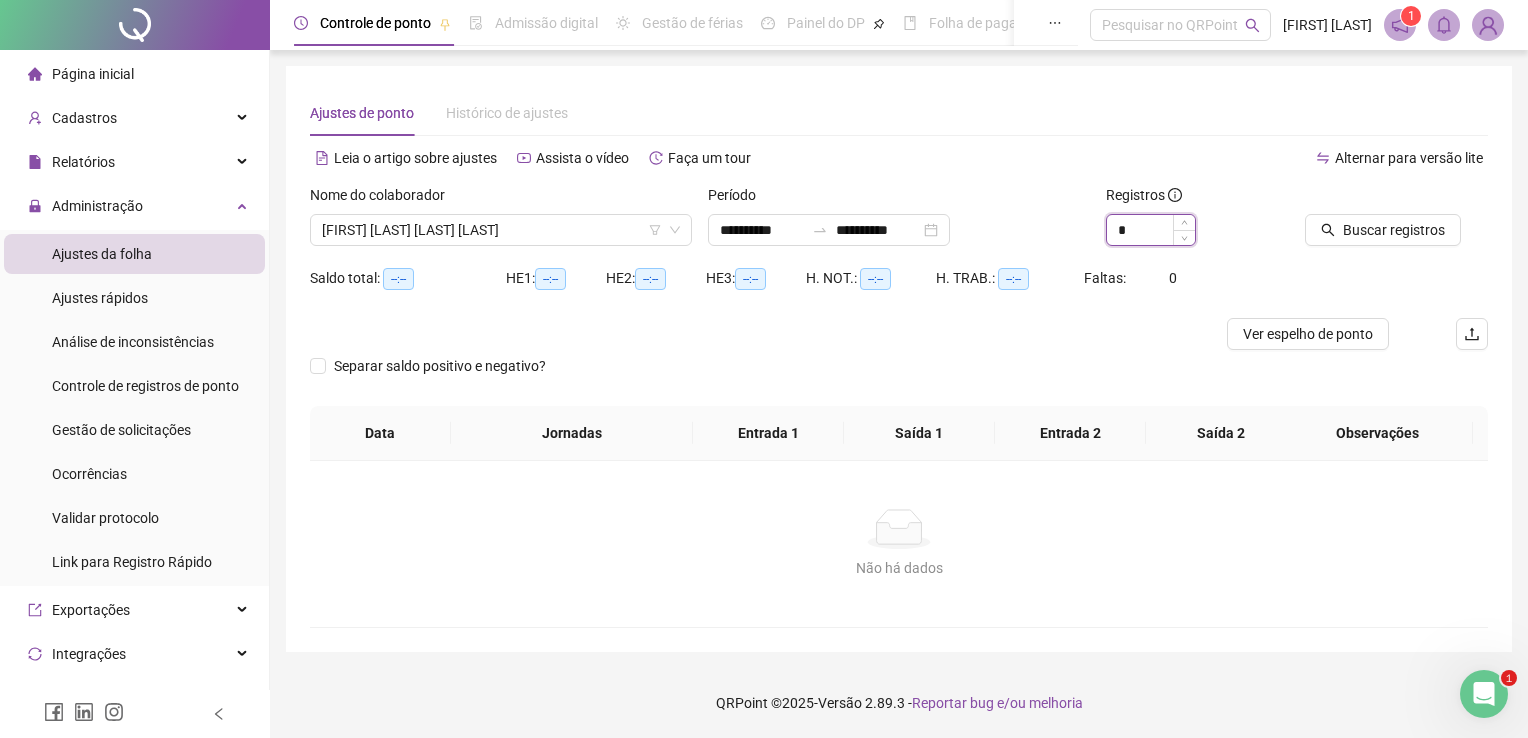 drag, startPoint x: 1132, startPoint y: 228, endPoint x: 1117, endPoint y: 227, distance: 15.033297 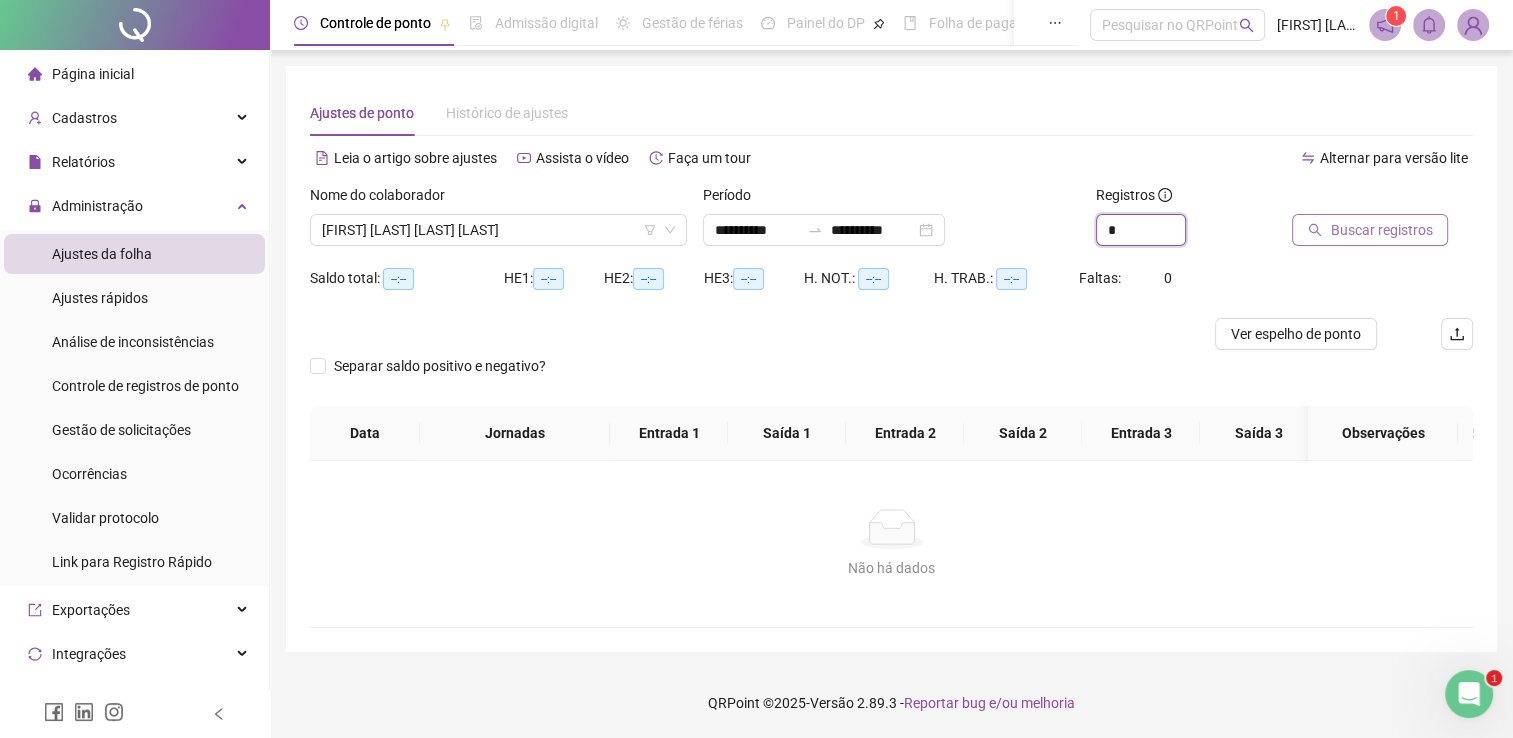 type on "*" 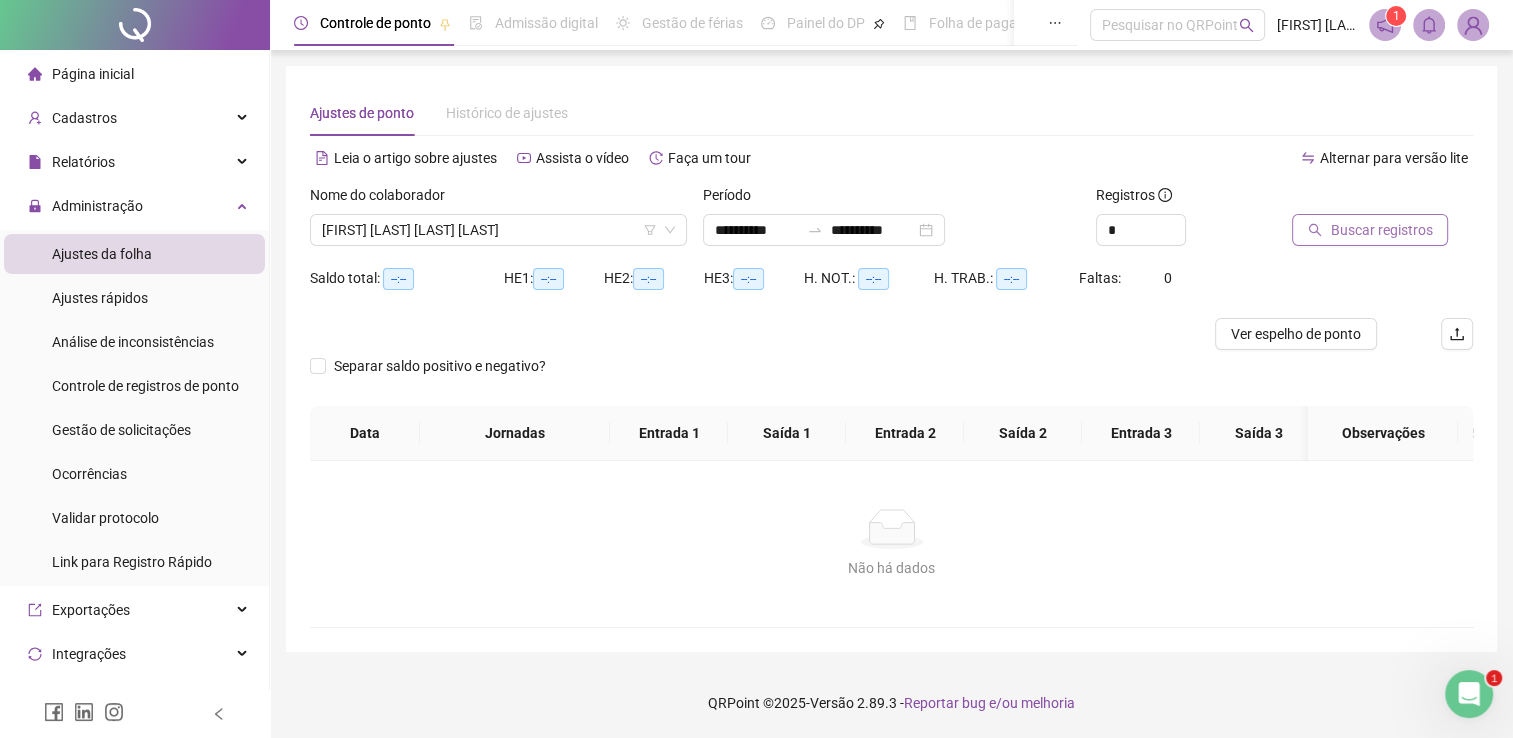 click on "Buscar registros" at bounding box center (1381, 230) 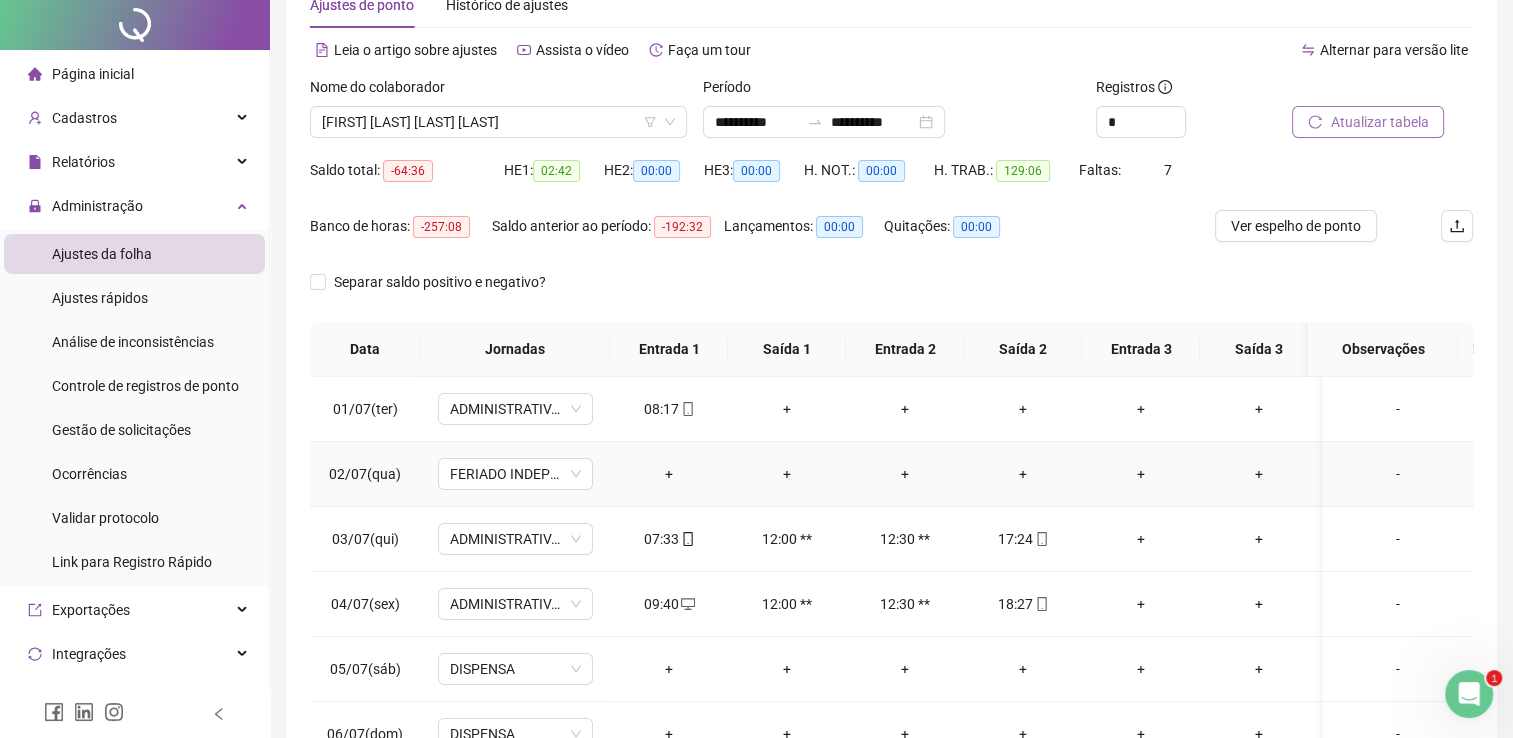 scroll, scrollTop: 283, scrollLeft: 0, axis: vertical 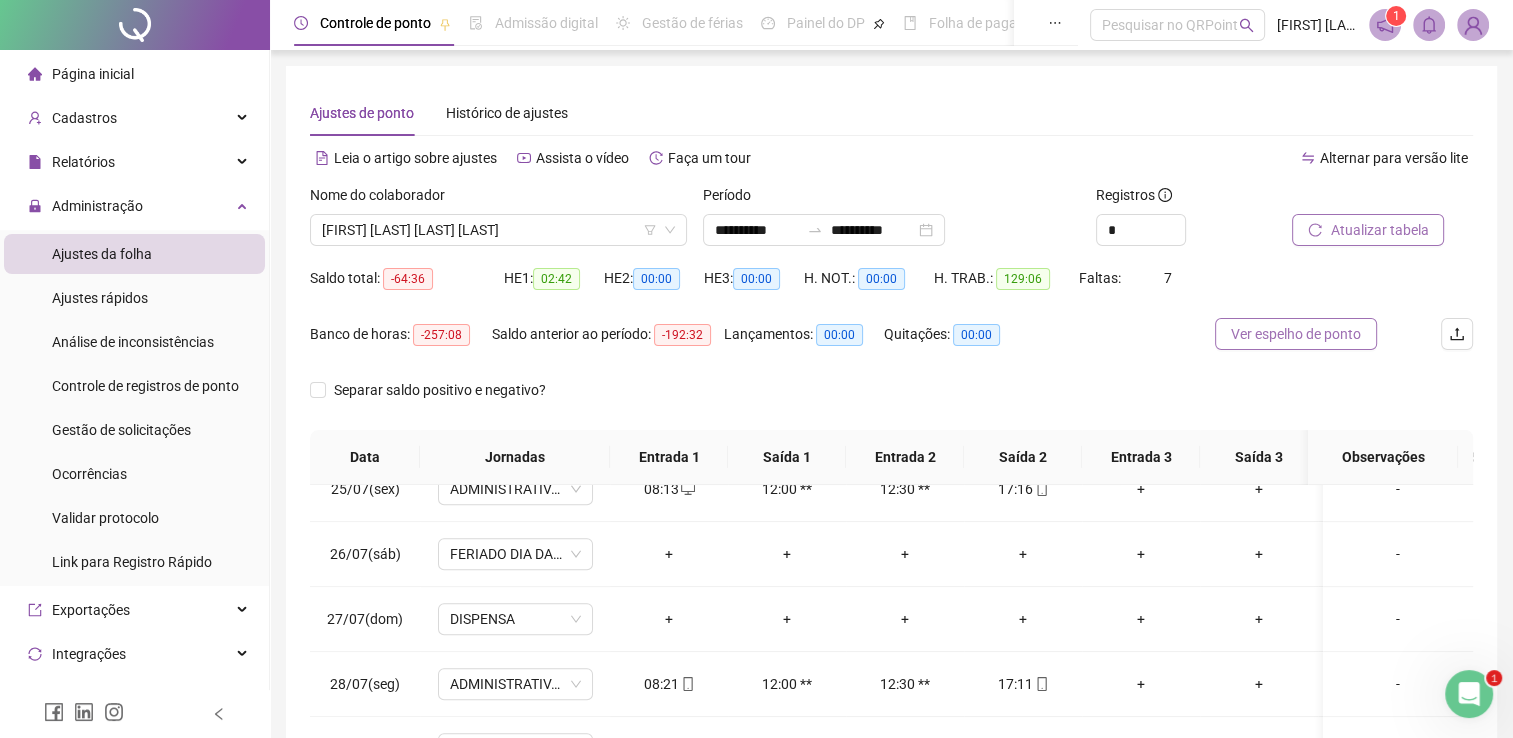 click on "Ver espelho de ponto" at bounding box center [1296, 334] 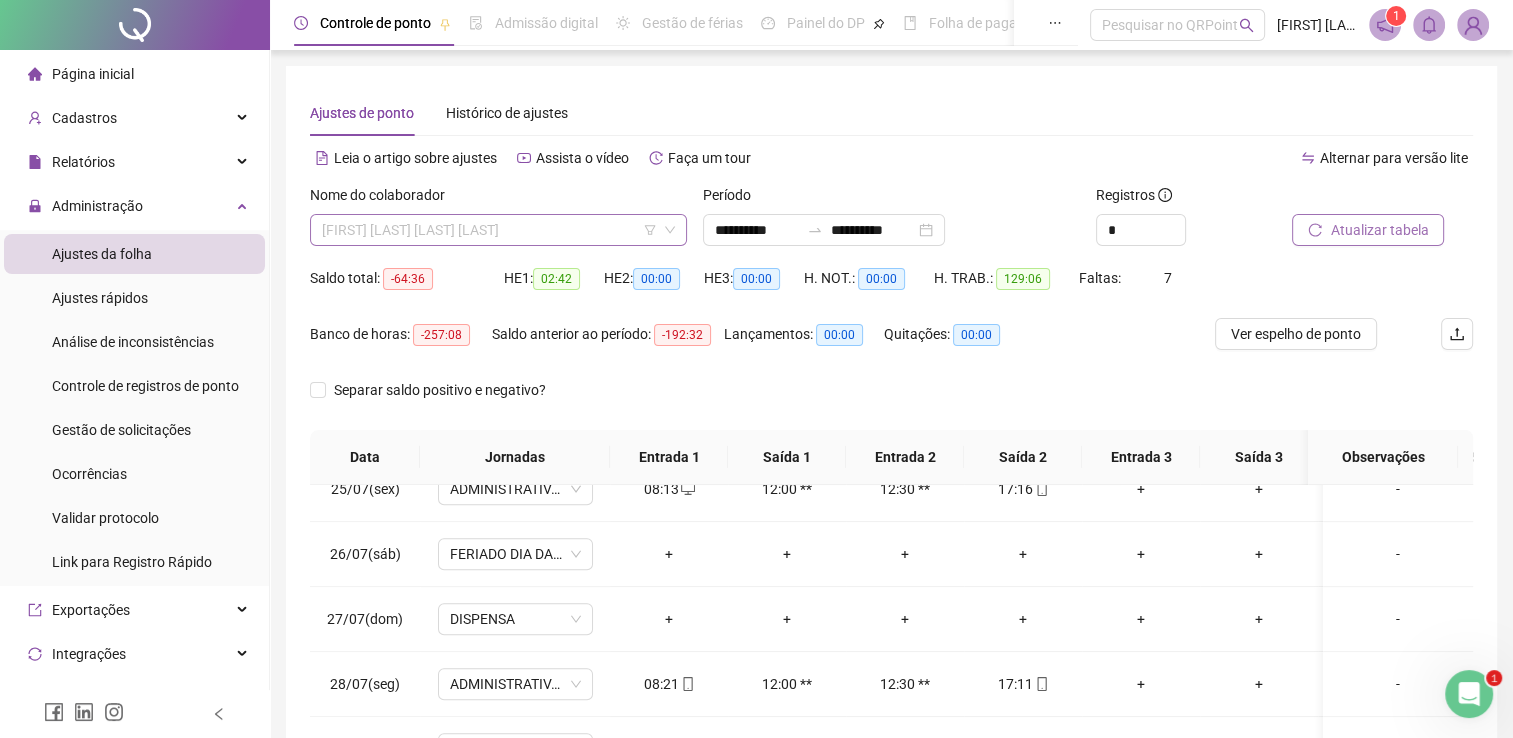 click on "[FIRST] [LAST] [LAST] [LAST]" at bounding box center [498, 230] 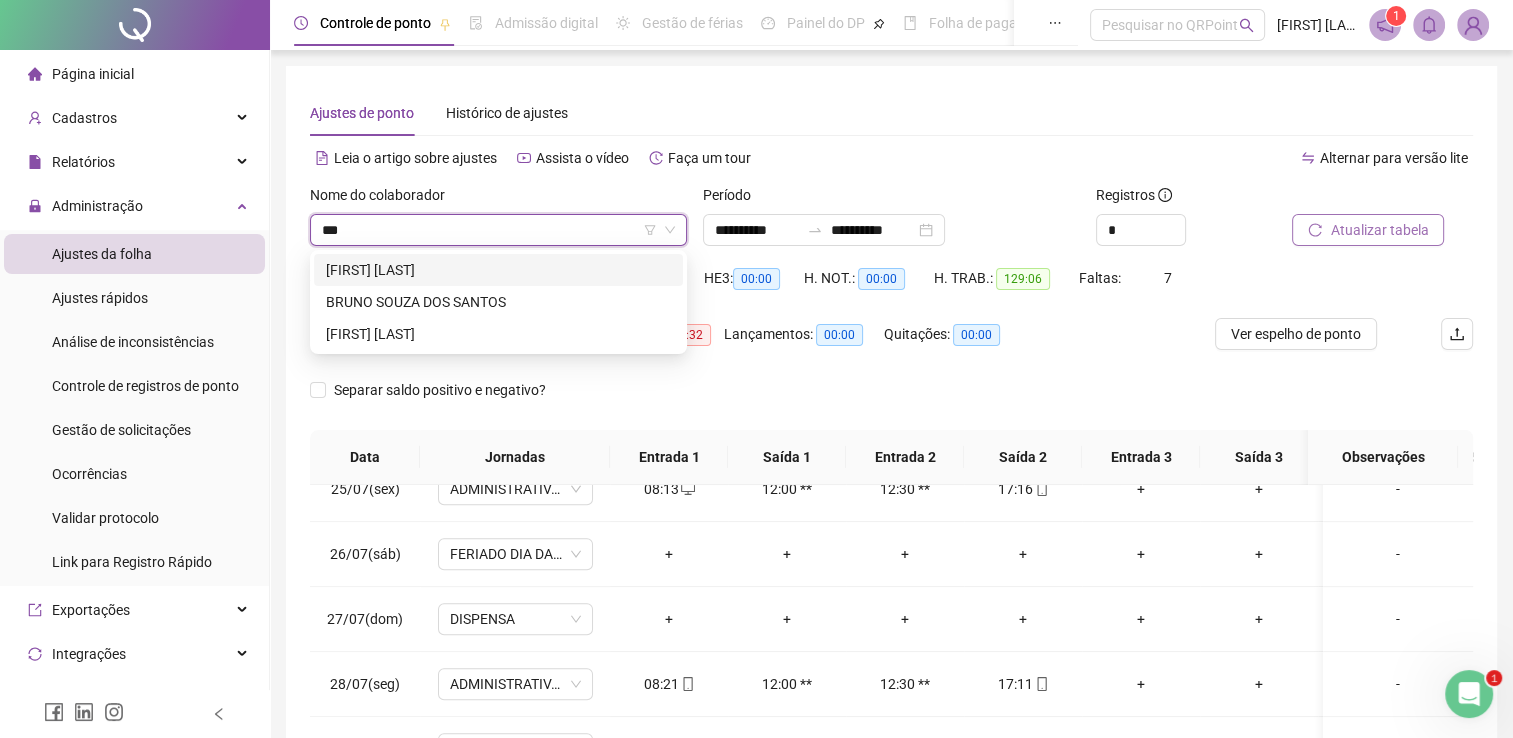 scroll, scrollTop: 0, scrollLeft: 0, axis: both 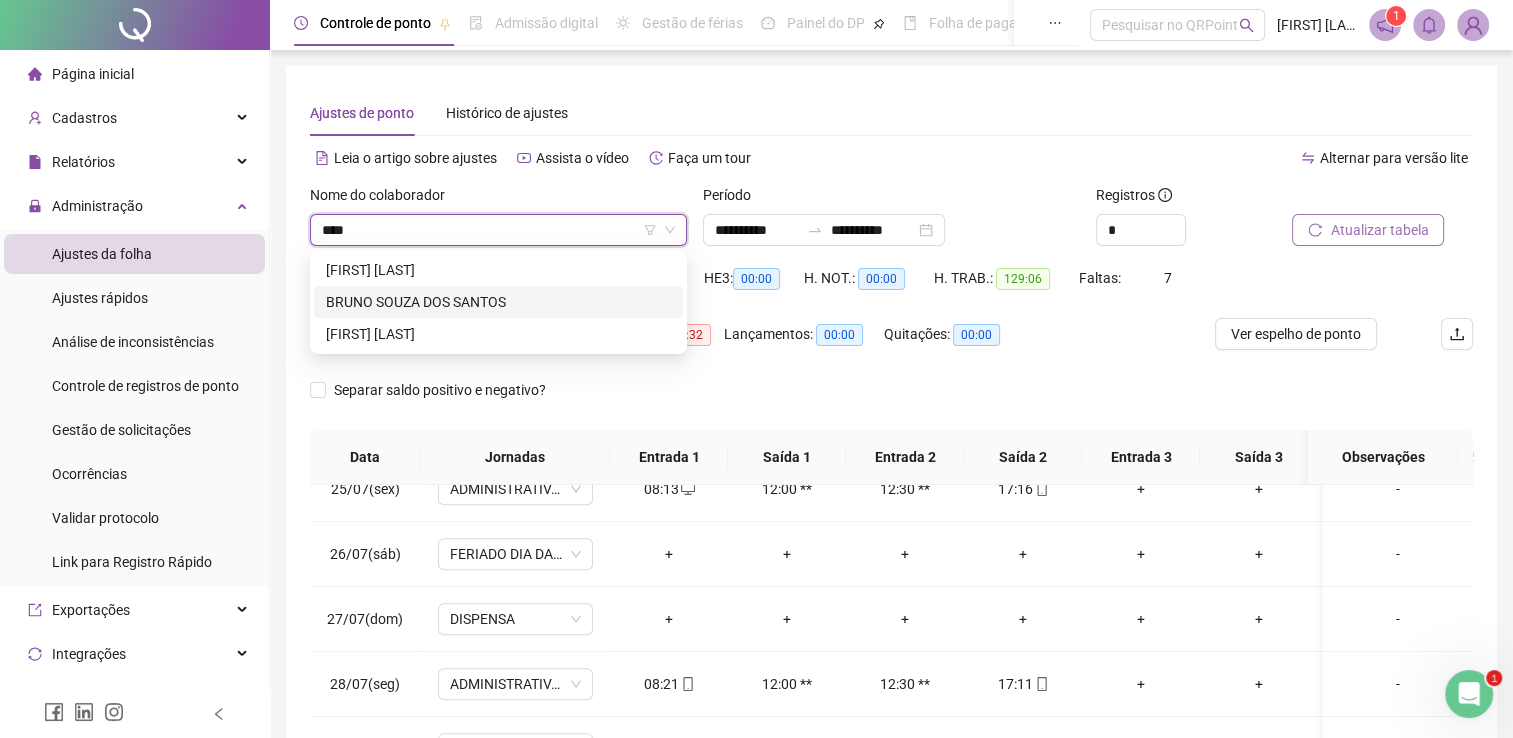 click on "BRUNO SOUZA DOS SANTOS" at bounding box center [498, 302] 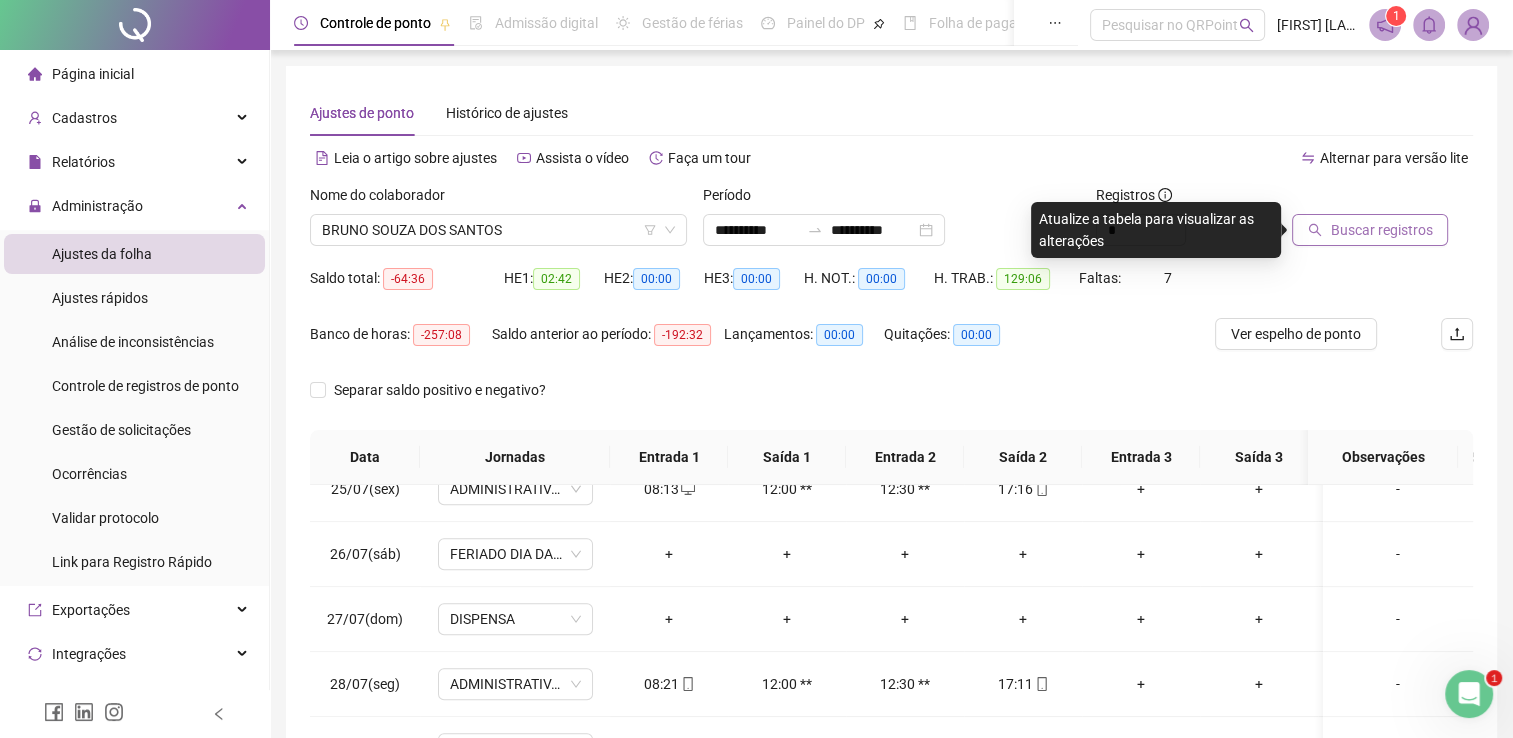 click 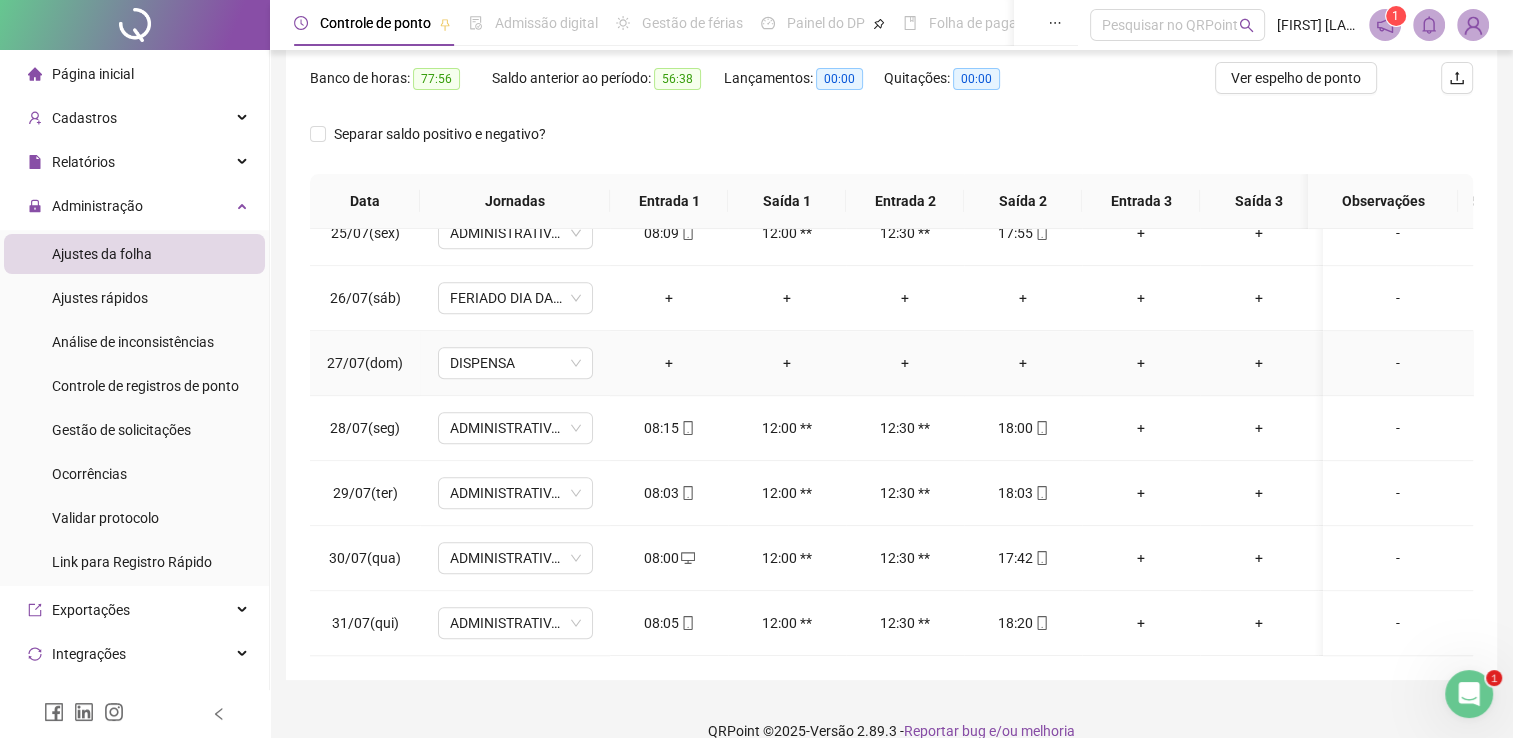 scroll, scrollTop: 283, scrollLeft: 0, axis: vertical 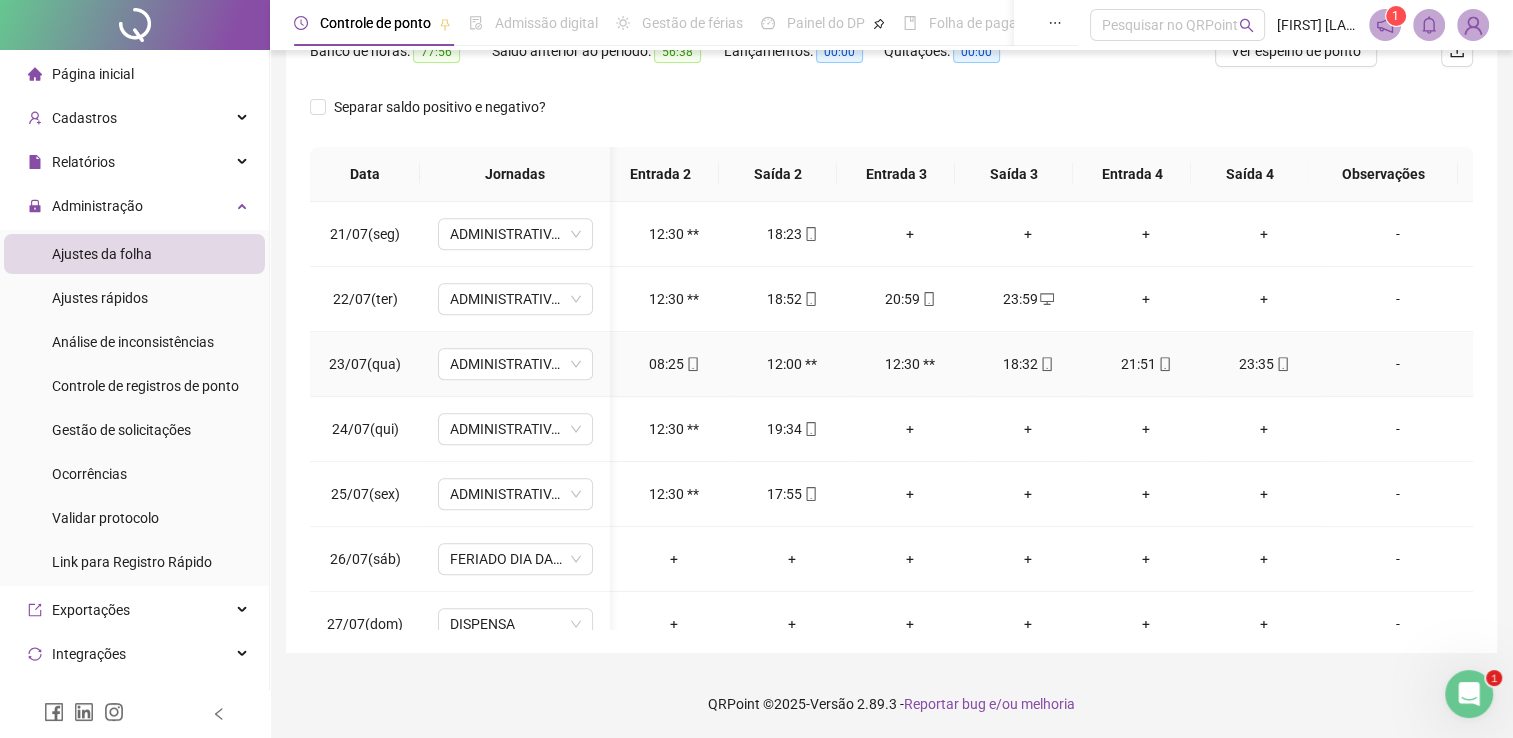 click 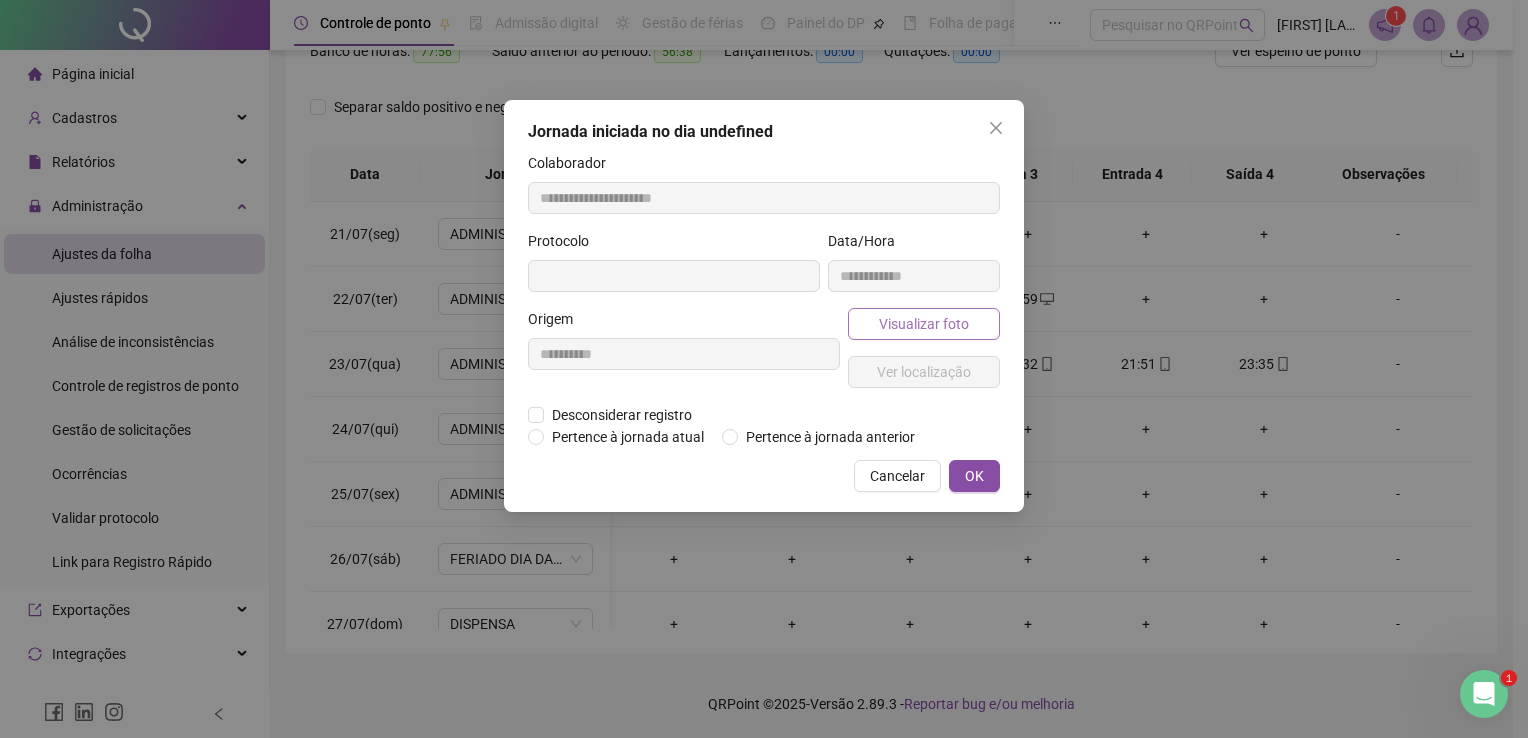 type on "**********" 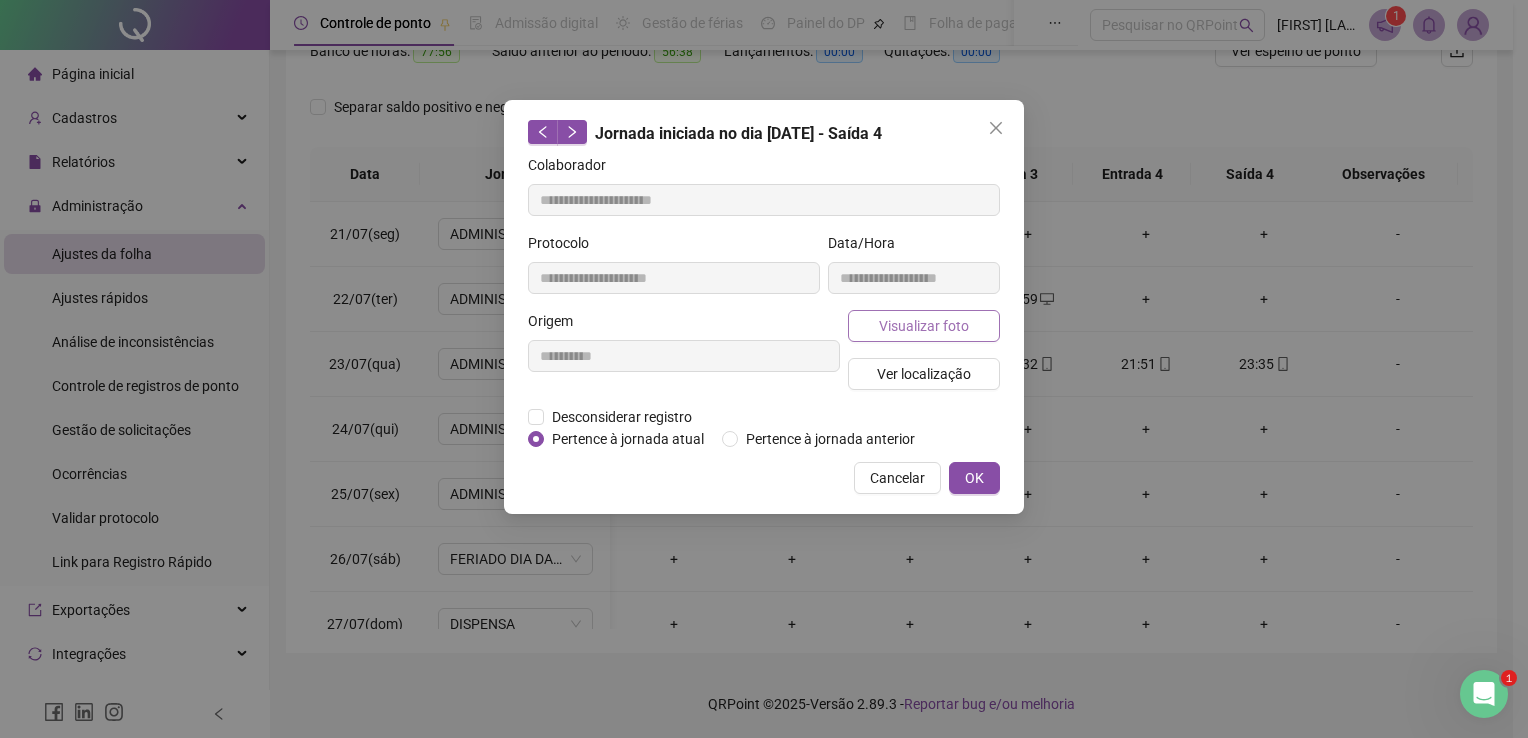 click on "Visualizar foto" at bounding box center [924, 326] 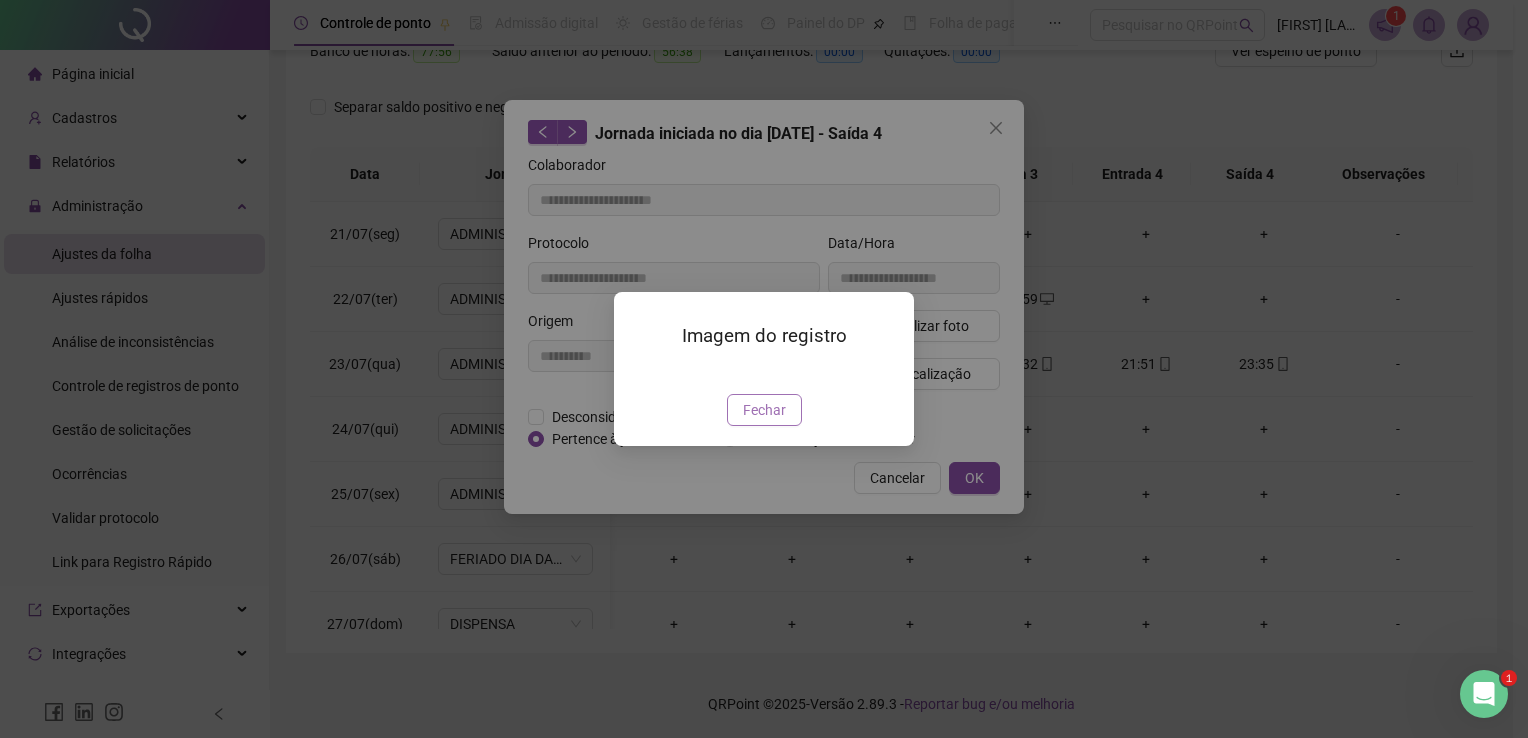 click on "Fechar" at bounding box center [764, 410] 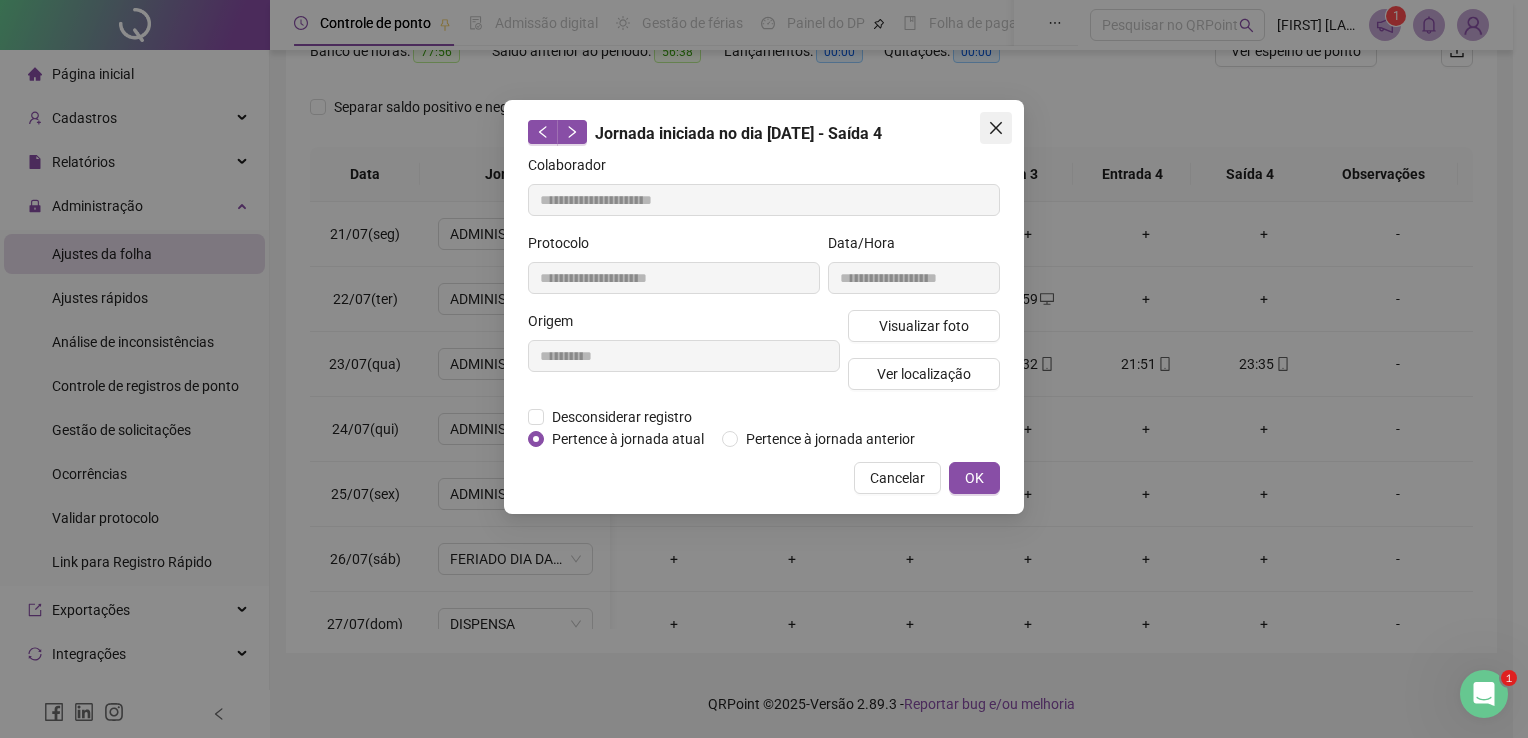 click at bounding box center (996, 128) 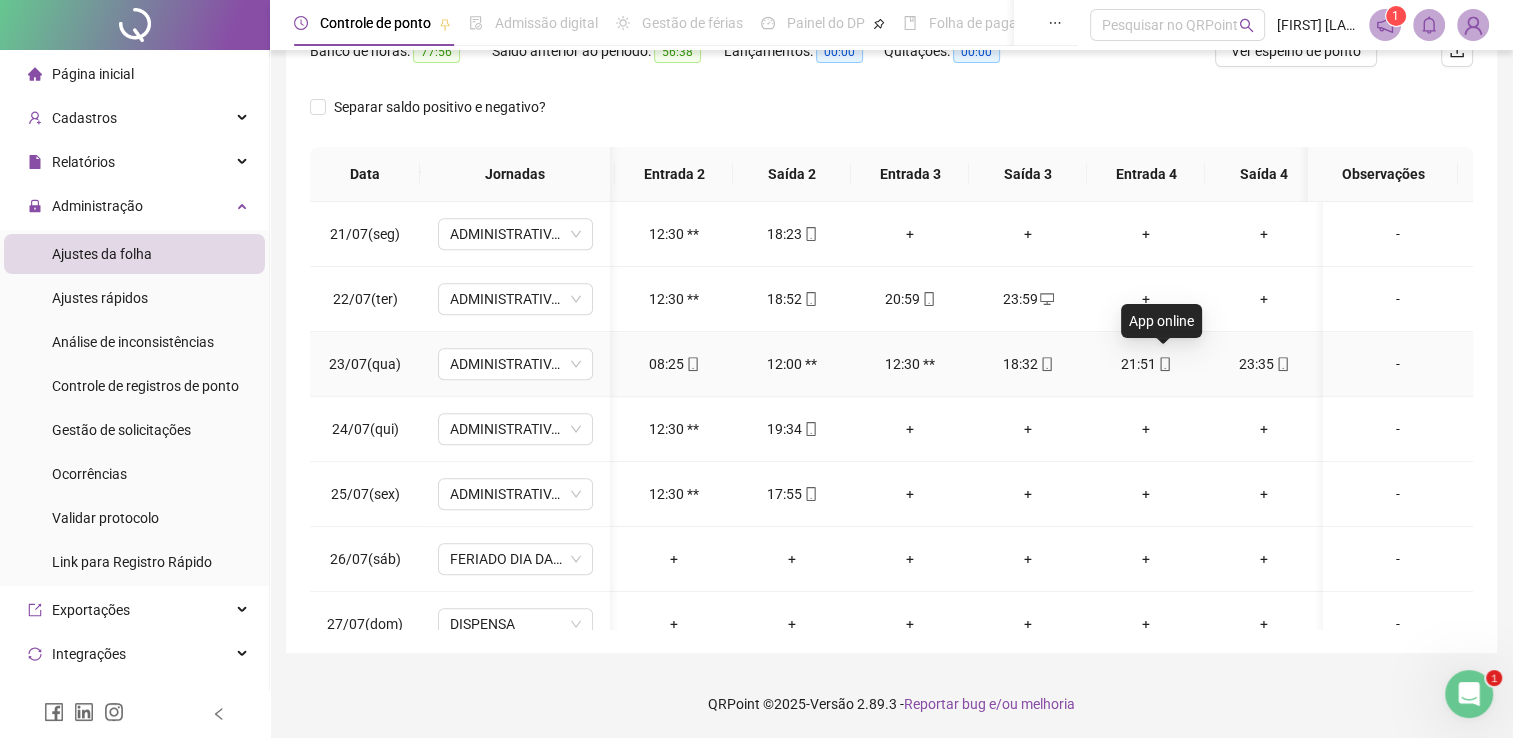 click 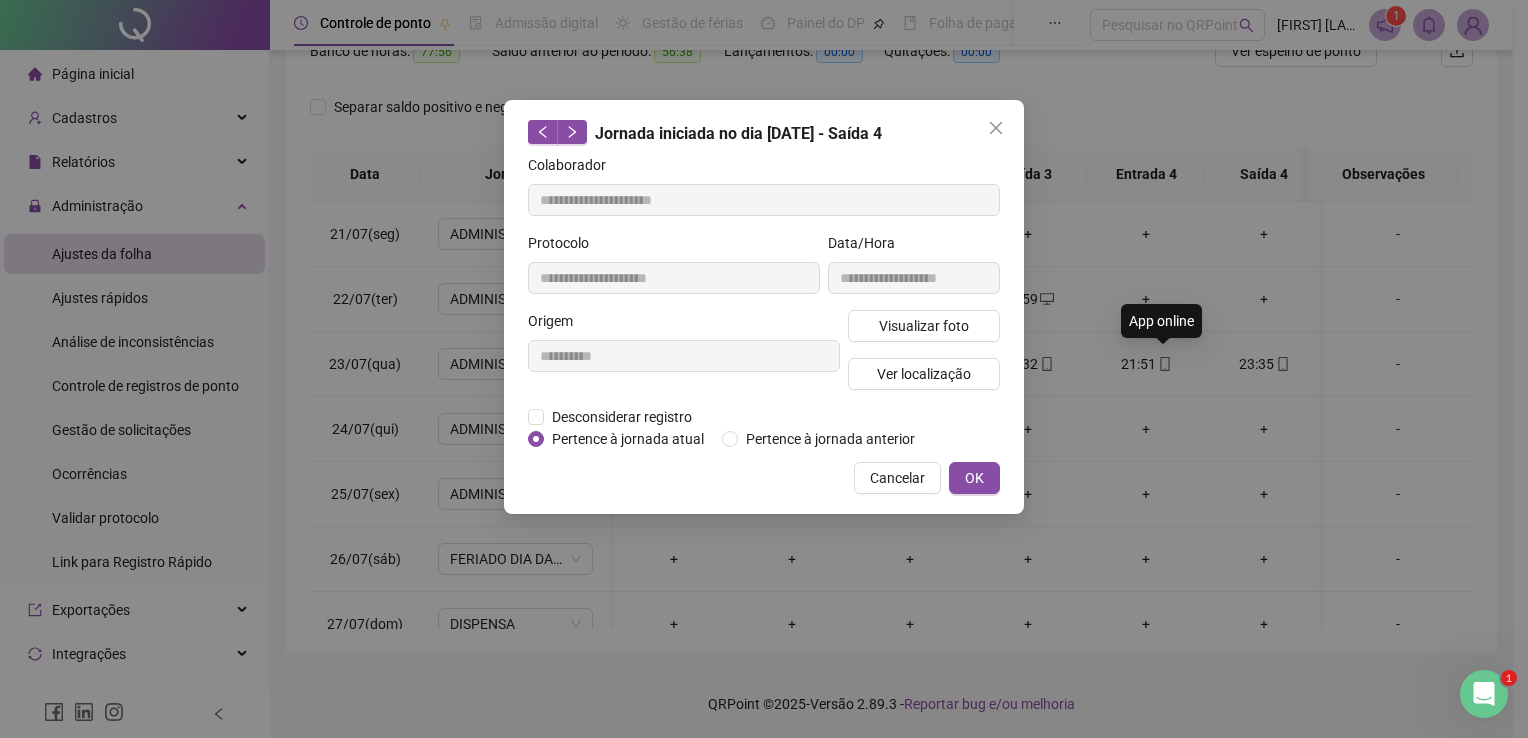 type on "**********" 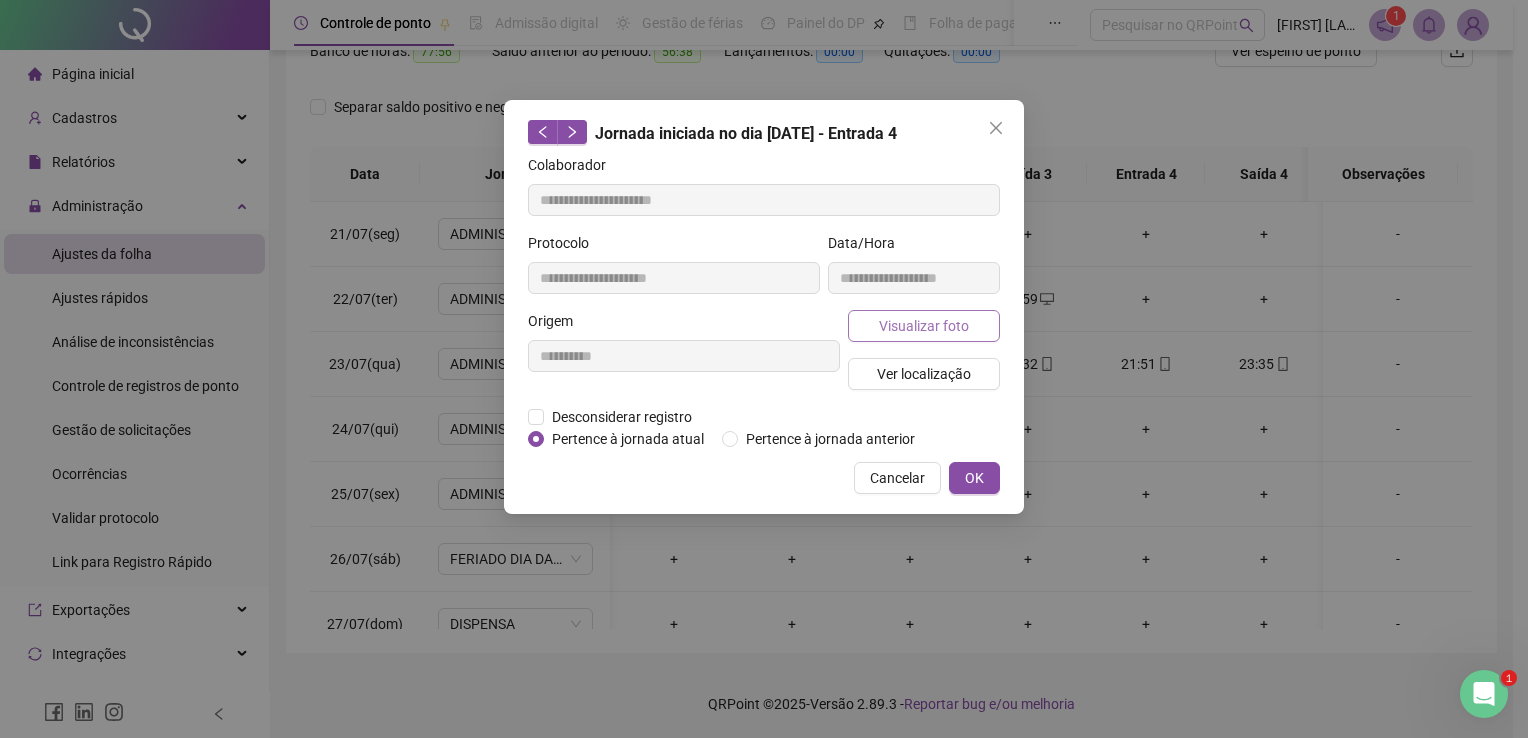 click on "Visualizar foto" at bounding box center [924, 326] 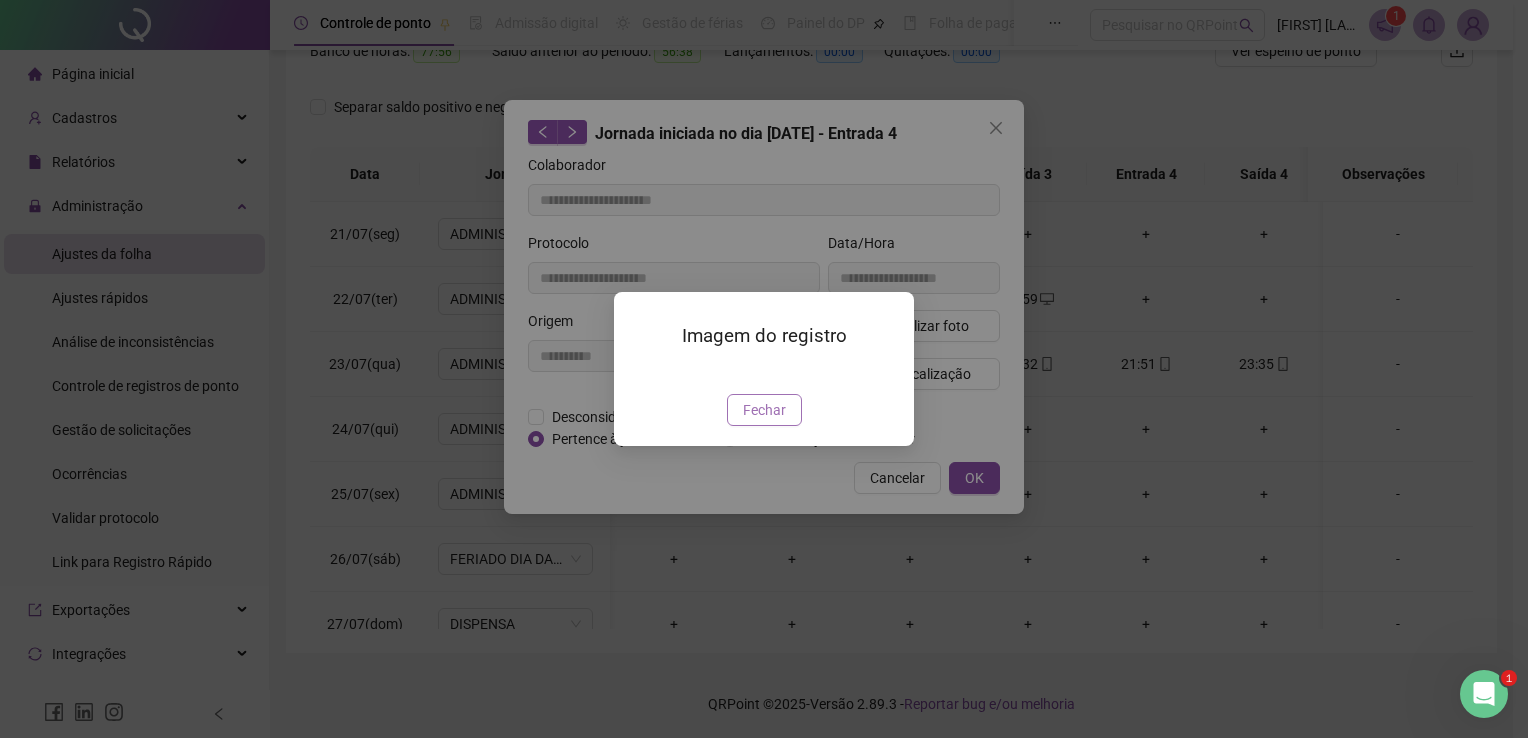 click on "Fechar" at bounding box center (764, 410) 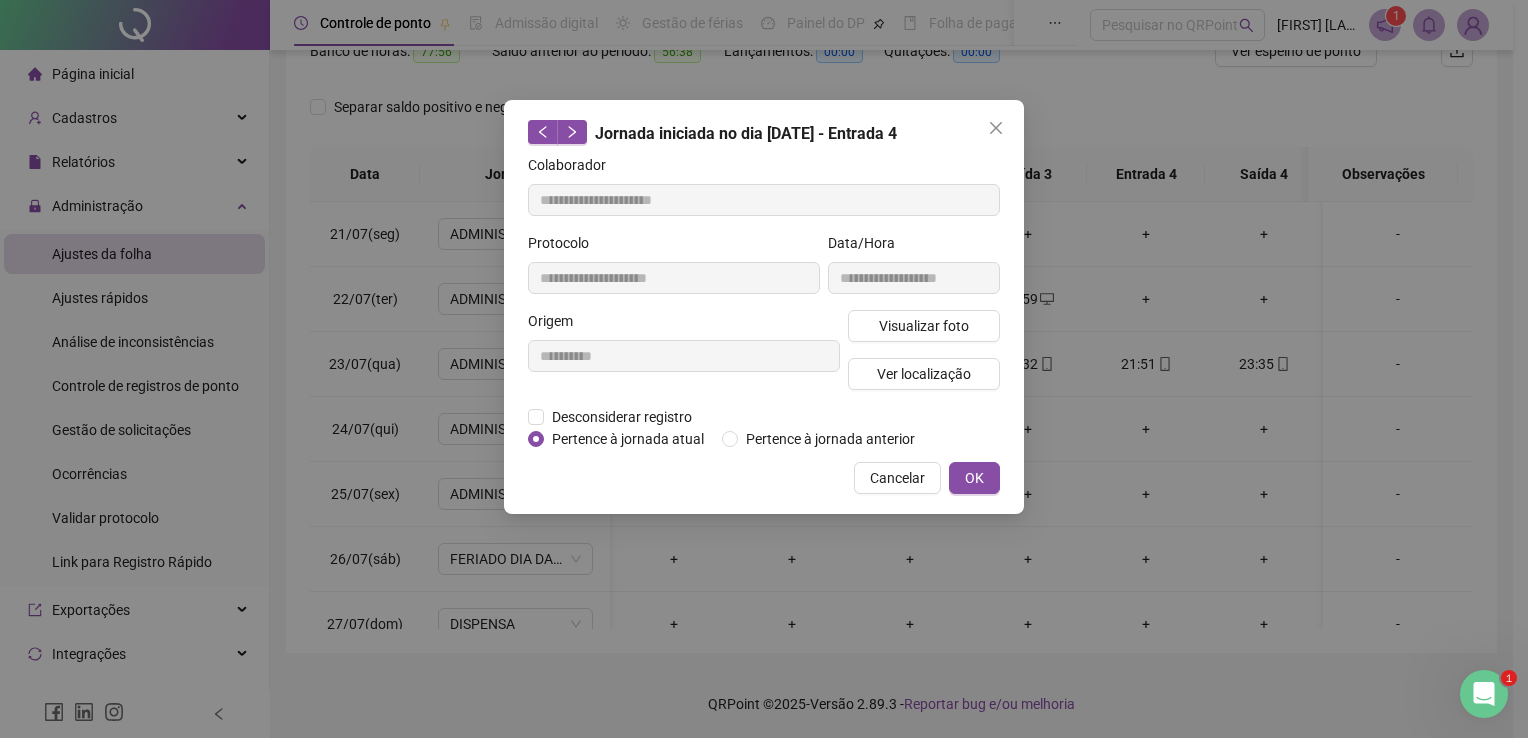 click on "**********" at bounding box center (764, 307) 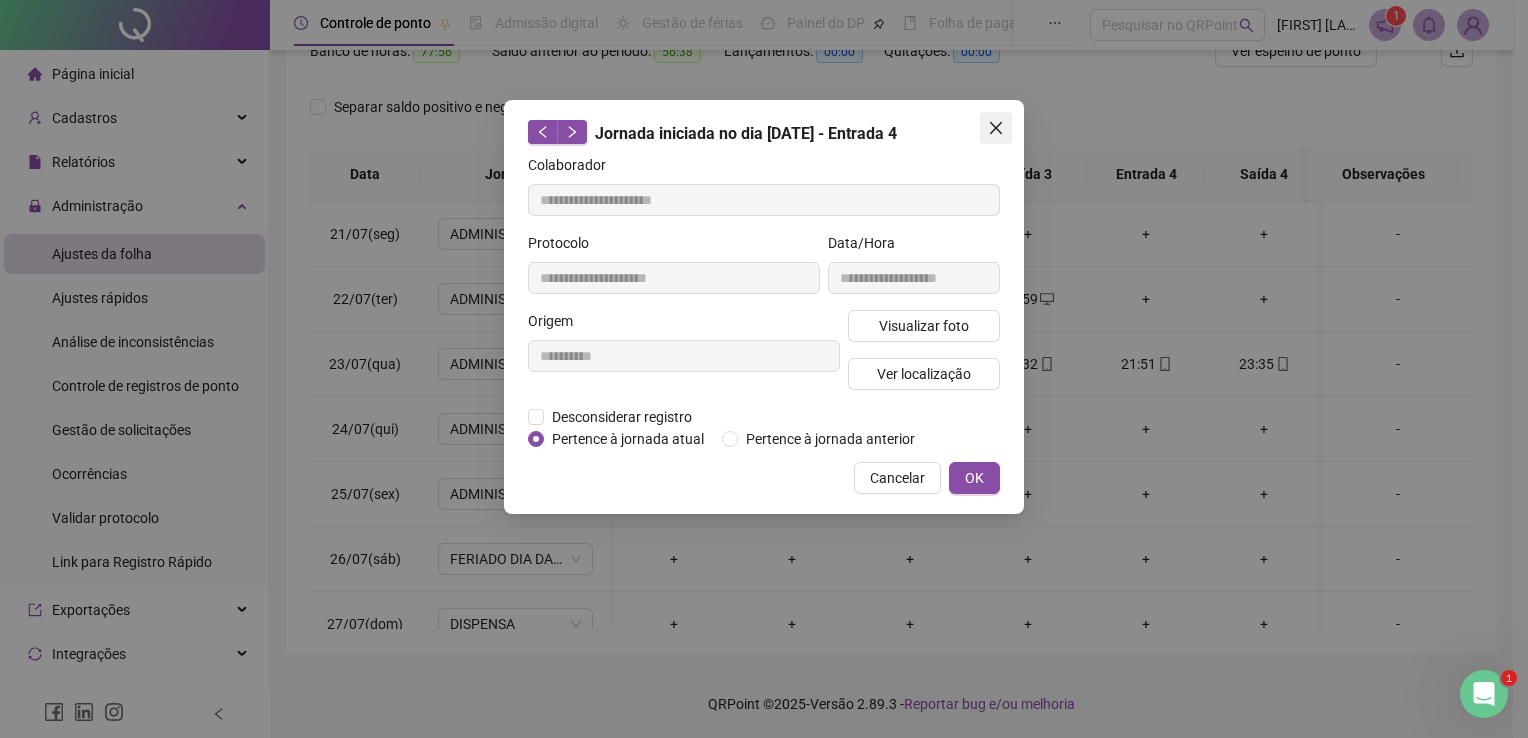 click at bounding box center (996, 128) 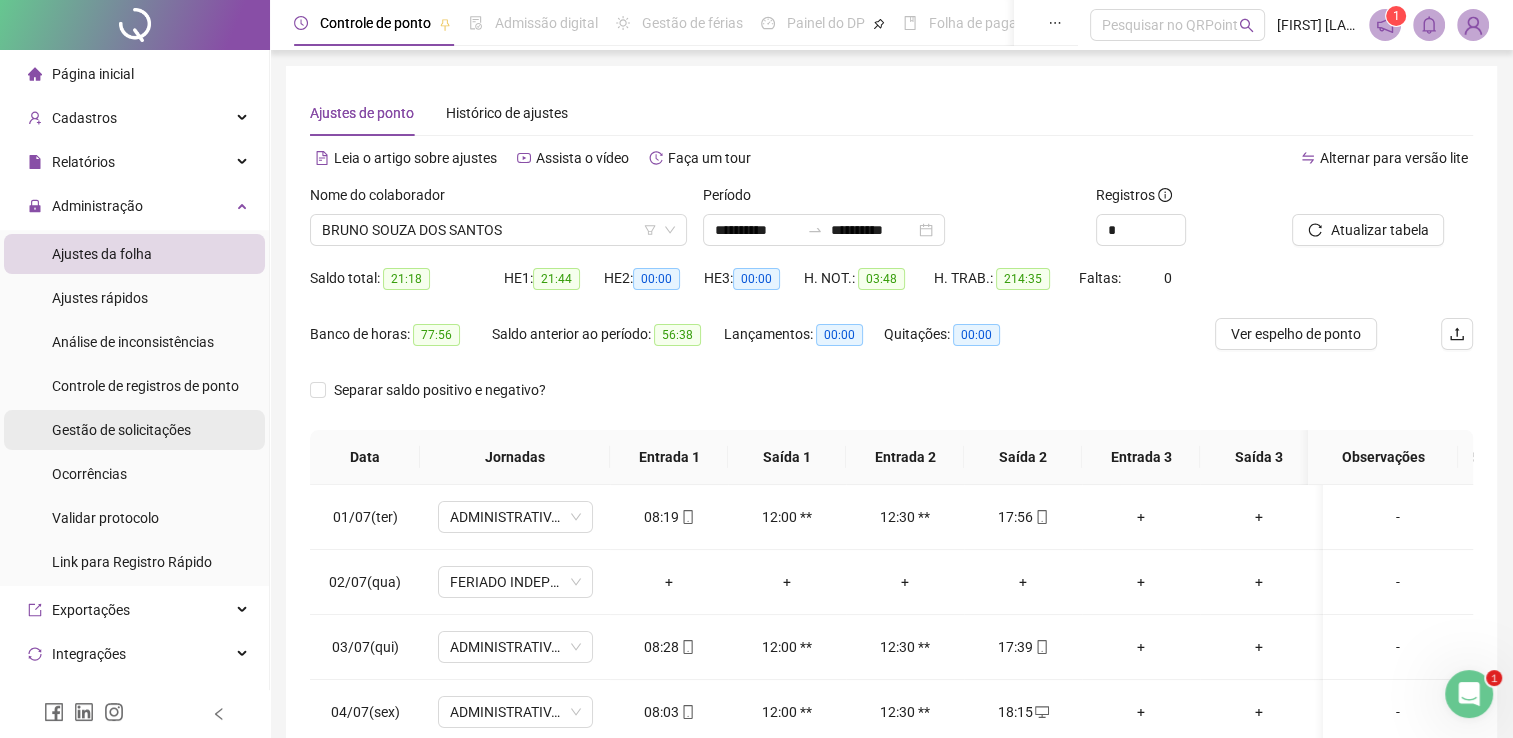 click on "Gestão de solicitações" at bounding box center [121, 430] 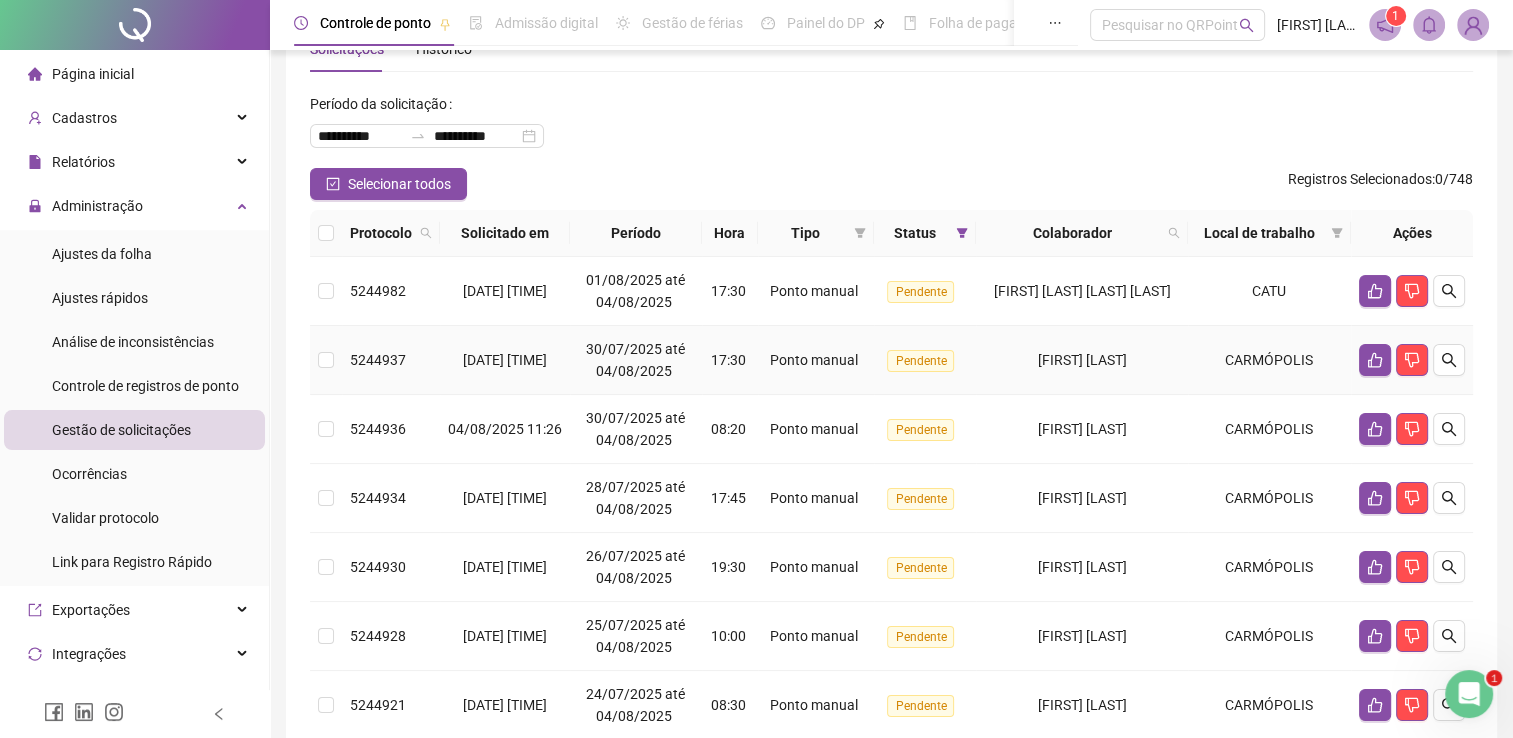scroll, scrollTop: 100, scrollLeft: 0, axis: vertical 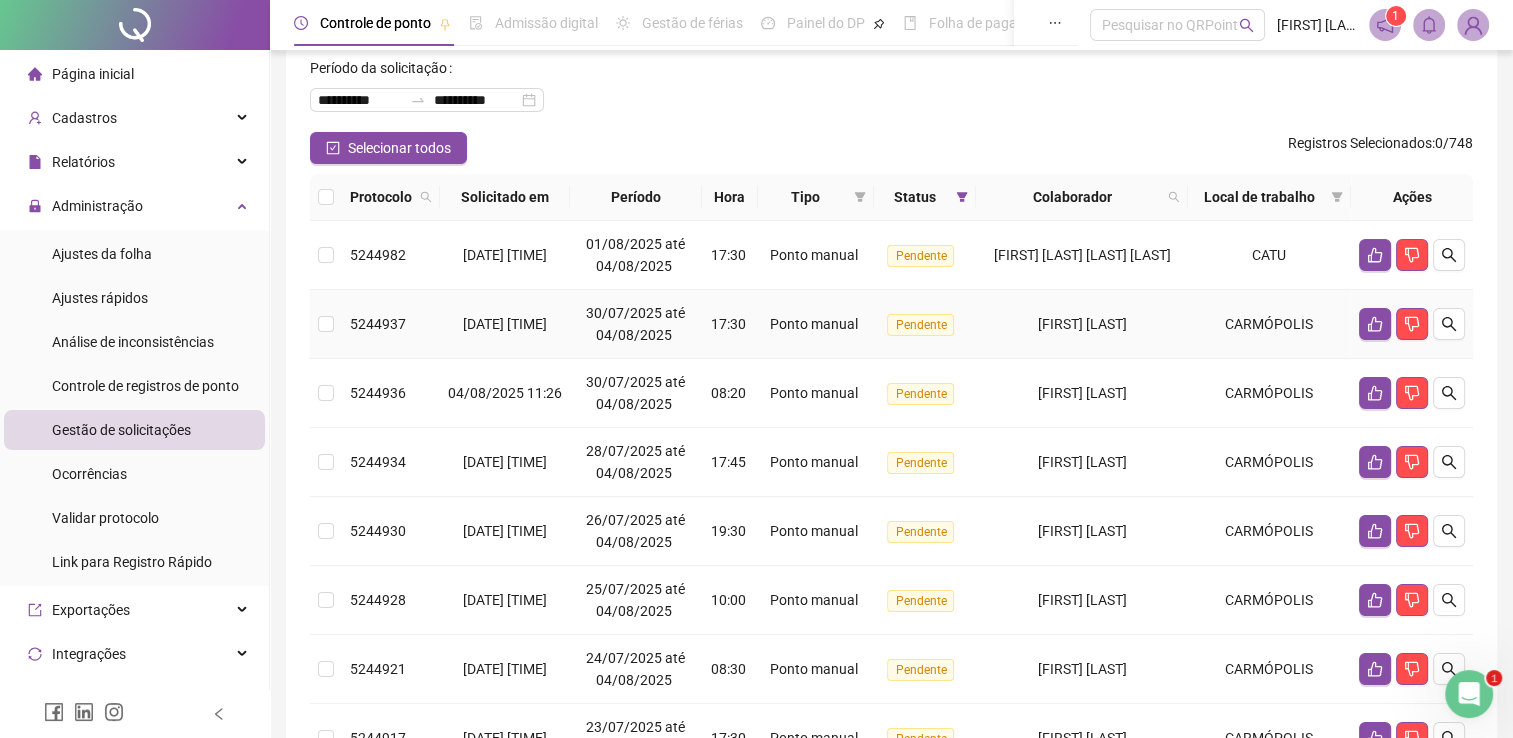 click on "[FIRST] [LAST]" at bounding box center [1081, 324] 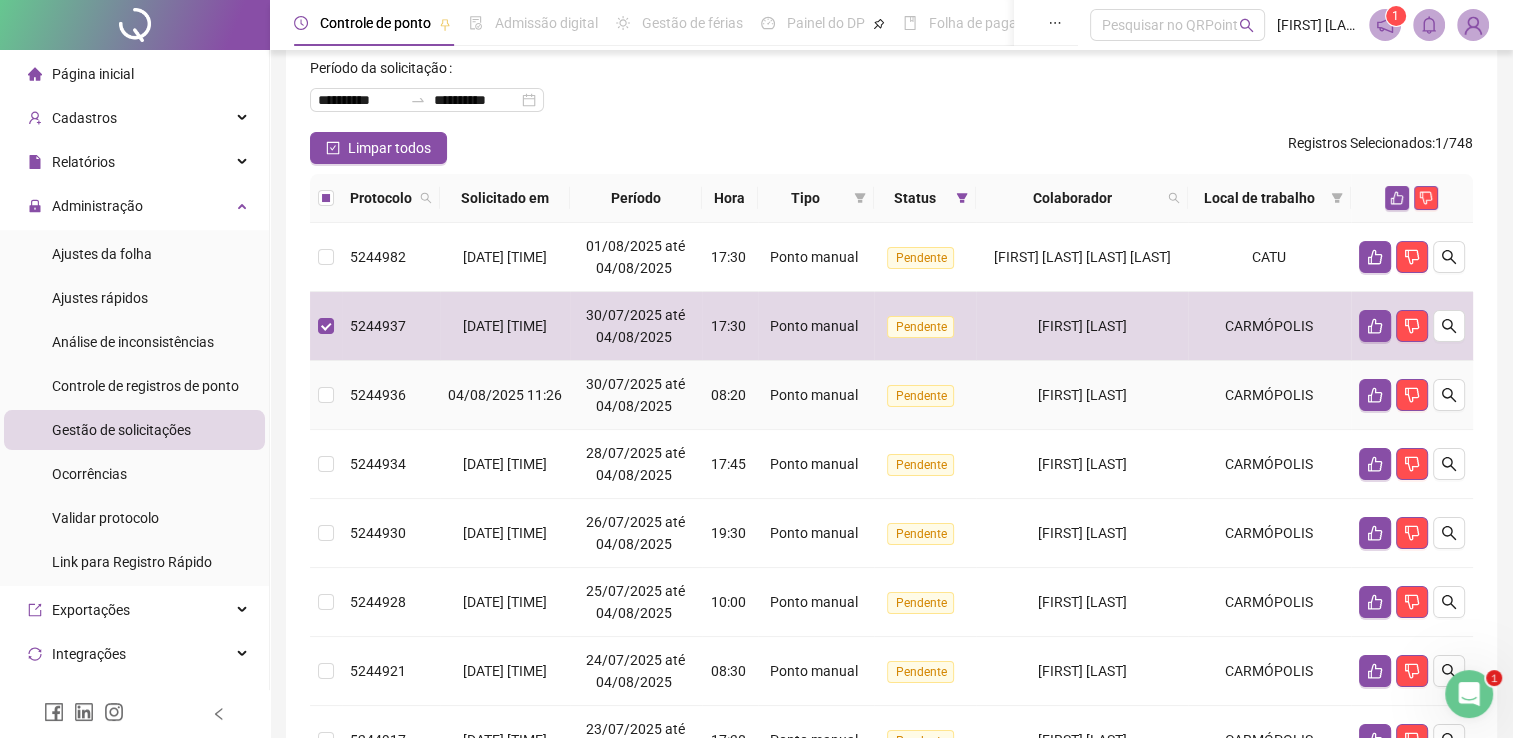 click on "[FIRST] [LAST]" at bounding box center [1081, 395] 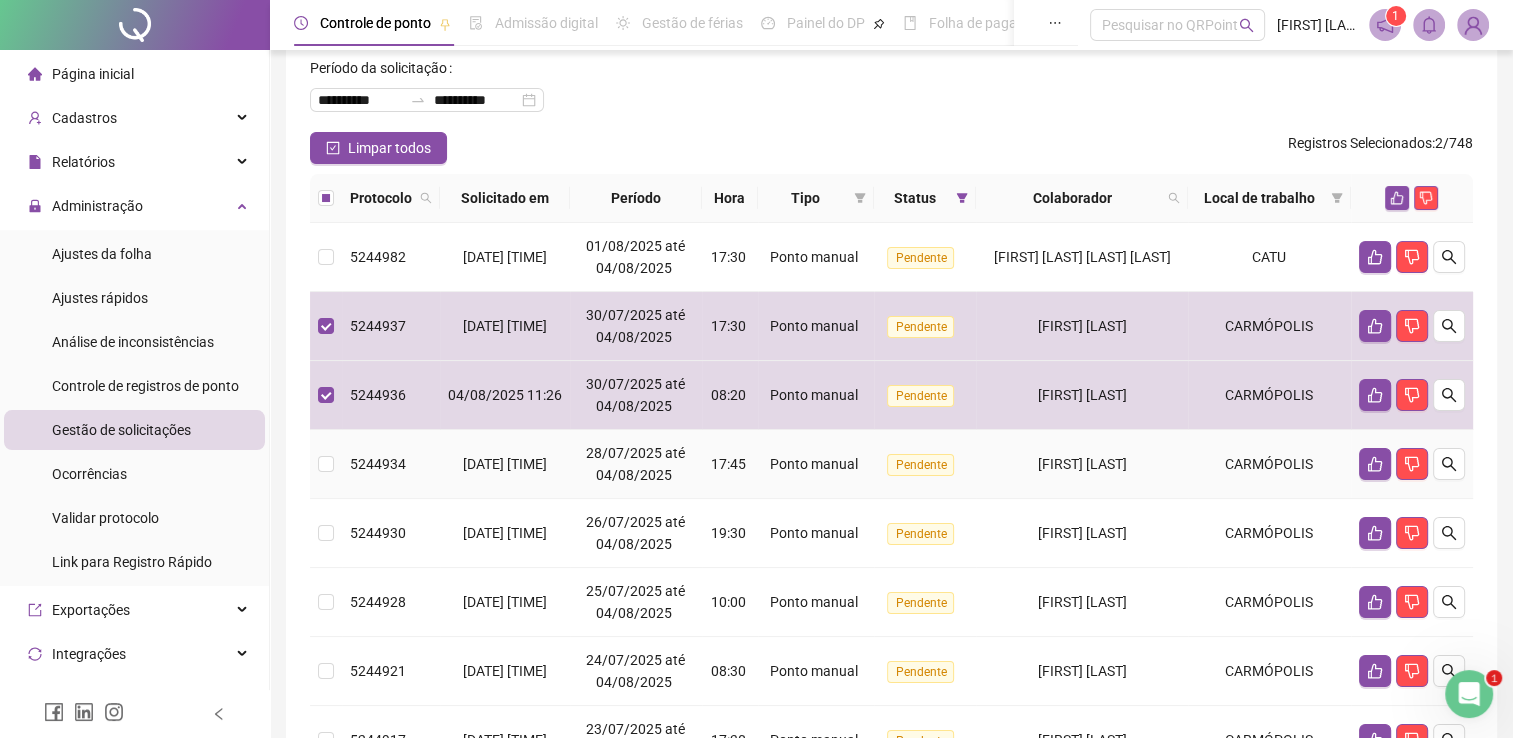 click on "[FIRST] [LAST]" at bounding box center (1081, 533) 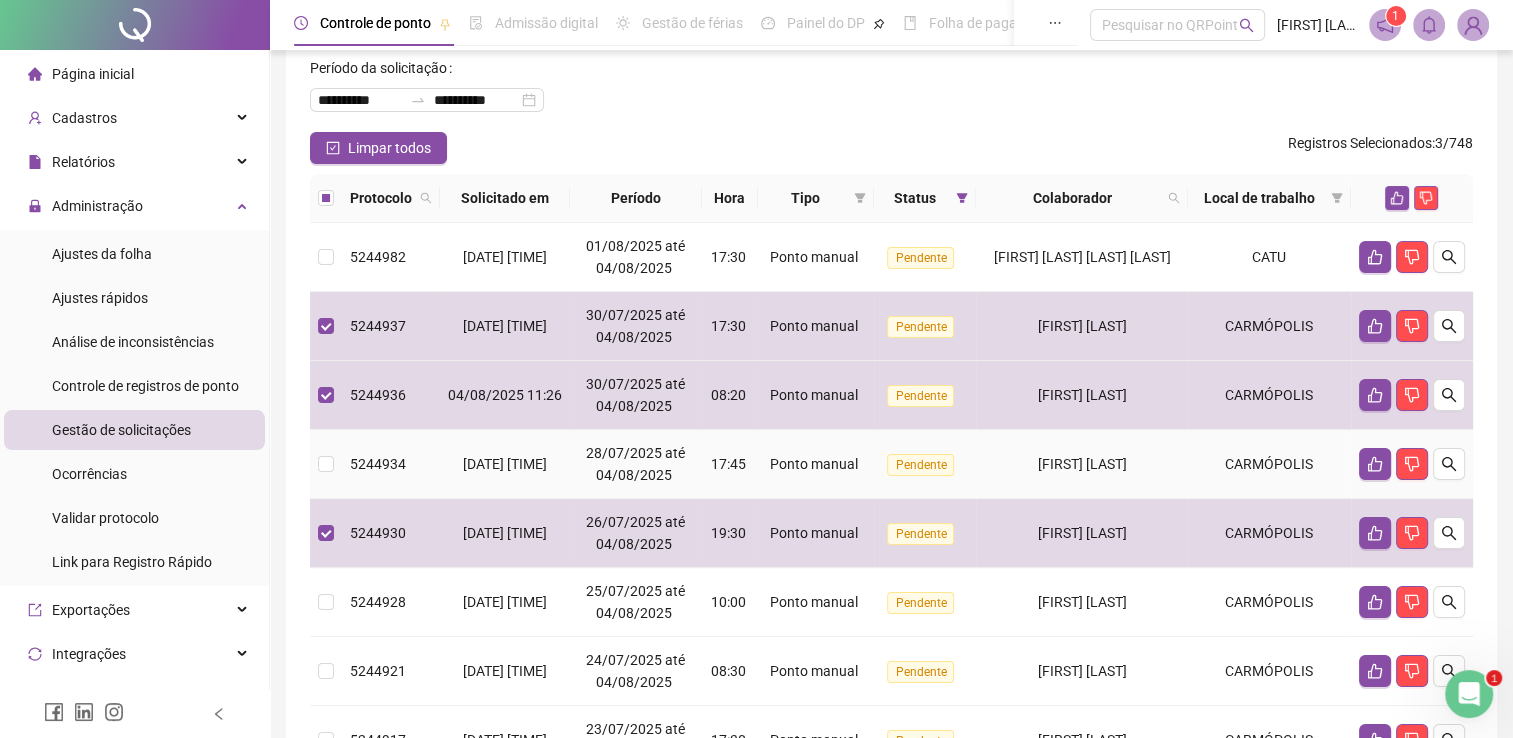 click on "[FIRST] [LAST]" at bounding box center (1081, 464) 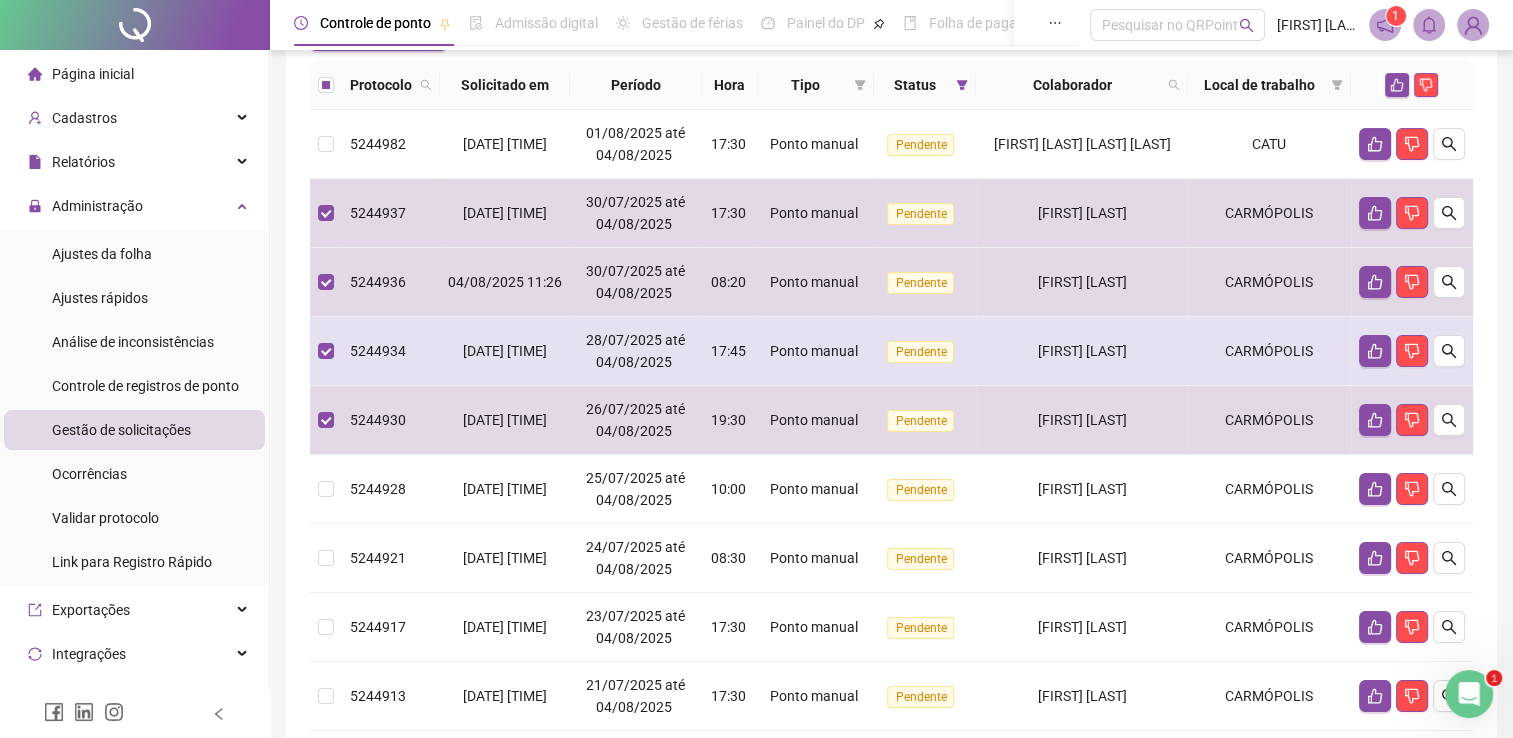 scroll, scrollTop: 300, scrollLeft: 0, axis: vertical 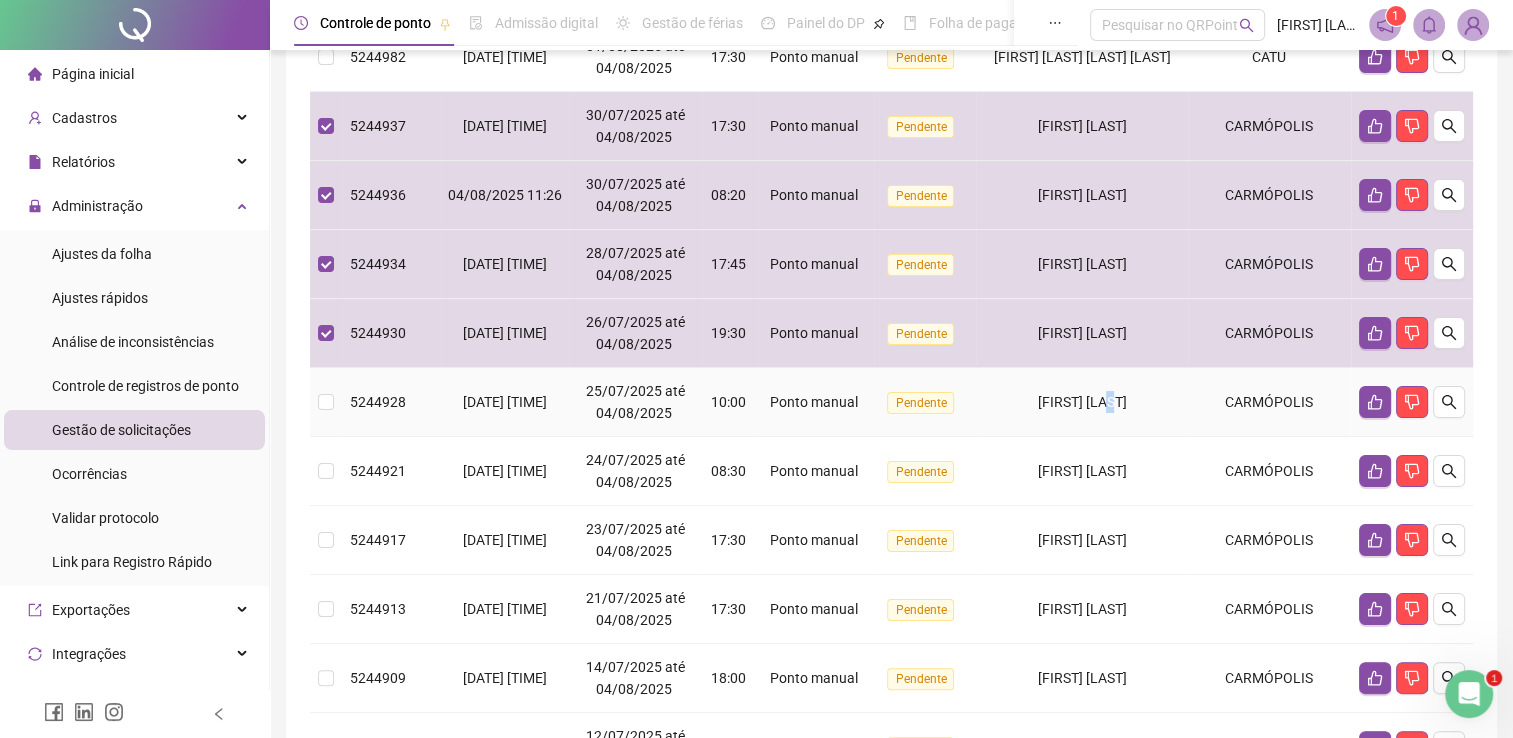 click on "[FIRST] [LAST]" at bounding box center [1081, 402] 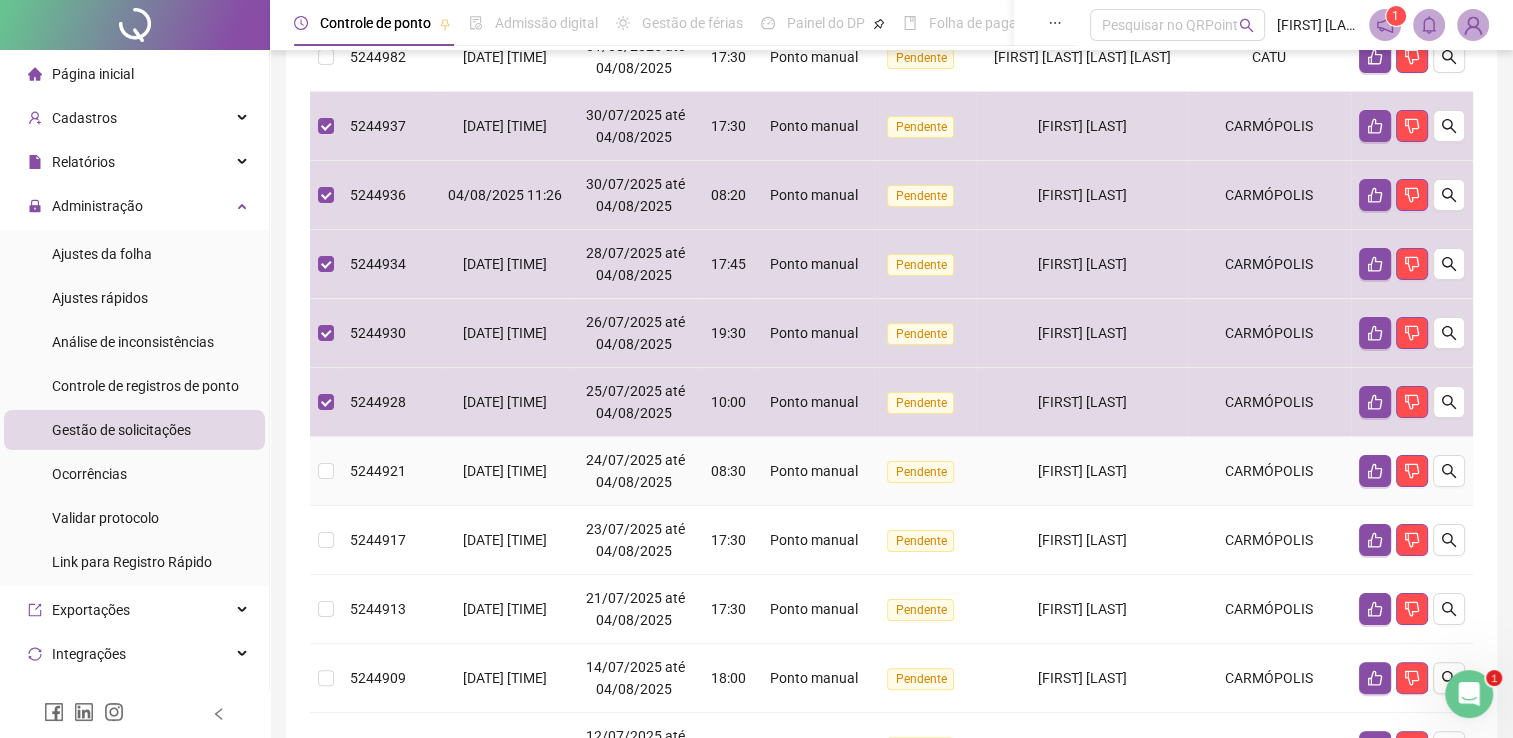 drag, startPoint x: 1056, startPoint y: 412, endPoint x: 1048, endPoint y: 458, distance: 46.69047 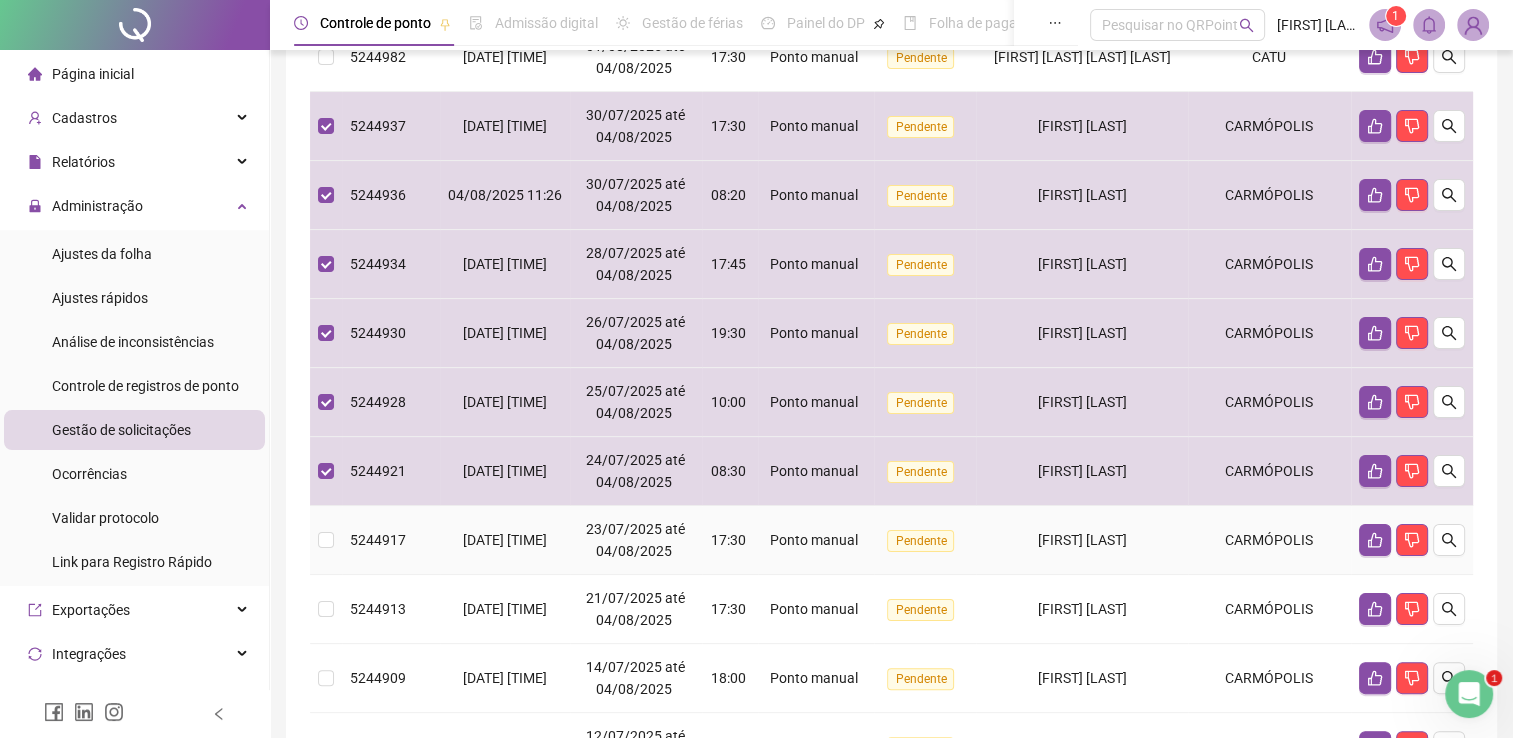 click on "[FIRST] [LAST]" at bounding box center (1081, 540) 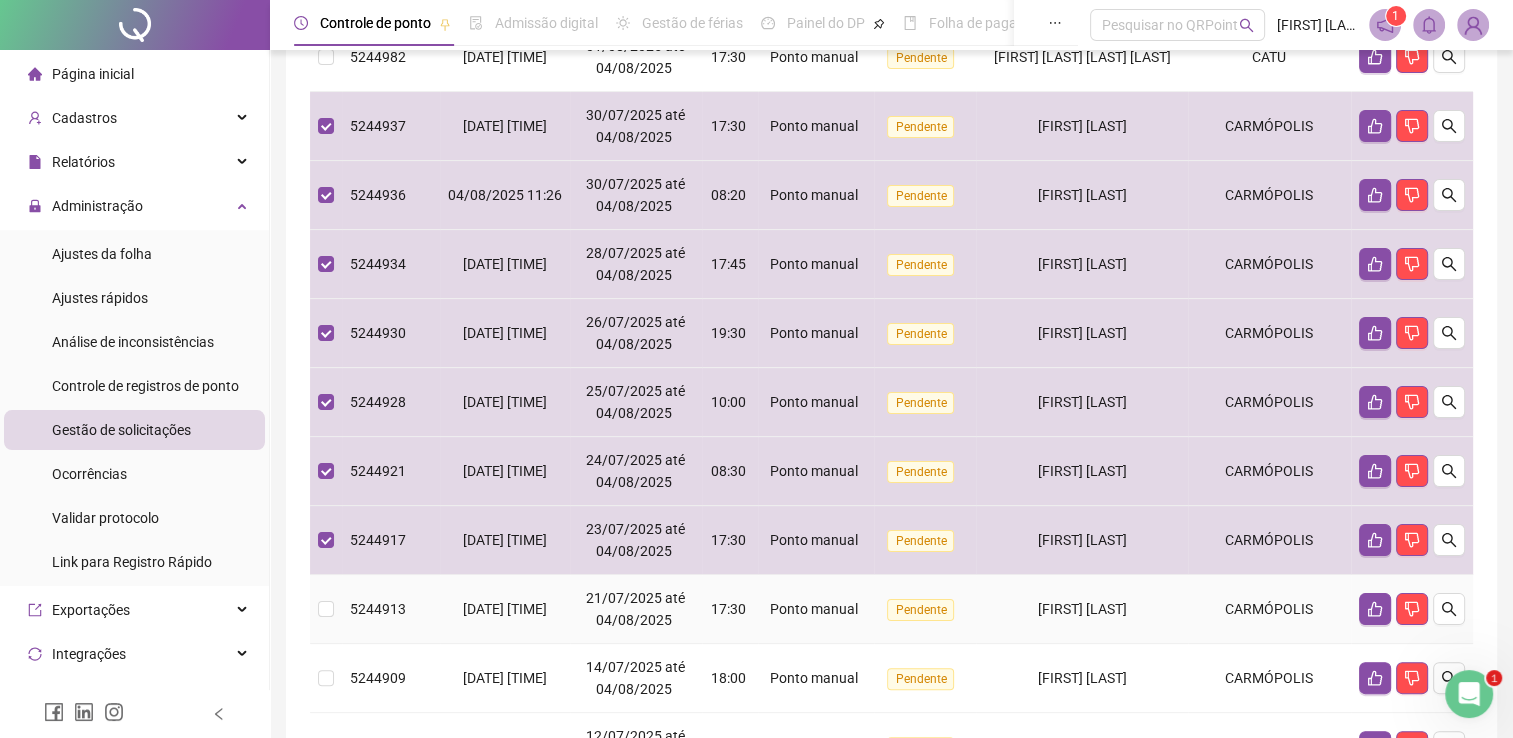 click on "[FIRST] [LAST]" at bounding box center [1081, 609] 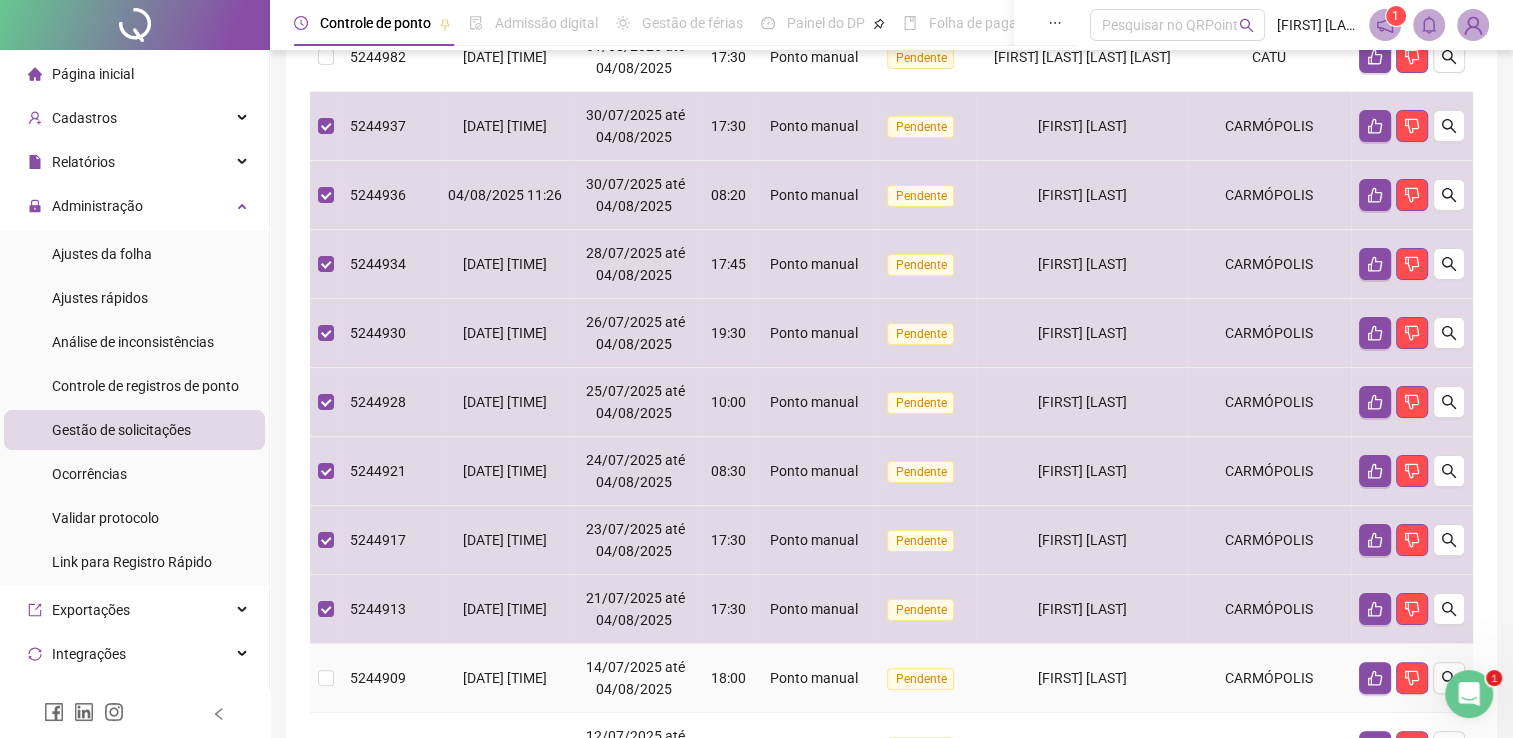 click on "[FIRST] [LAST]" at bounding box center (1081, 678) 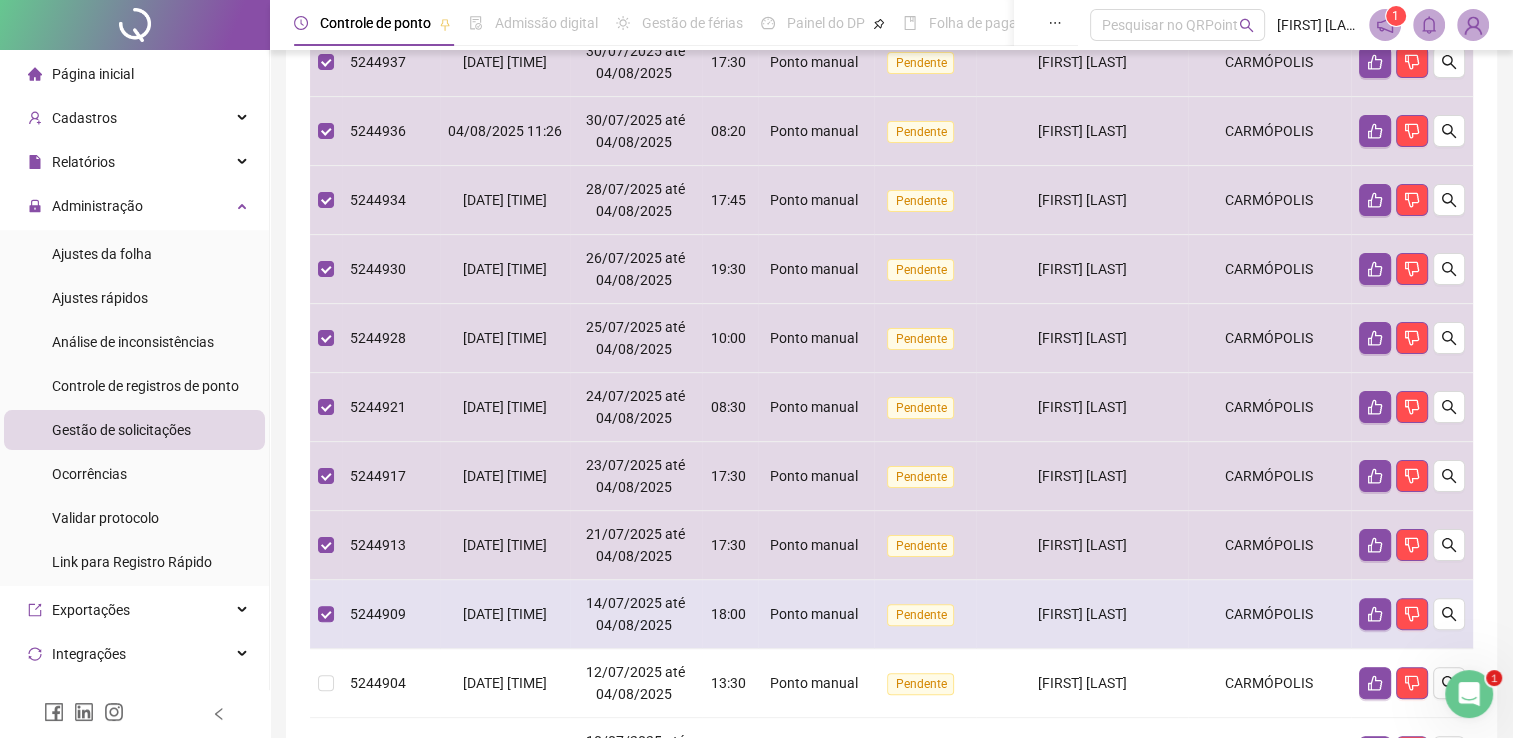 scroll, scrollTop: 400, scrollLeft: 0, axis: vertical 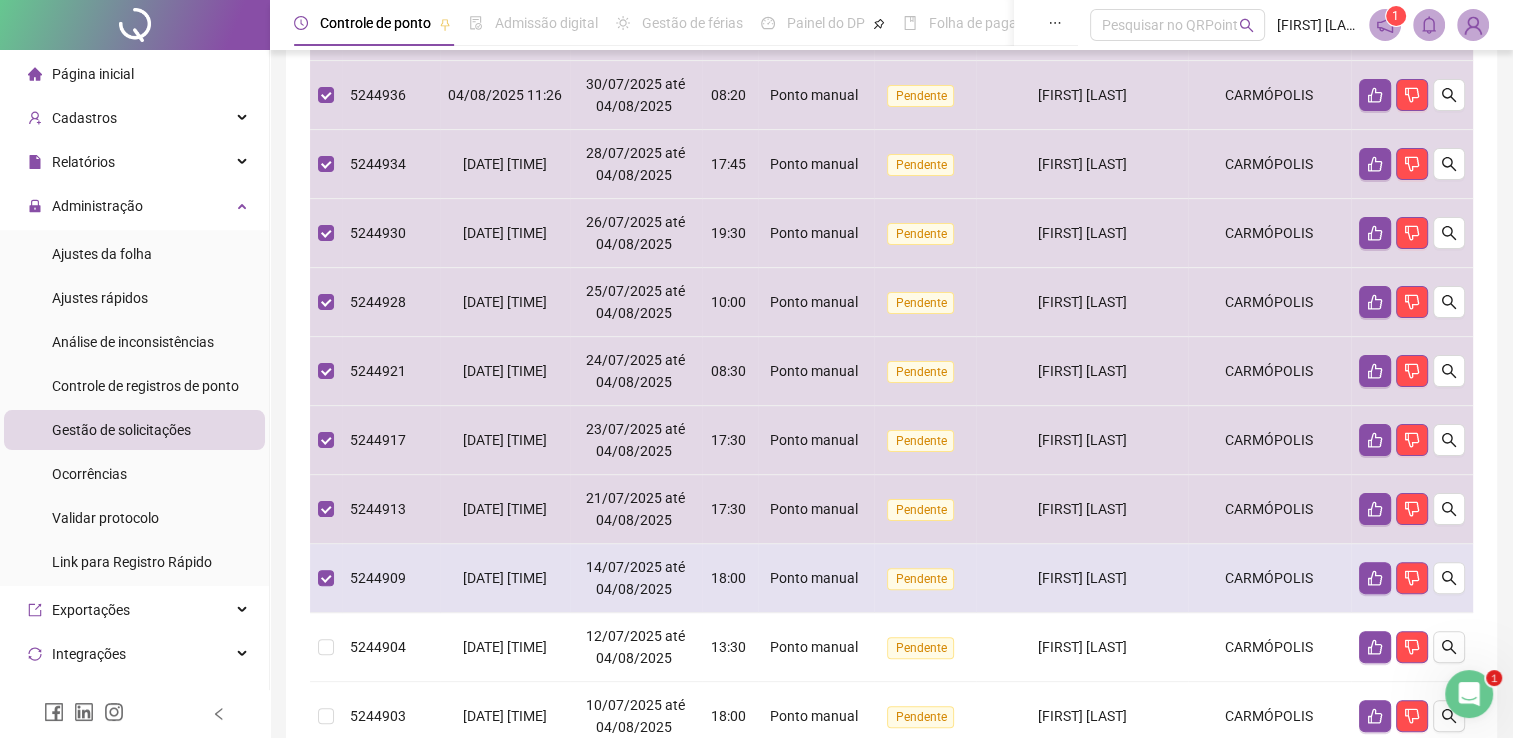 click on "[FIRST] [LAST]" at bounding box center [1081, 647] 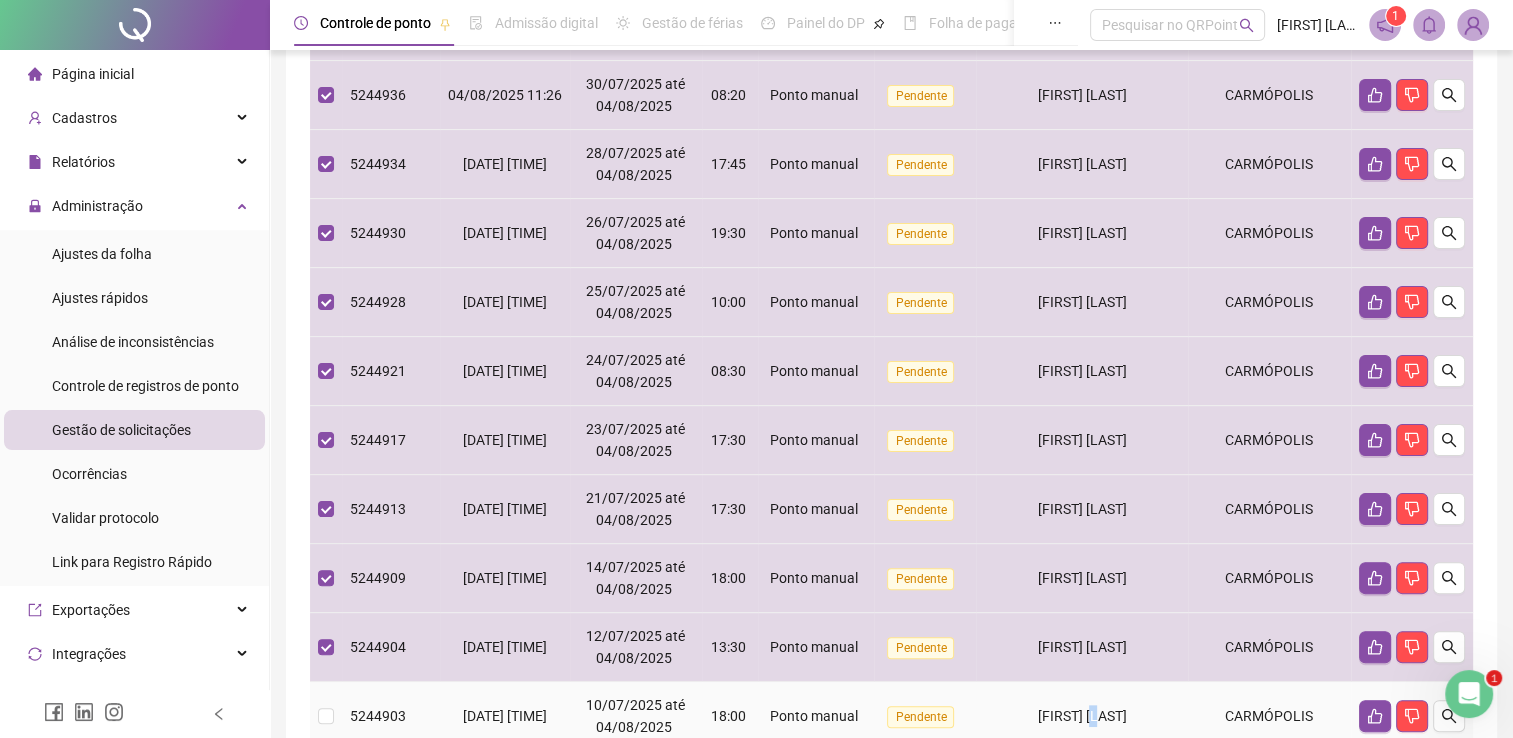 click on "[FIRST] [LAST]" at bounding box center (1081, 716) 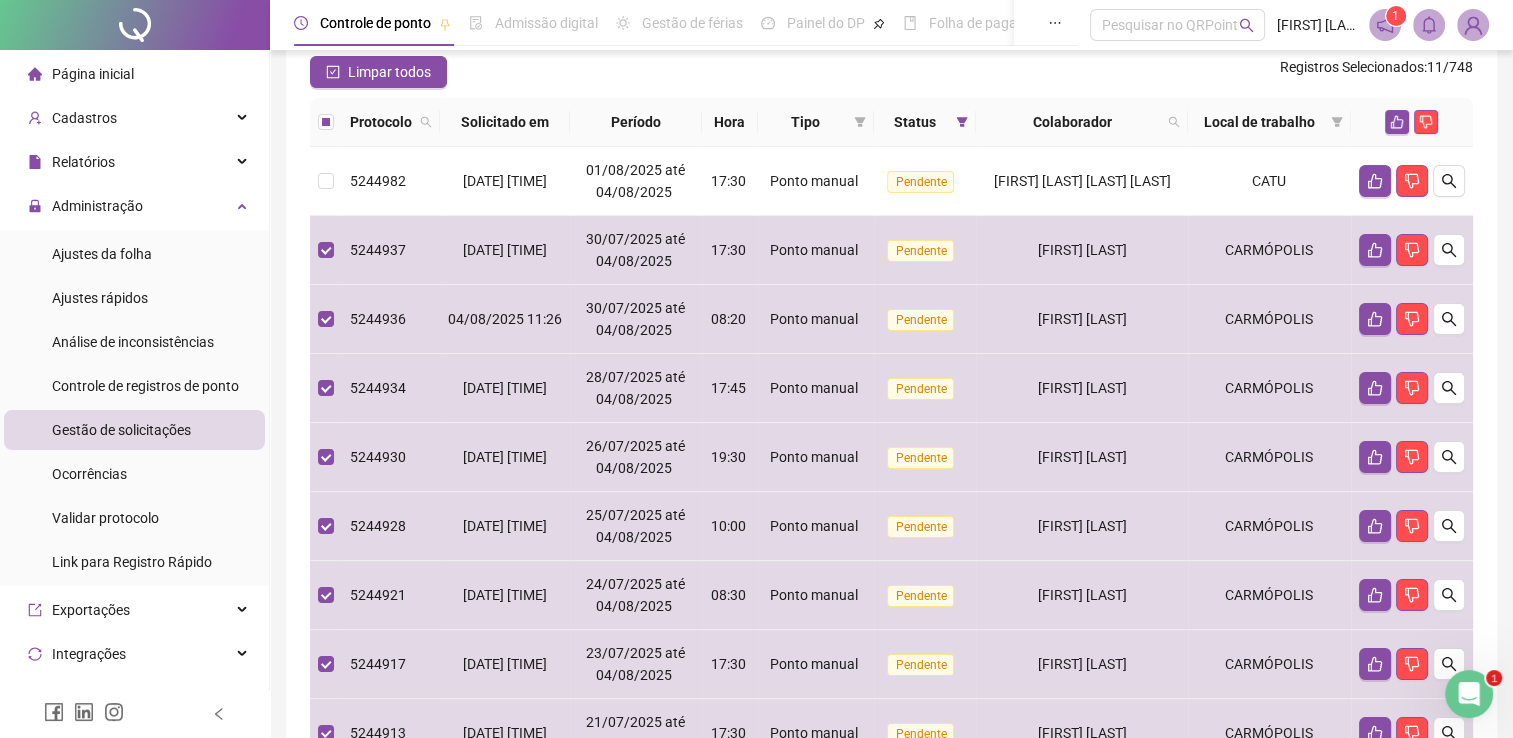 scroll, scrollTop: 0, scrollLeft: 0, axis: both 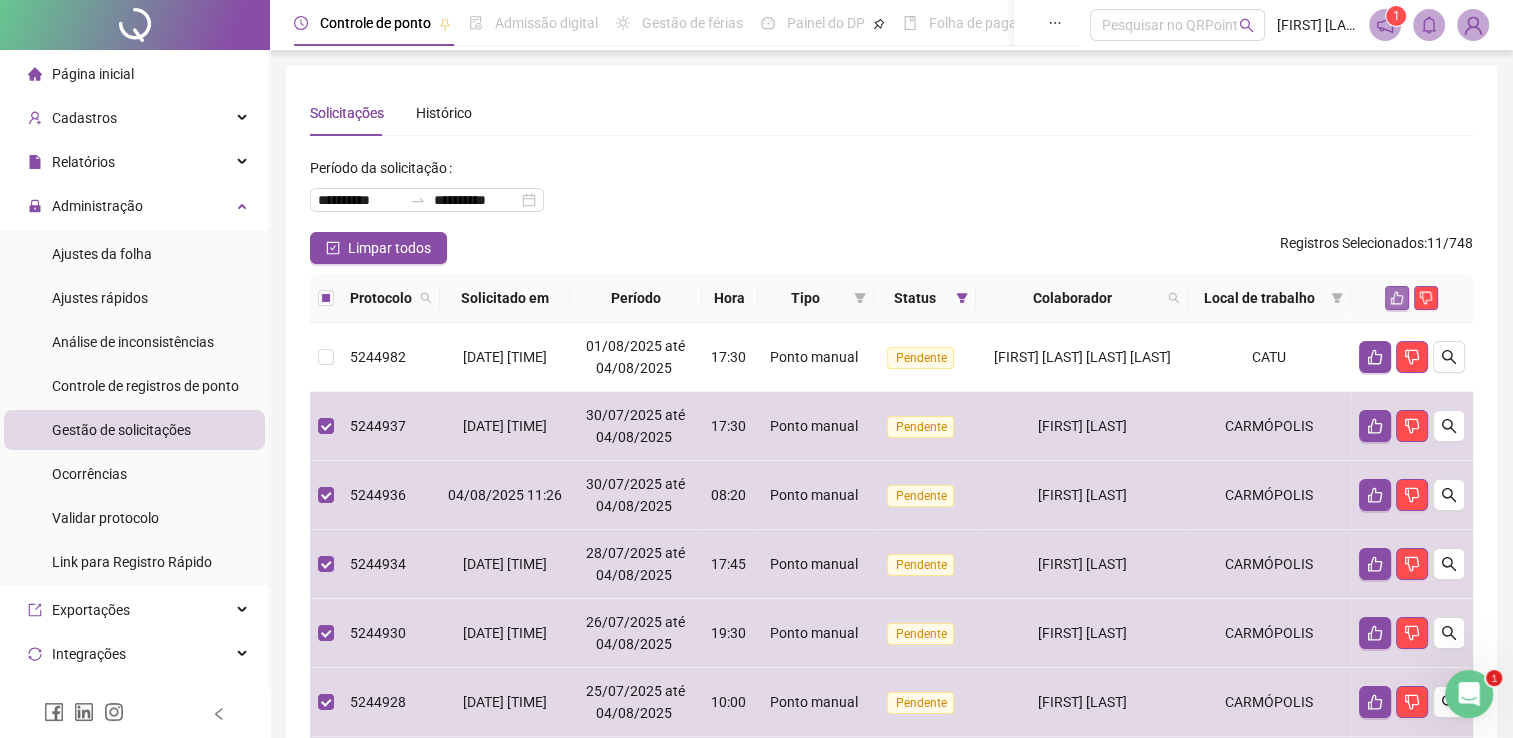click at bounding box center (1397, 298) 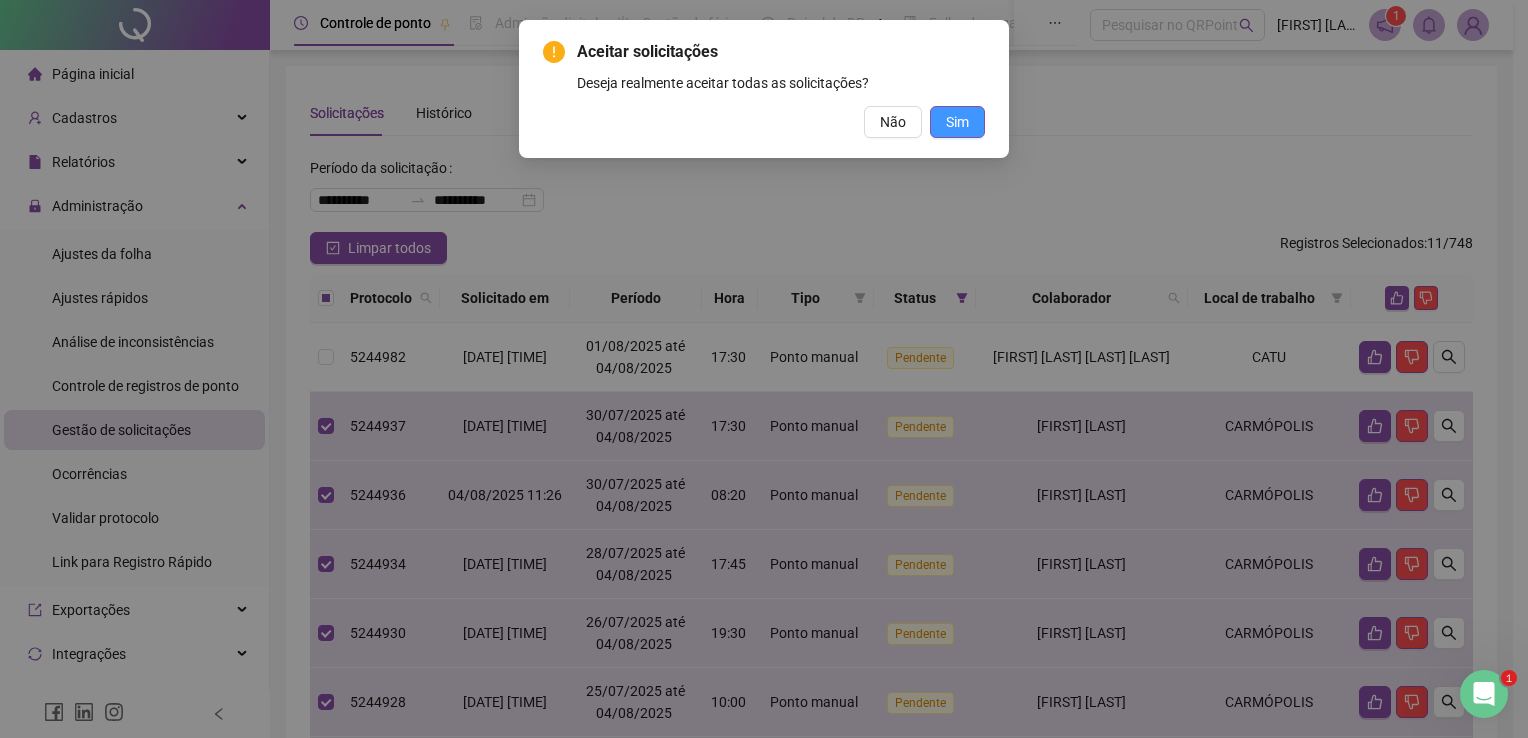click on "Sim" at bounding box center [957, 122] 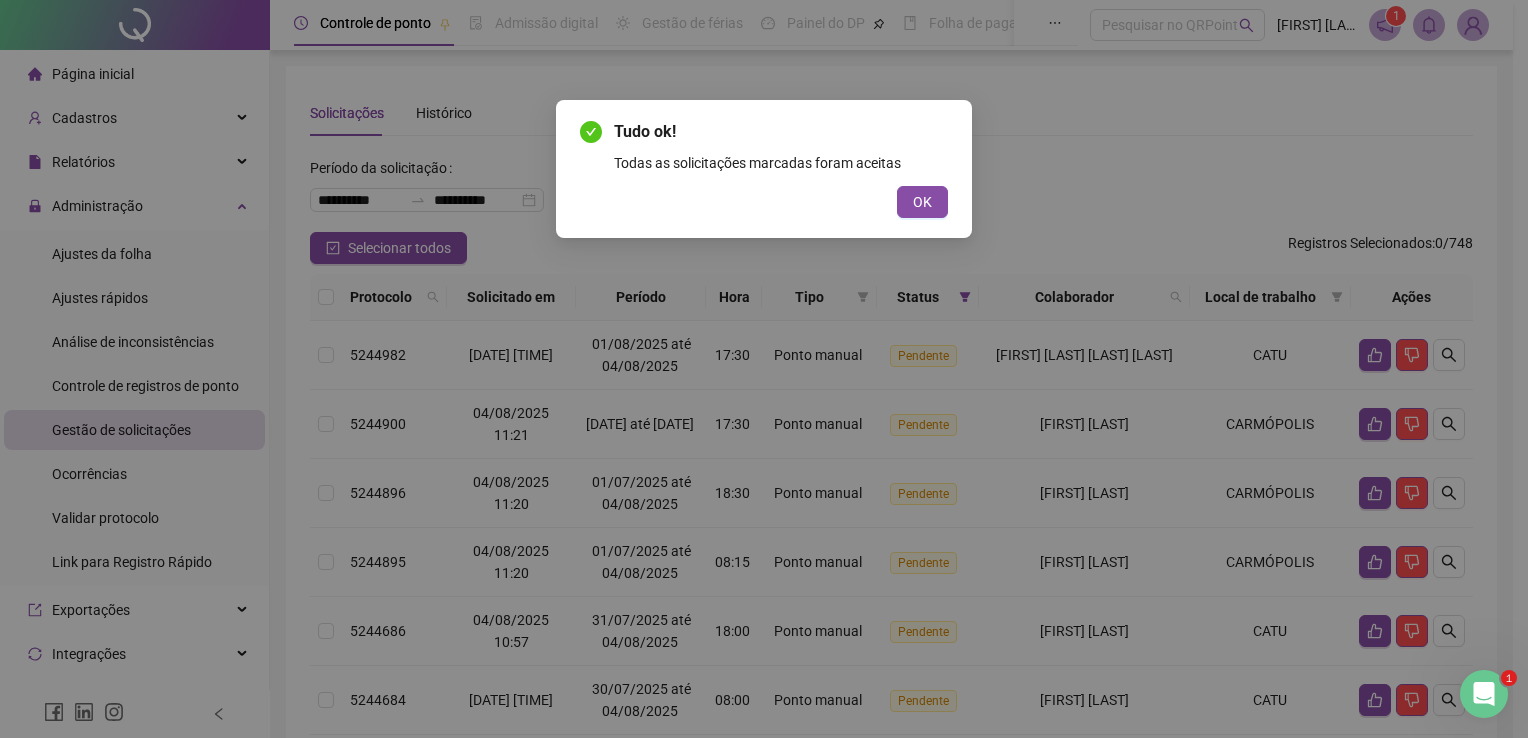 click on "Tudo ok! Todas as solicitações marcadas foram aceitas OK" at bounding box center (764, 169) 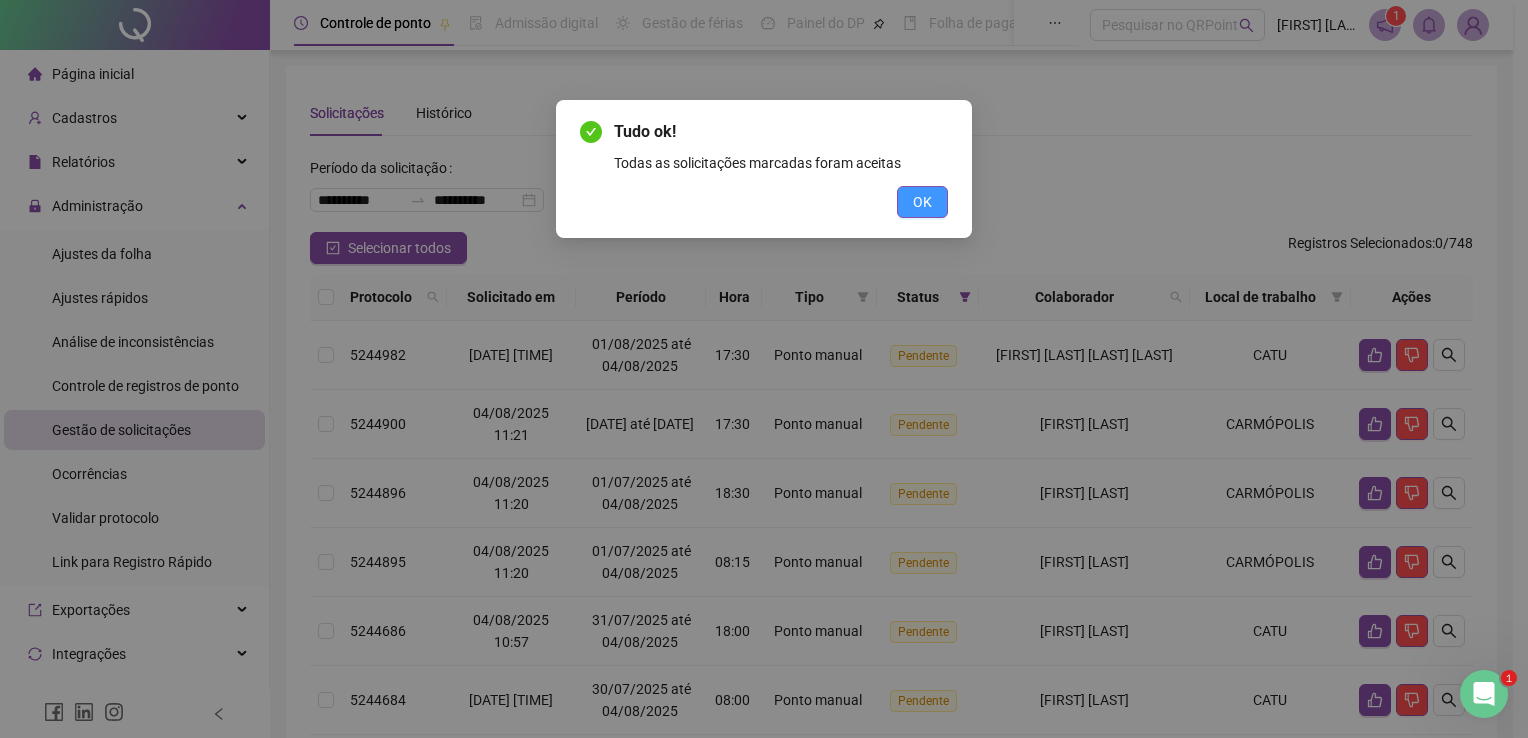 click on "OK" at bounding box center (922, 202) 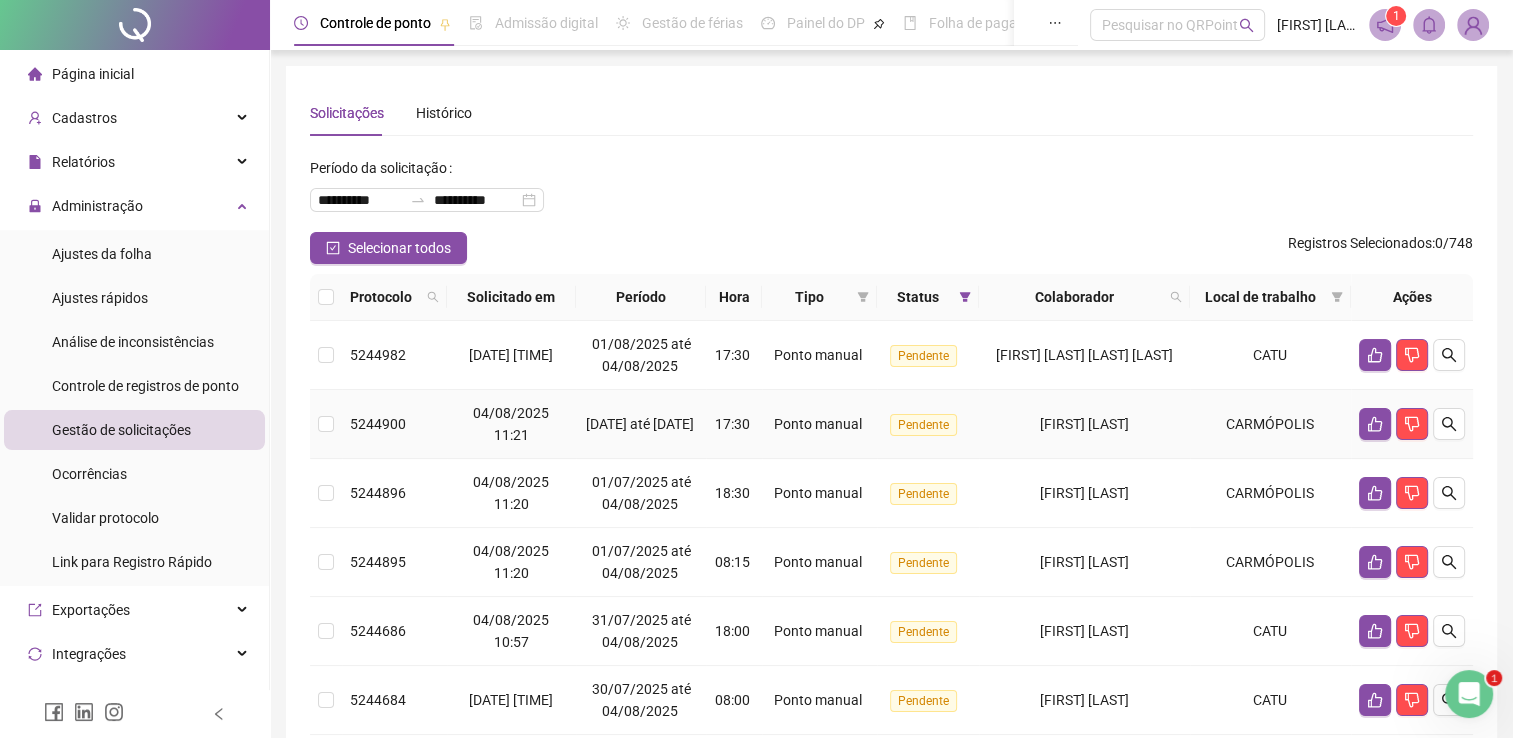 click on "[FIRST] [LAST]" at bounding box center [1084, 424] 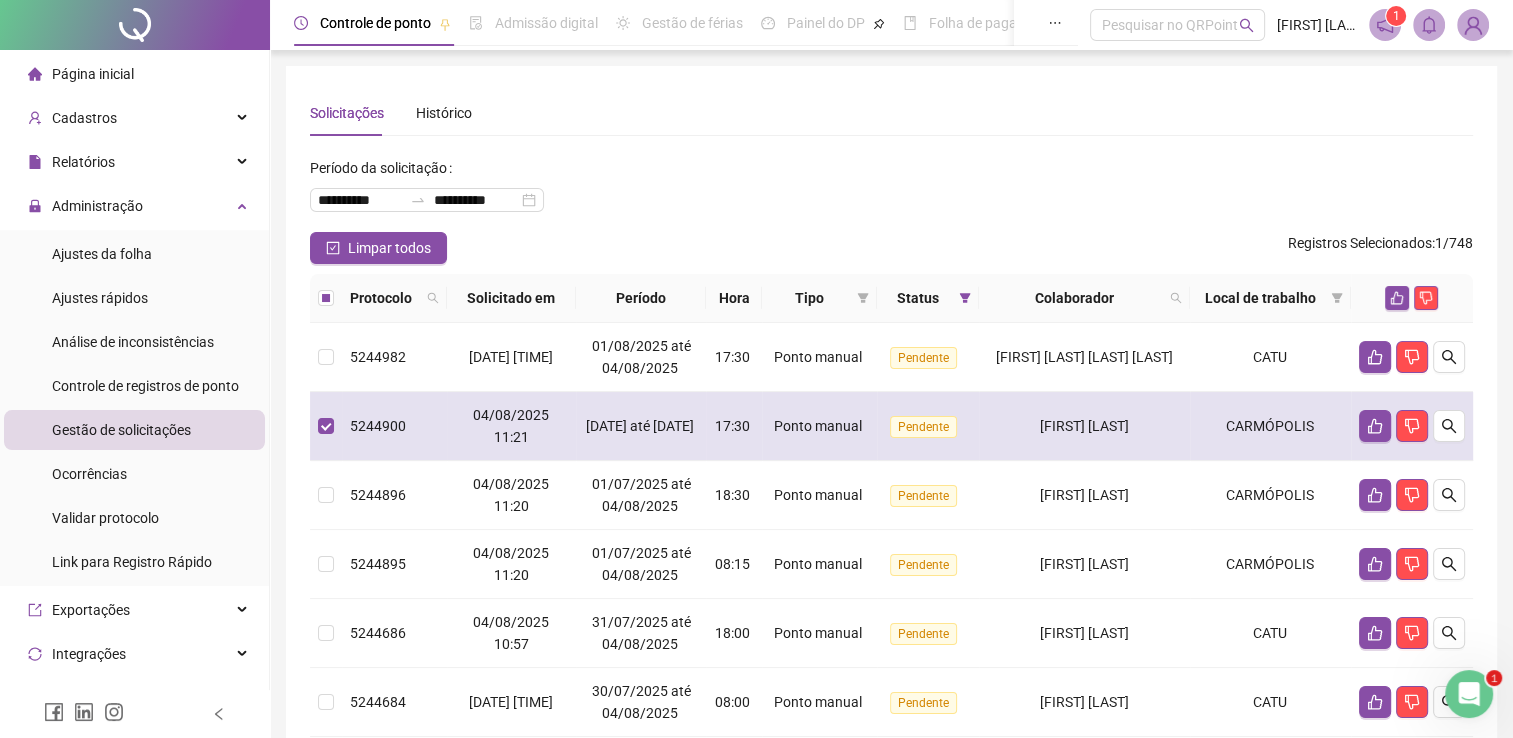 click on "[FIRST] [LAST]" at bounding box center (1084, 426) 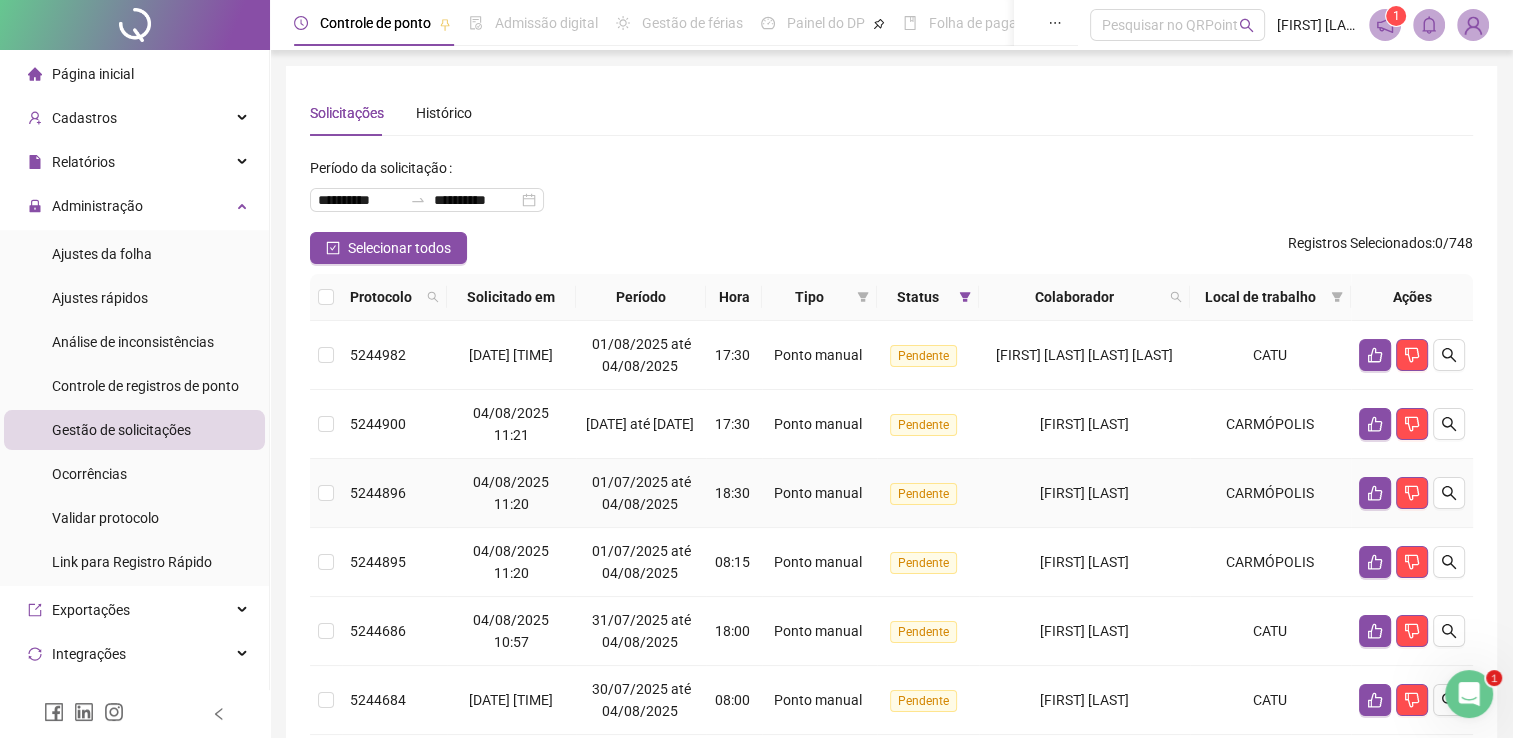 click on "[FIRST] [LAST]" at bounding box center [1084, 493] 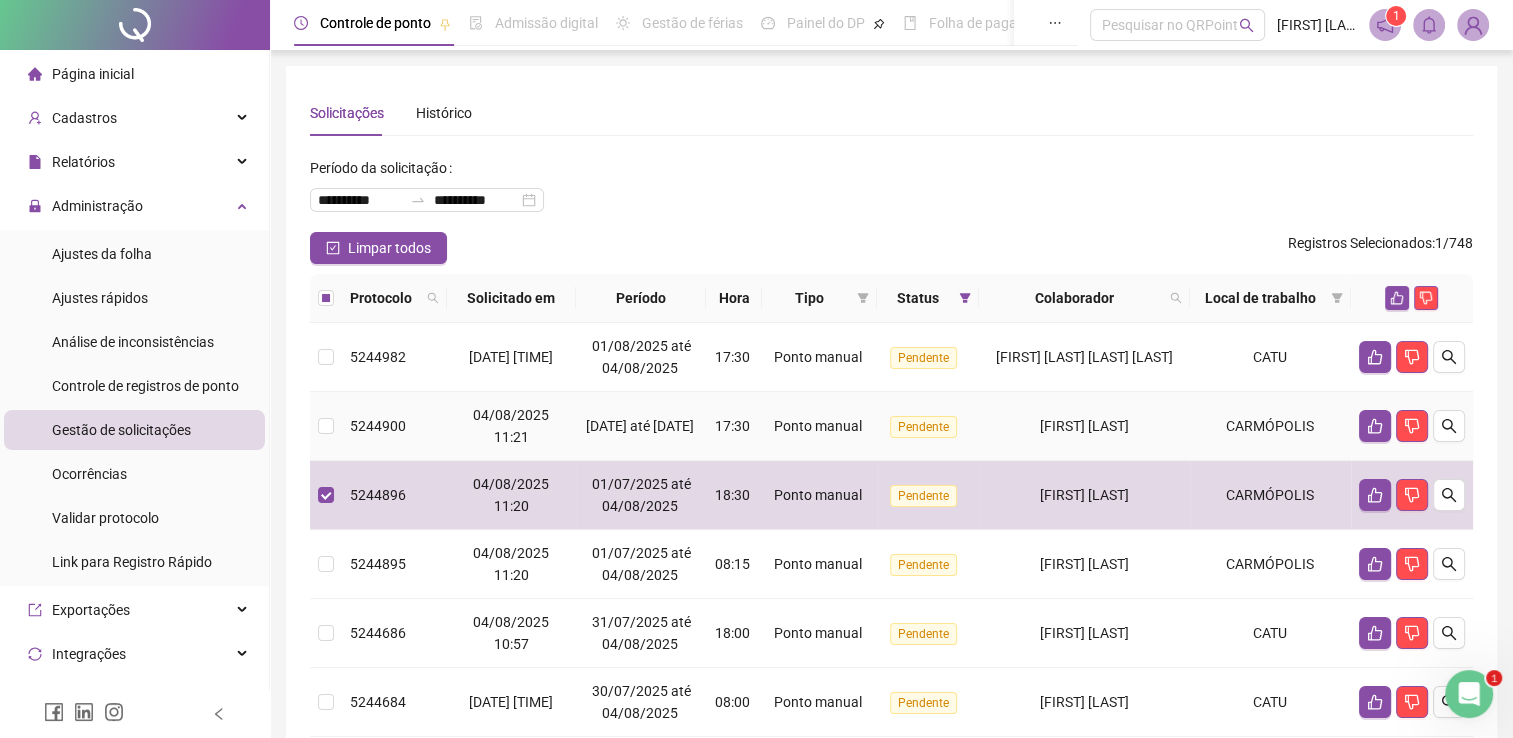 click on "[FIRST] [LAST]" at bounding box center [1084, 426] 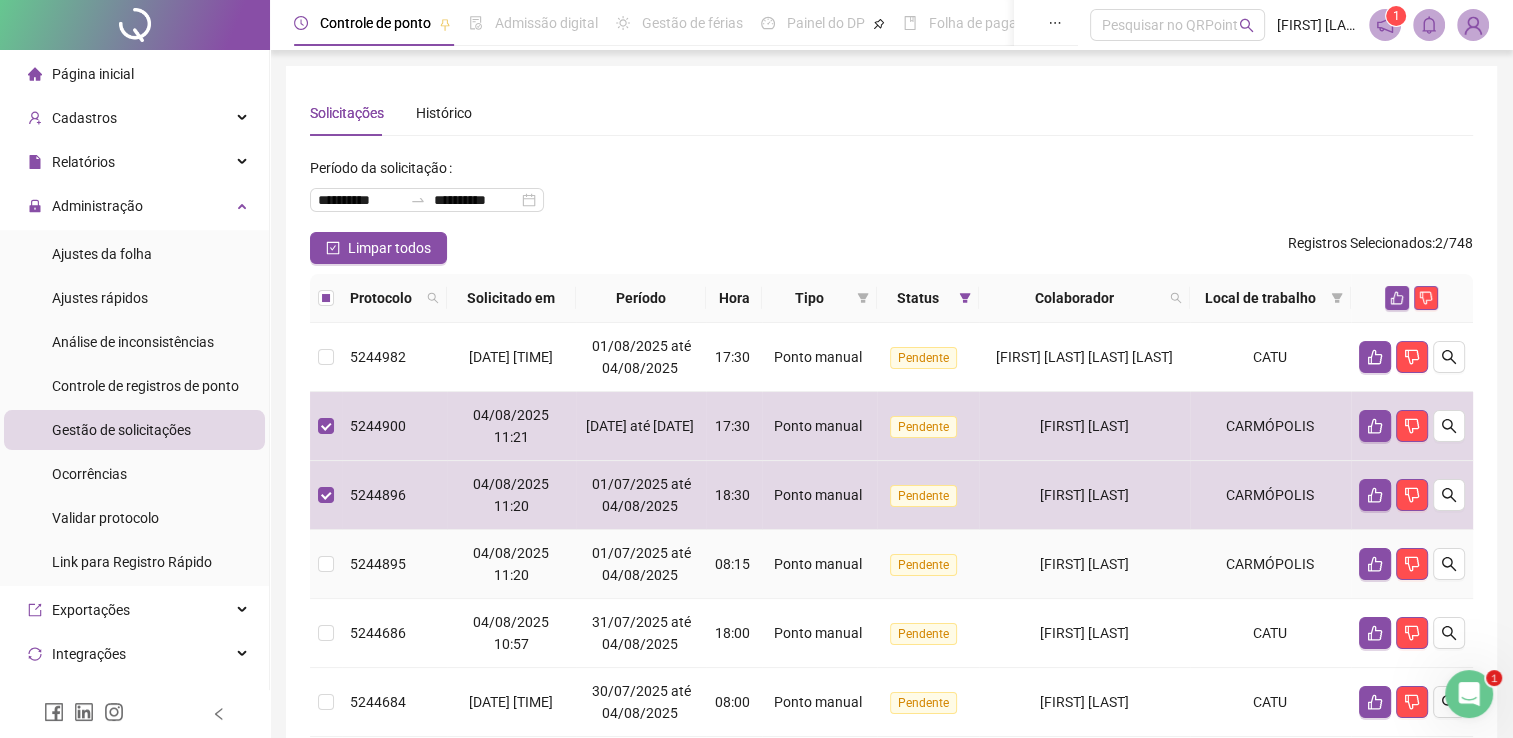click on "[FIRST] [LAST]" at bounding box center [1084, 564] 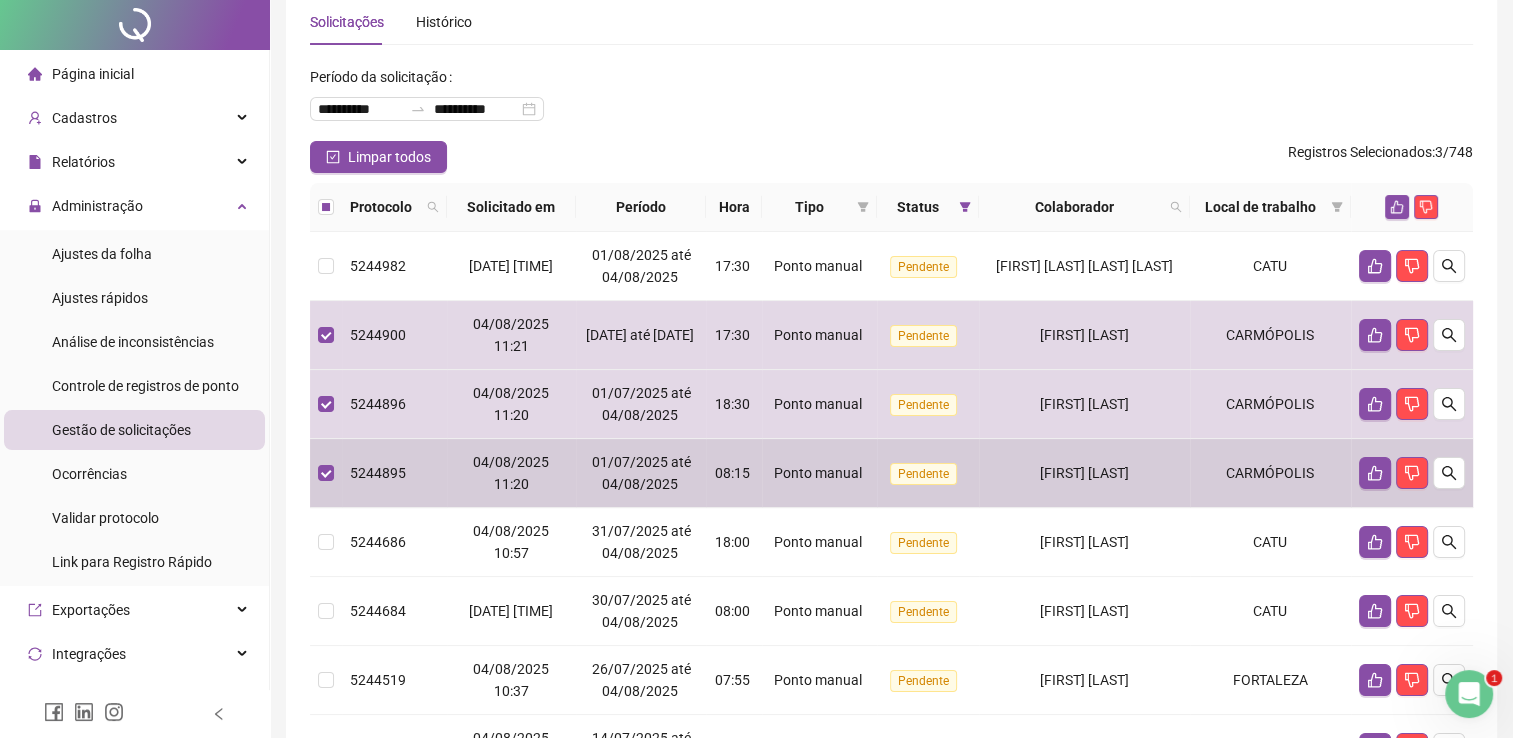 scroll, scrollTop: 200, scrollLeft: 0, axis: vertical 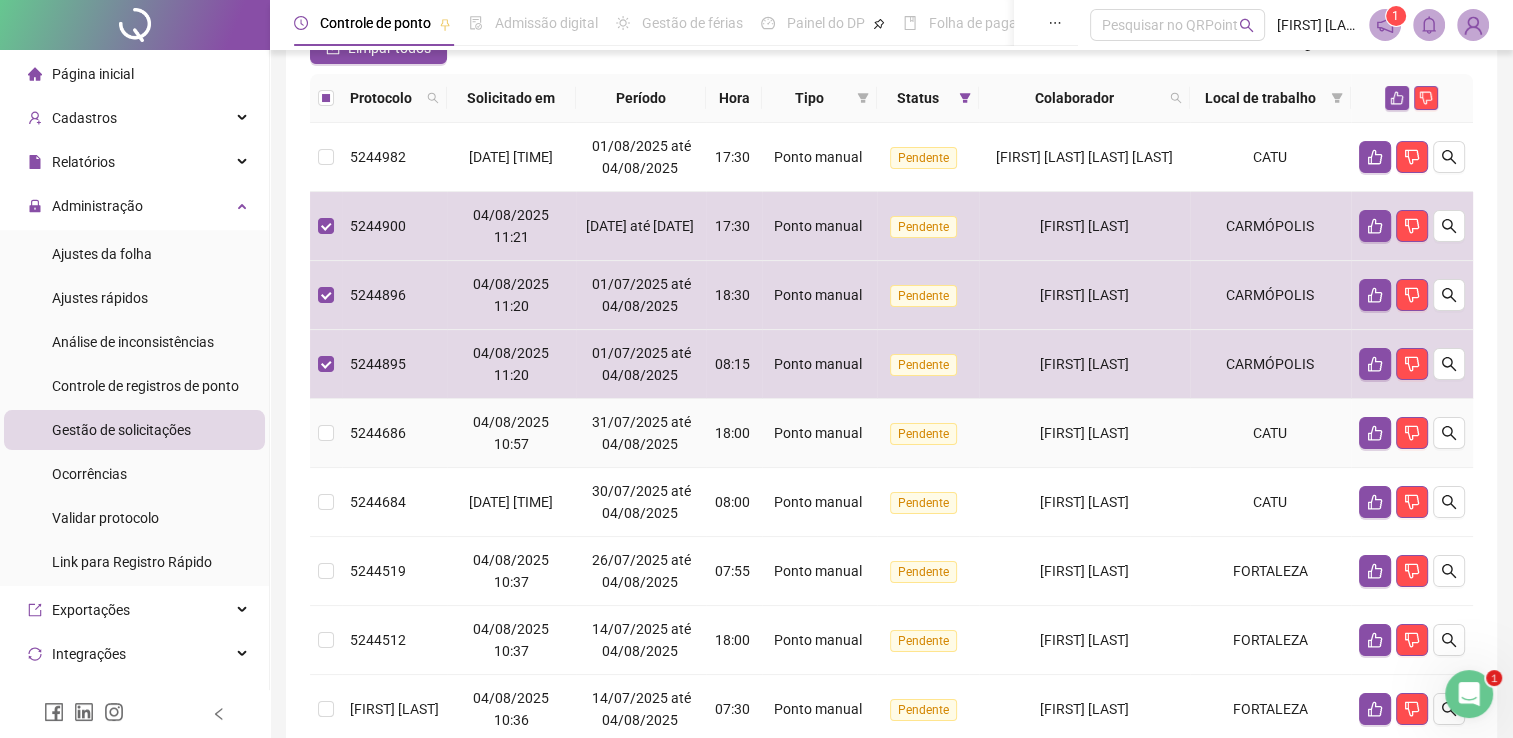 click on "[FIRST] [LAST]" at bounding box center [1084, 433] 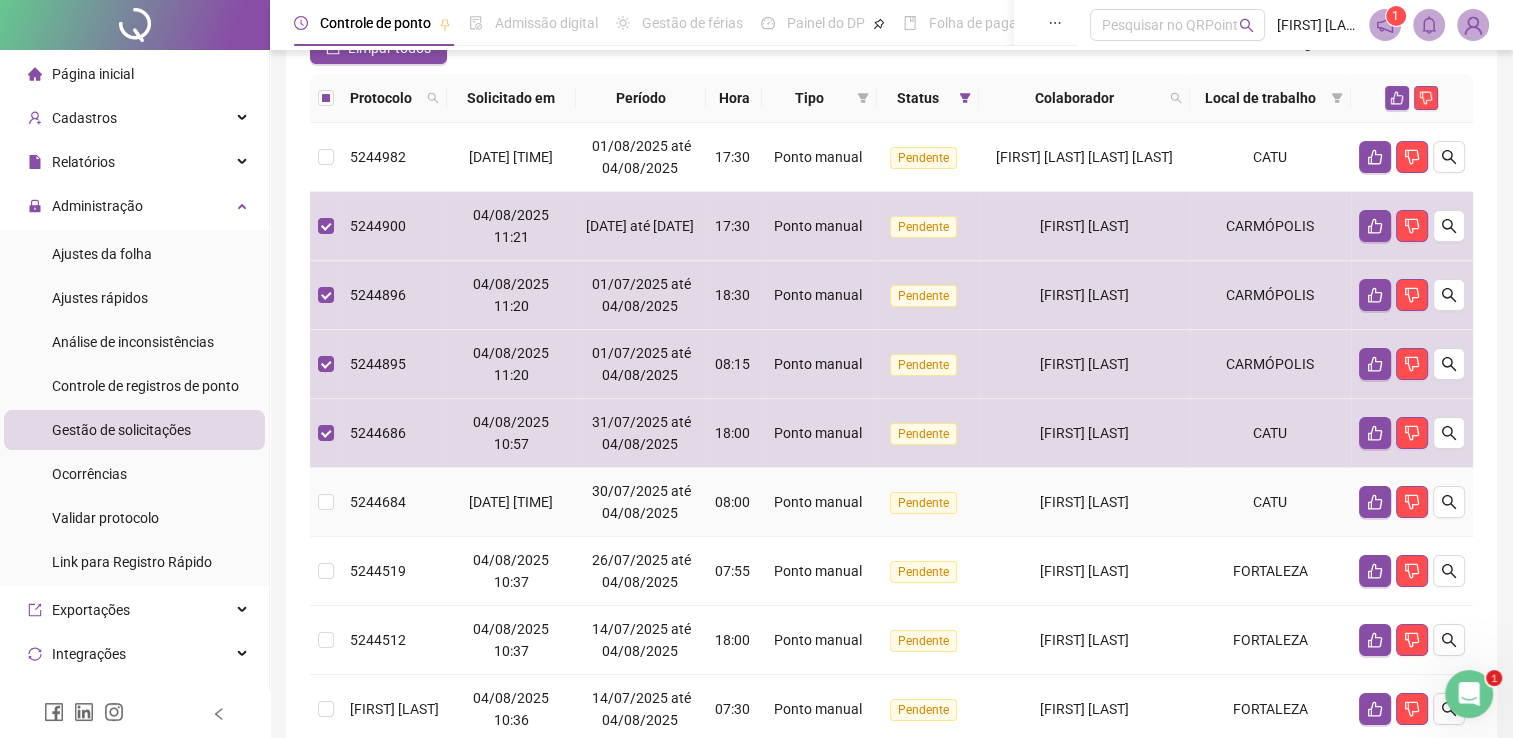 click on "[FIRST] [LAST]" at bounding box center [1084, 502] 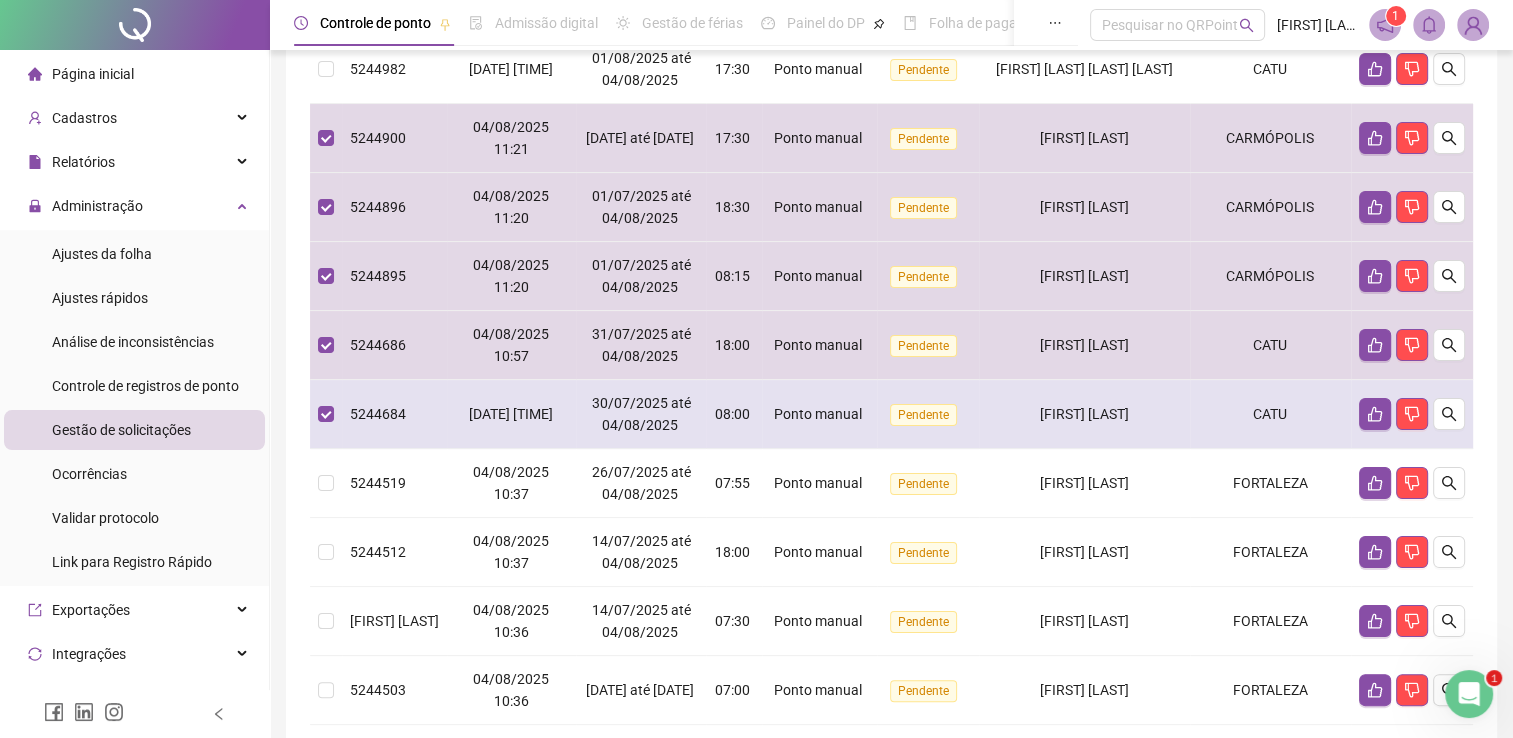 scroll, scrollTop: 300, scrollLeft: 0, axis: vertical 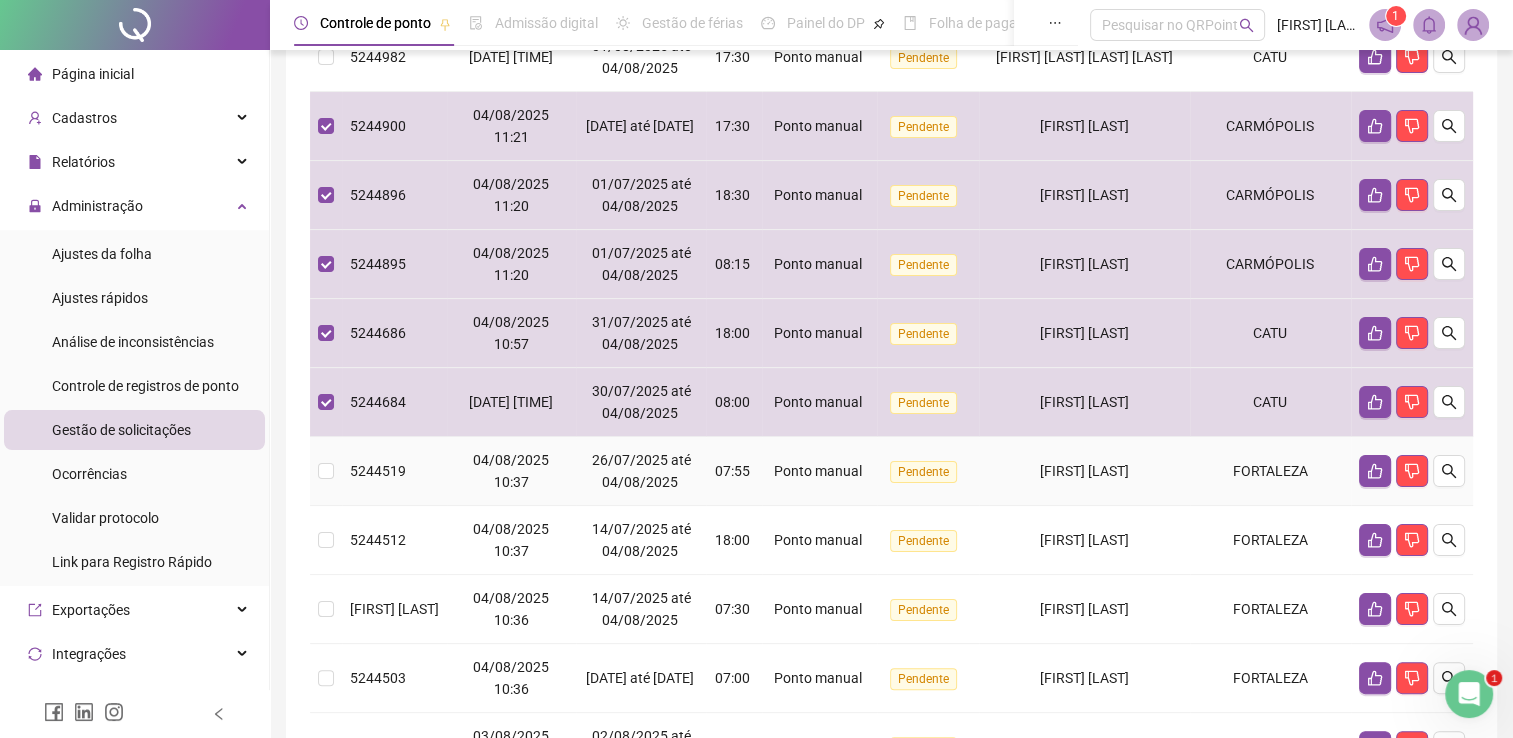 click on "[FIRST] [LAST]" at bounding box center (1084, 471) 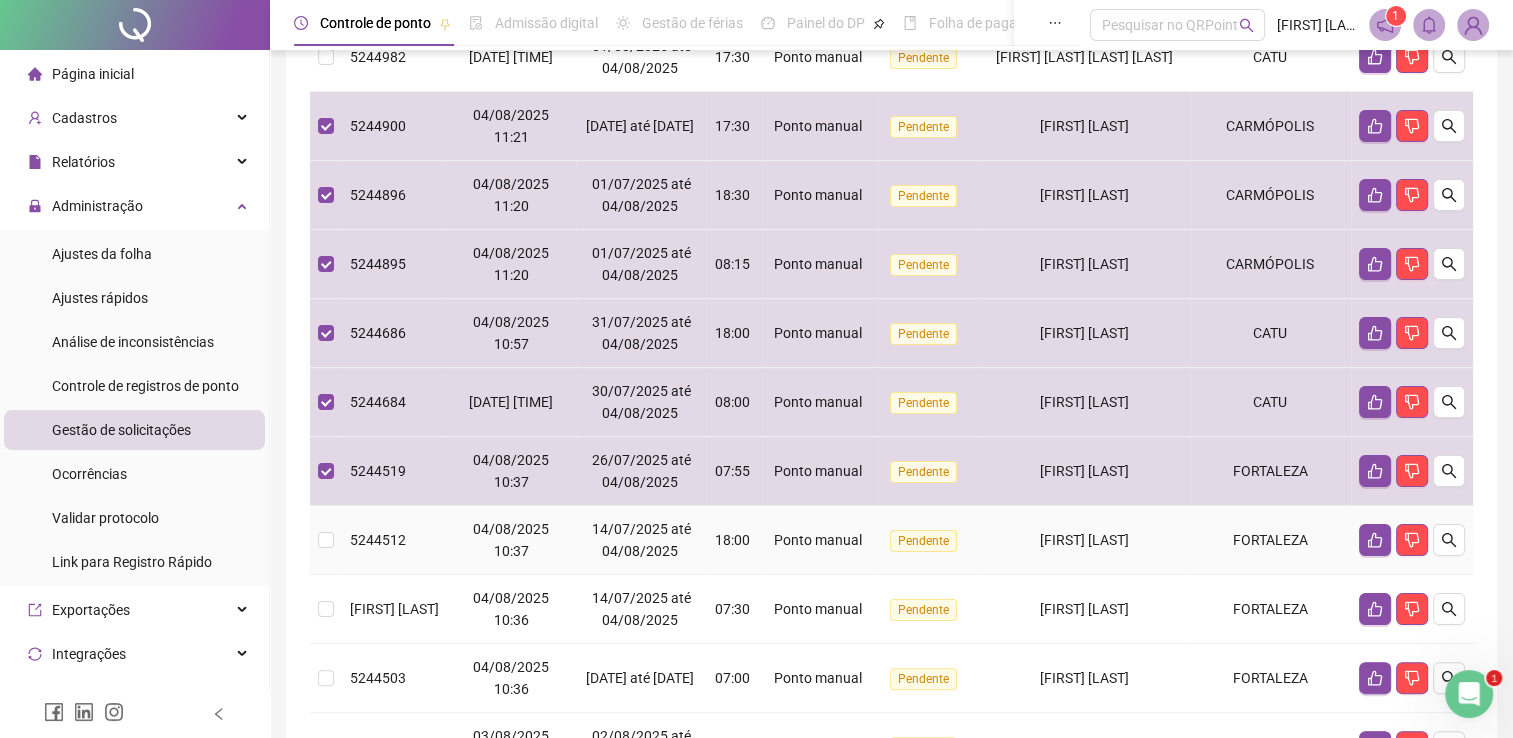 click on "[FIRST] [LAST]" at bounding box center [1084, 540] 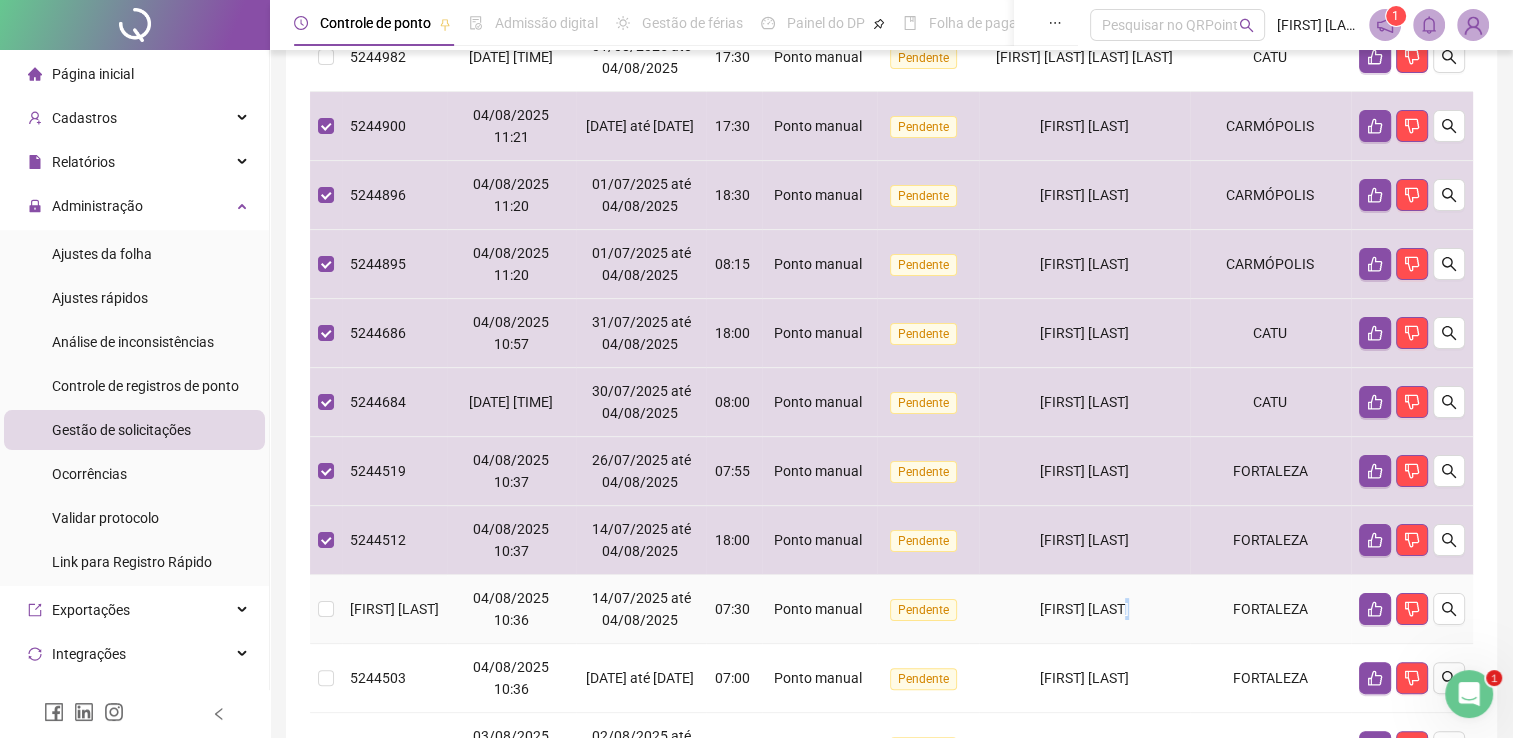 click on "[FIRST] [LAST]" at bounding box center (1084, 609) 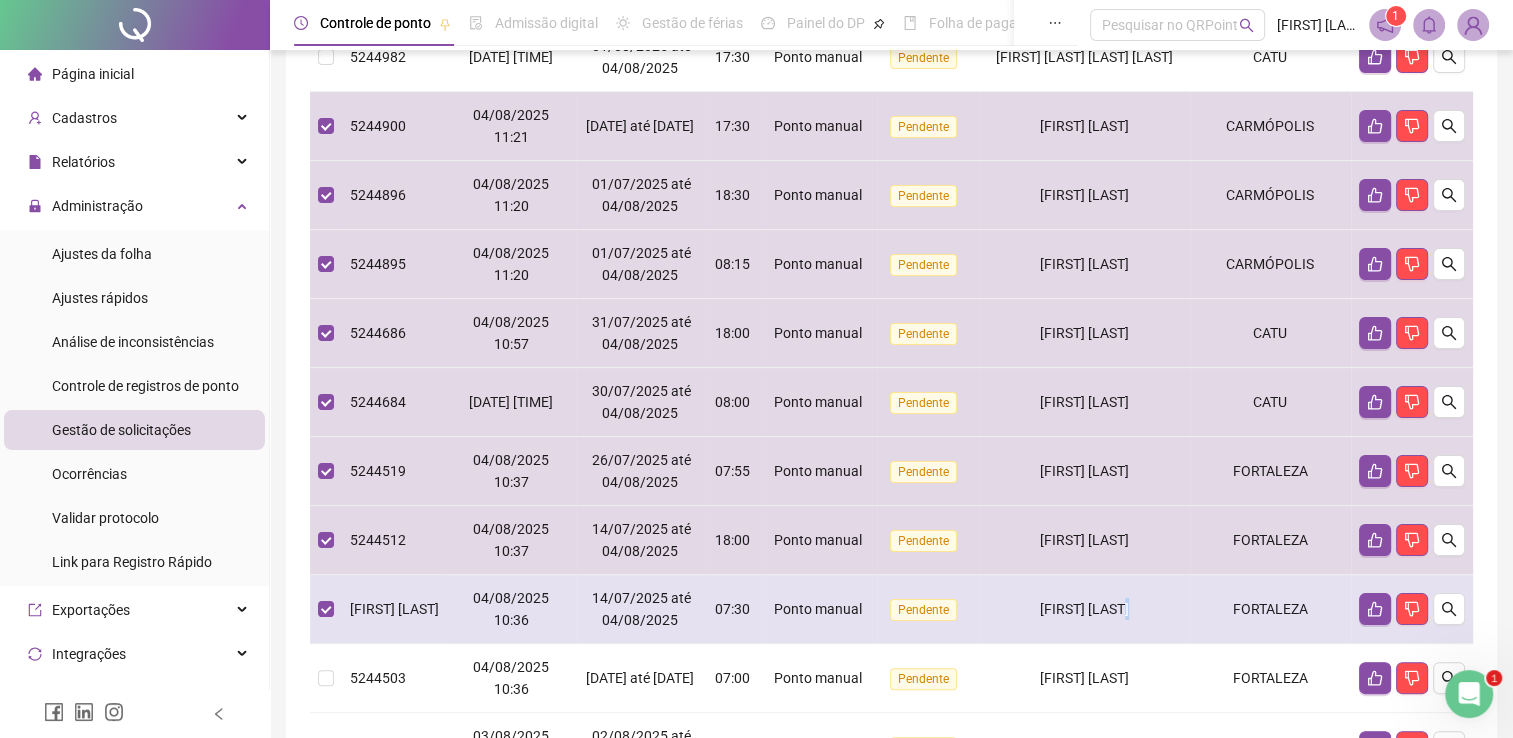 scroll, scrollTop: 400, scrollLeft: 0, axis: vertical 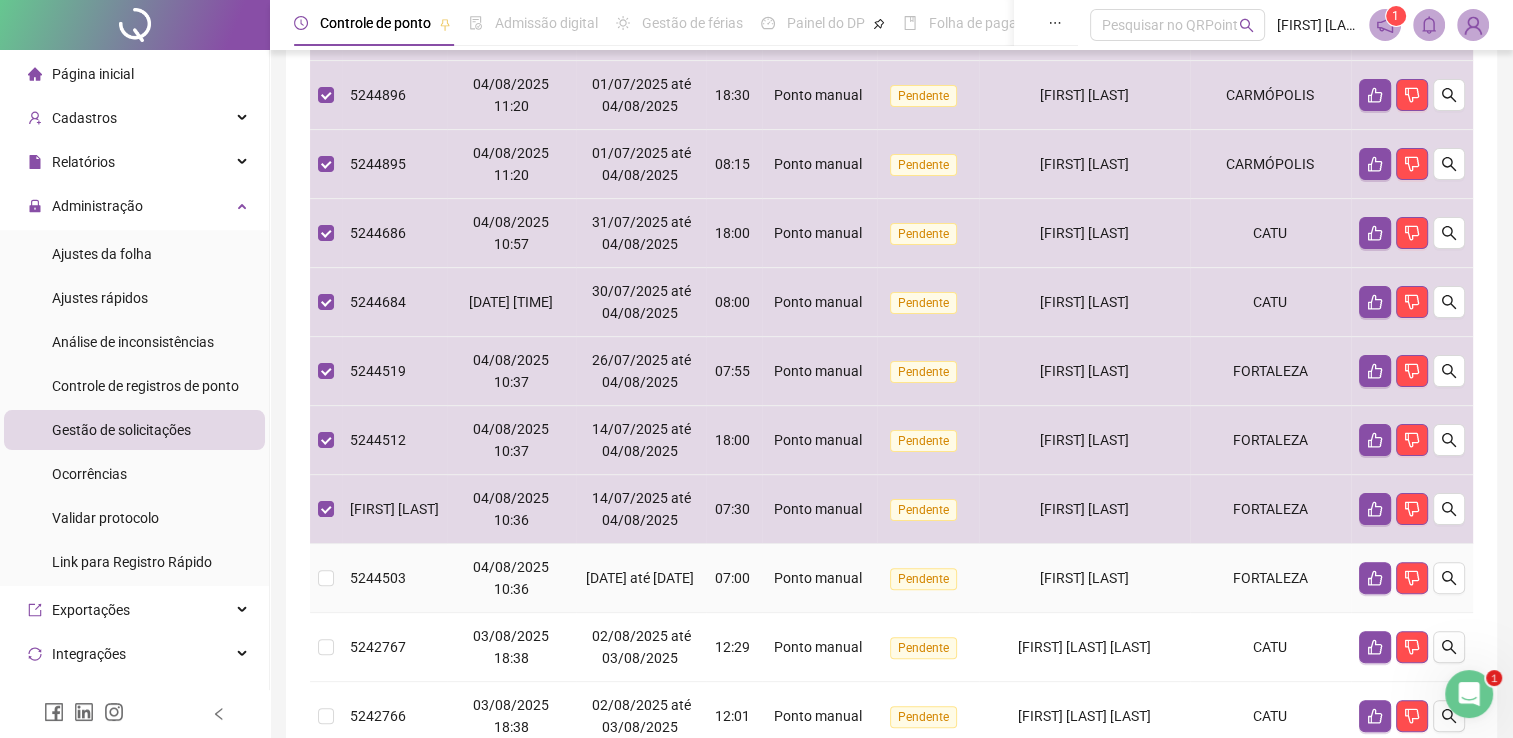 click on "[FIRST] [LAST]" at bounding box center (1084, 578) 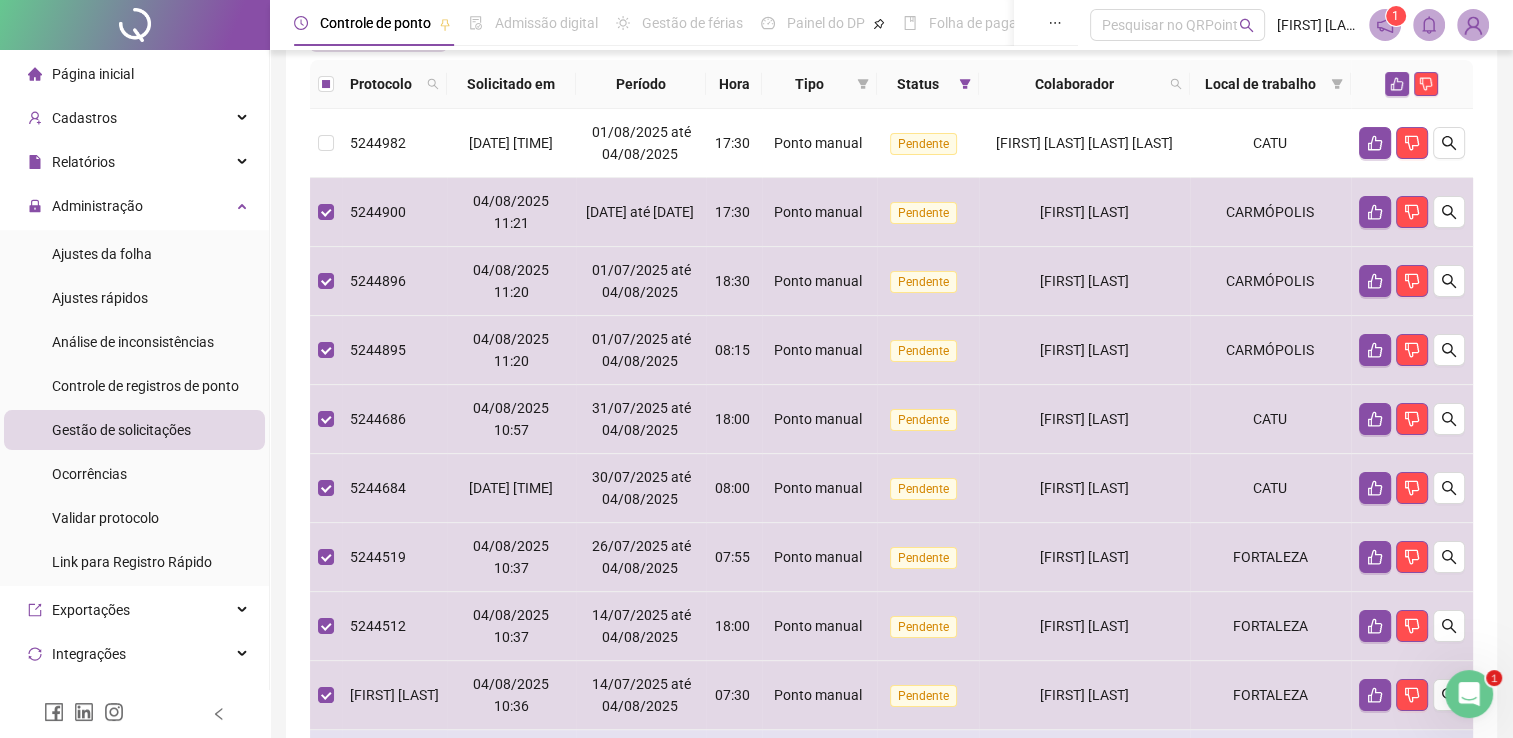 scroll, scrollTop: 0, scrollLeft: 0, axis: both 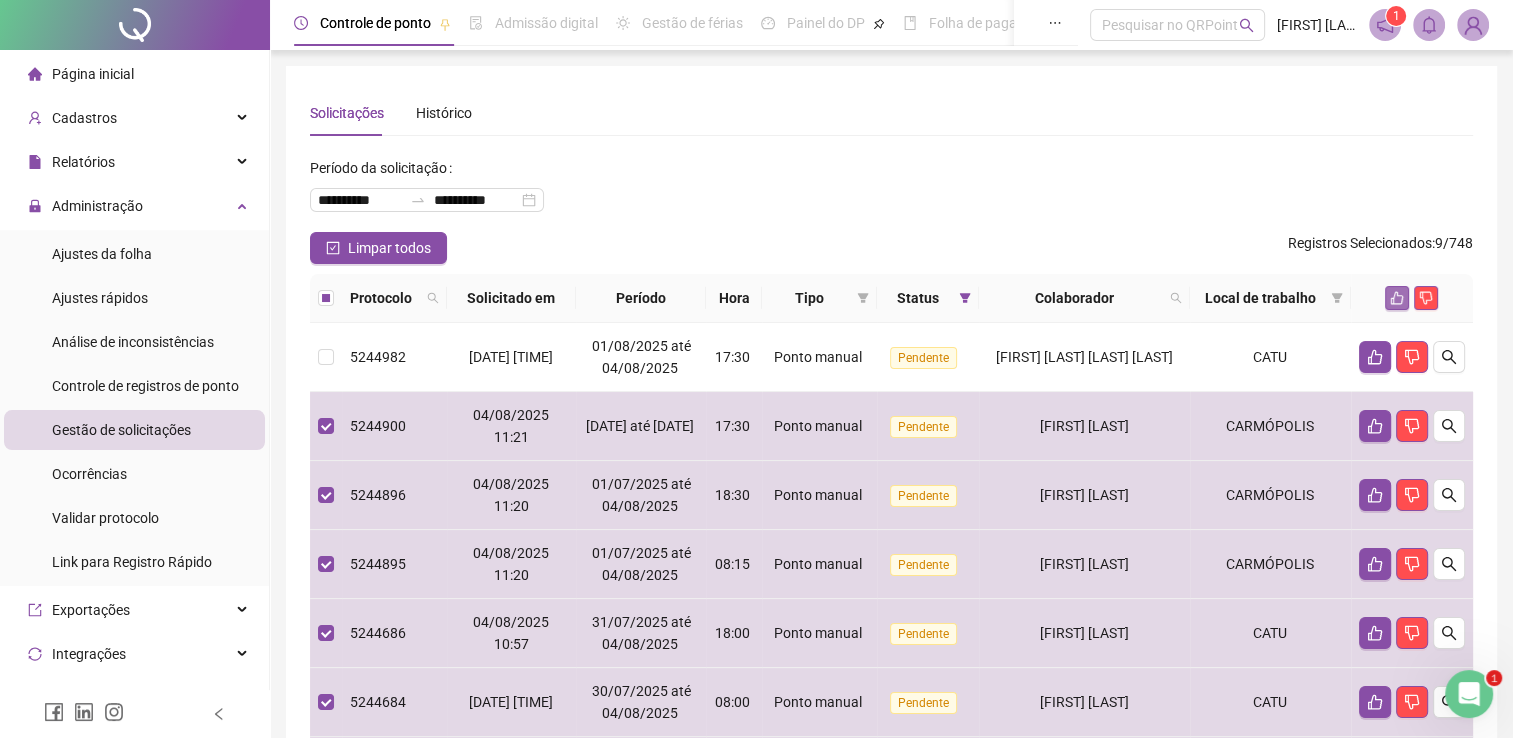 click at bounding box center [1397, 298] 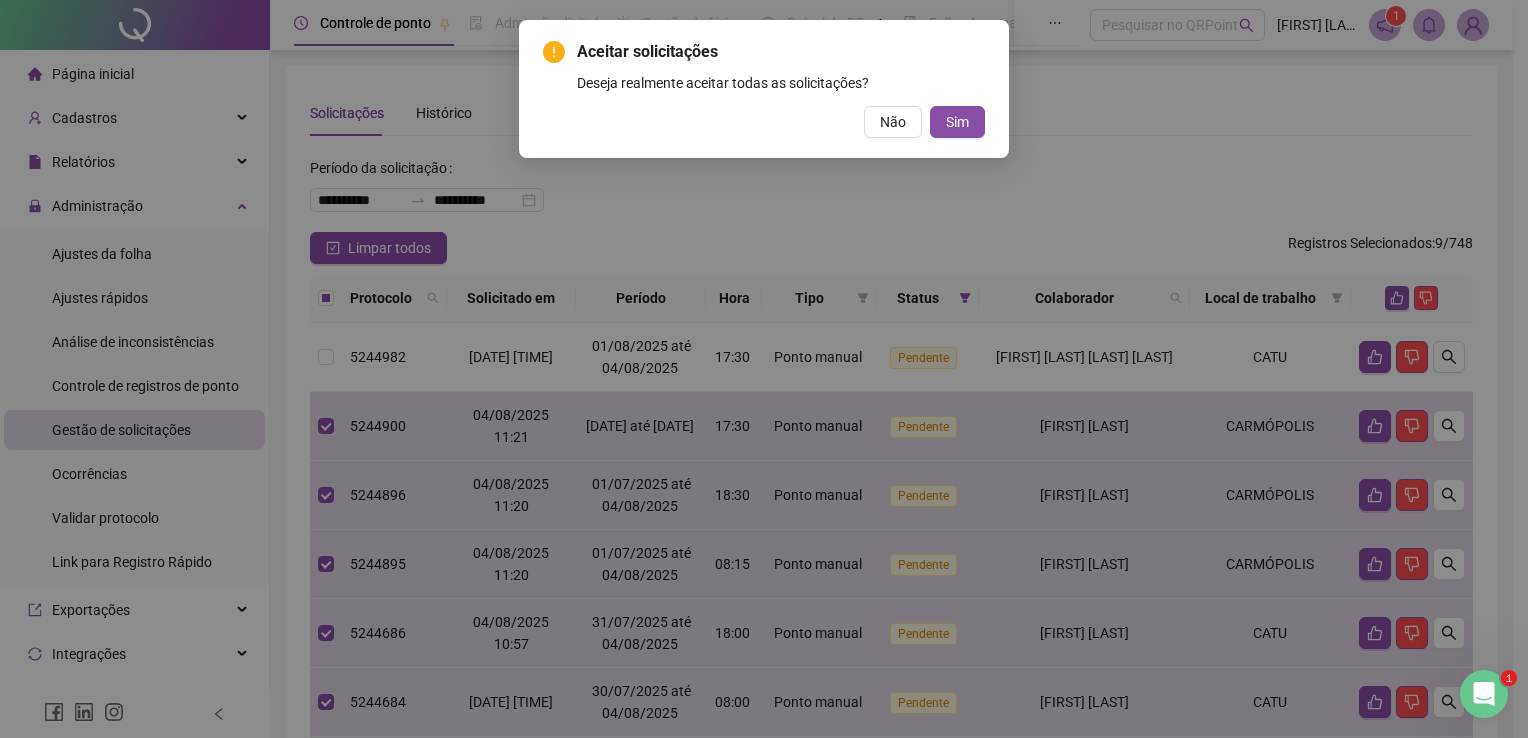 click on "Aceitar solicitações Deseja realmente aceitar todas as solicitações? Não Sim" at bounding box center (764, 89) 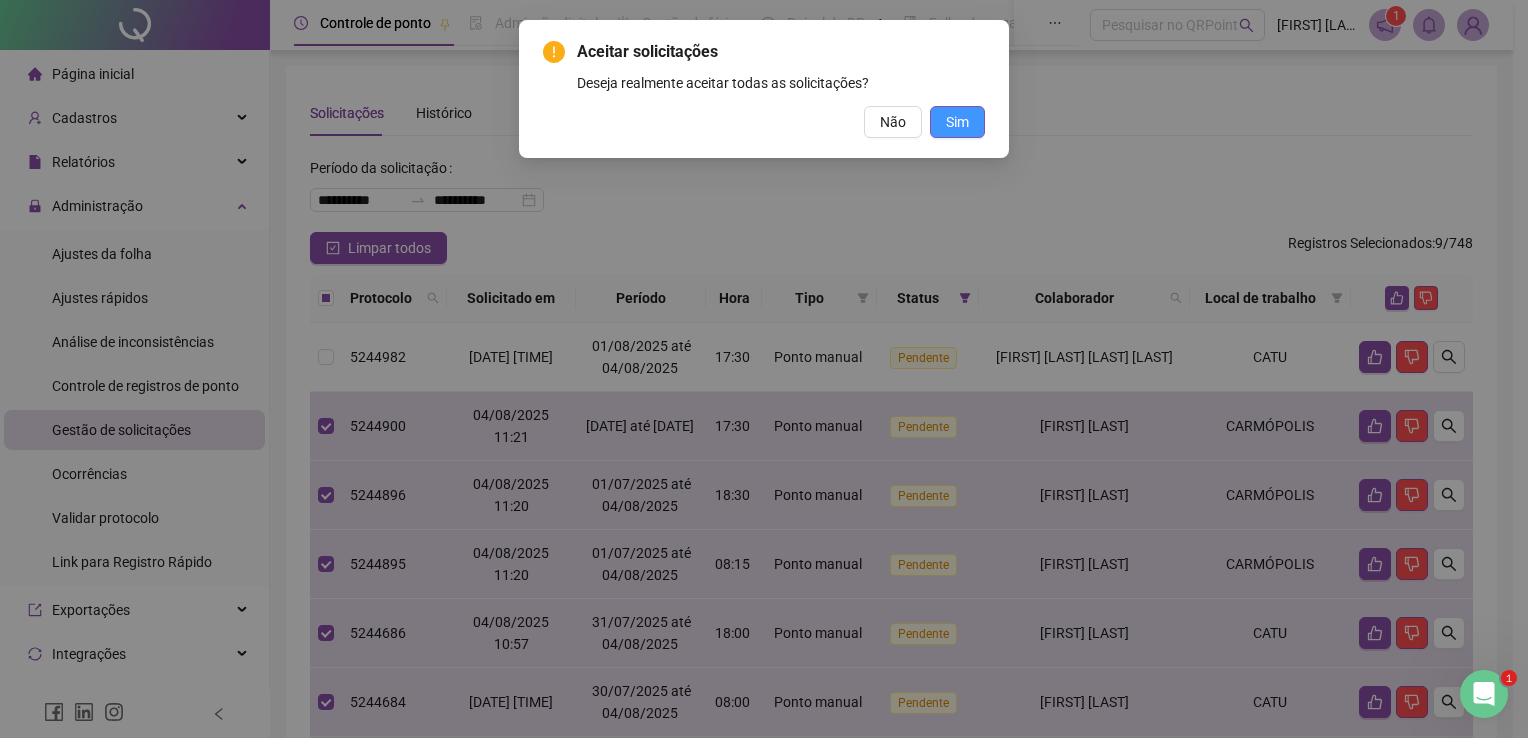 click on "Sim" at bounding box center [957, 122] 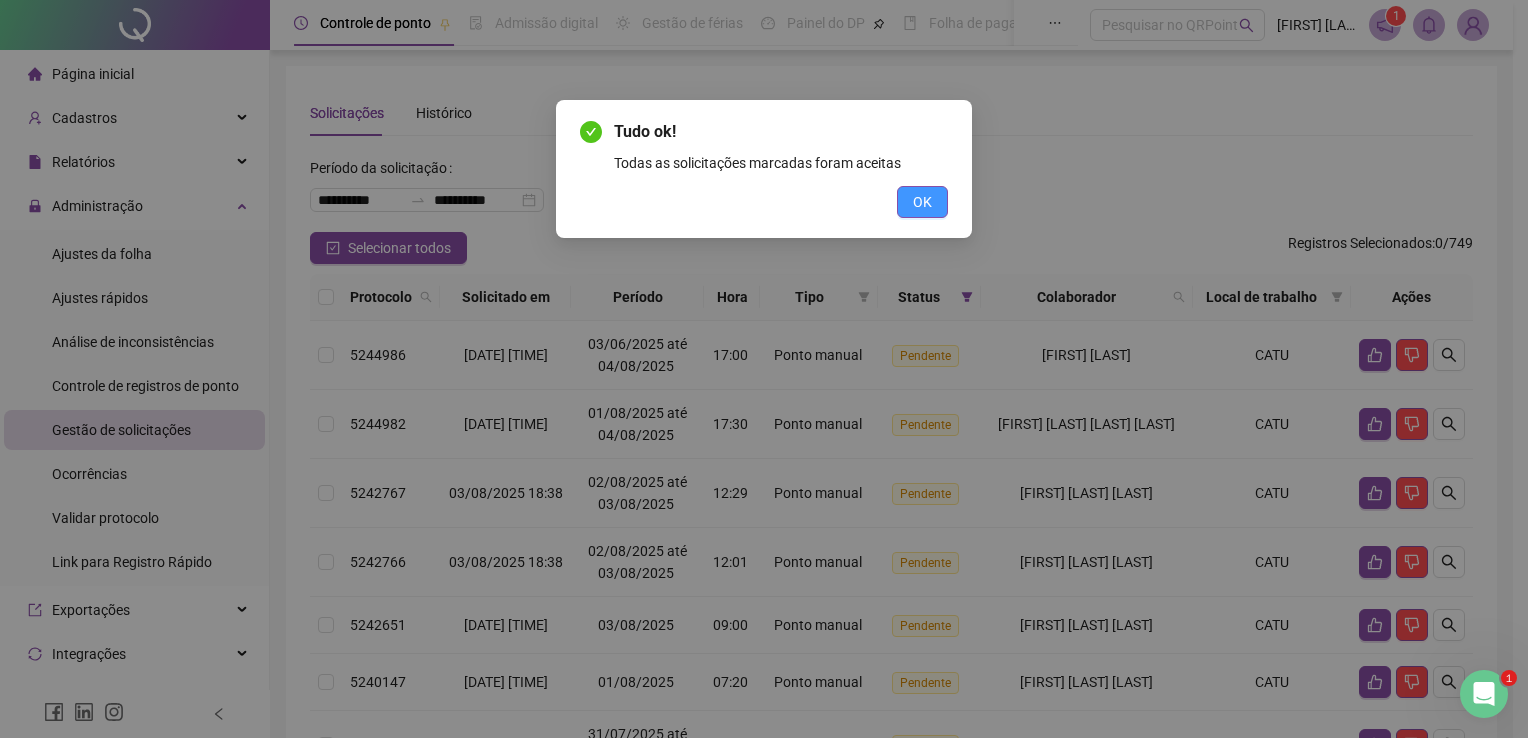 click on "OK" at bounding box center [922, 202] 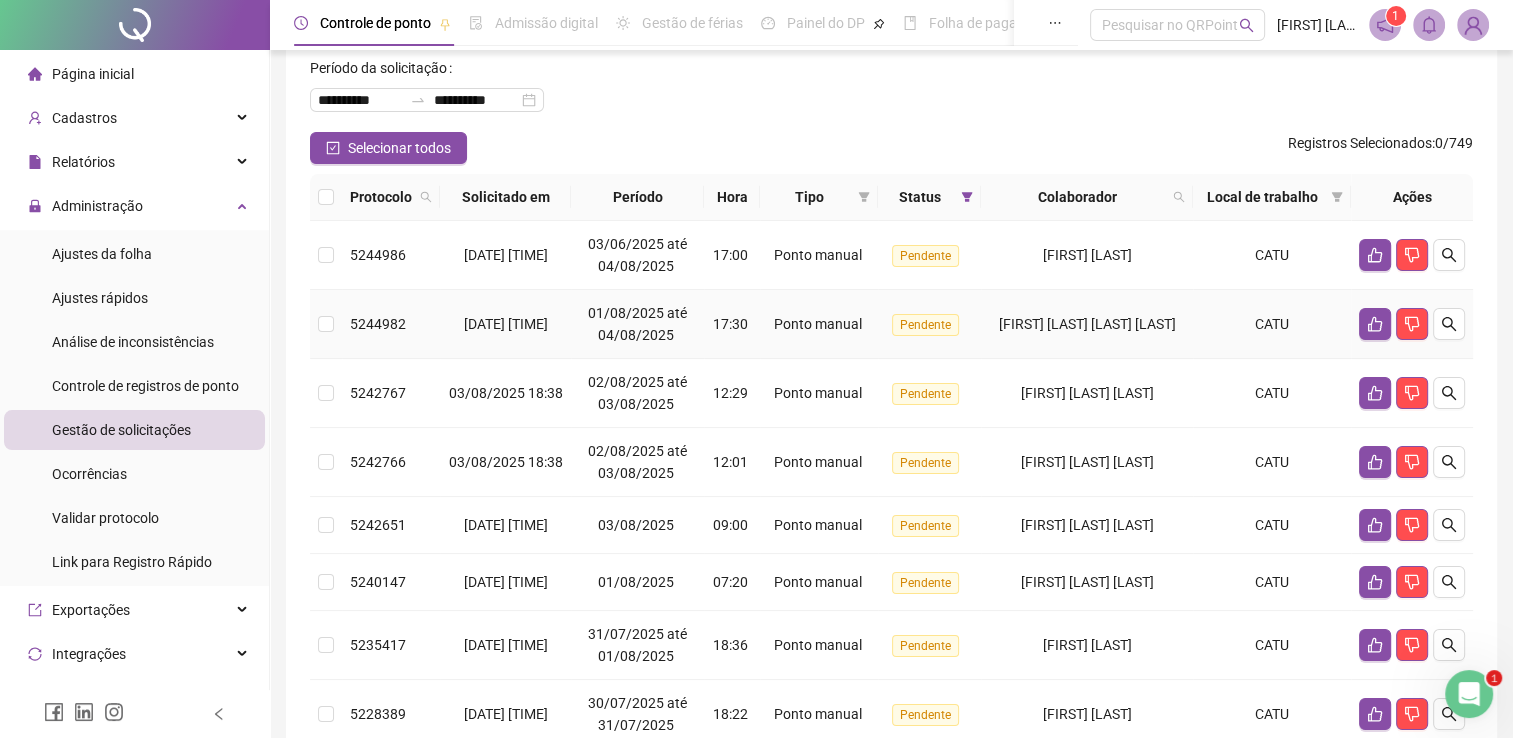 scroll, scrollTop: 0, scrollLeft: 0, axis: both 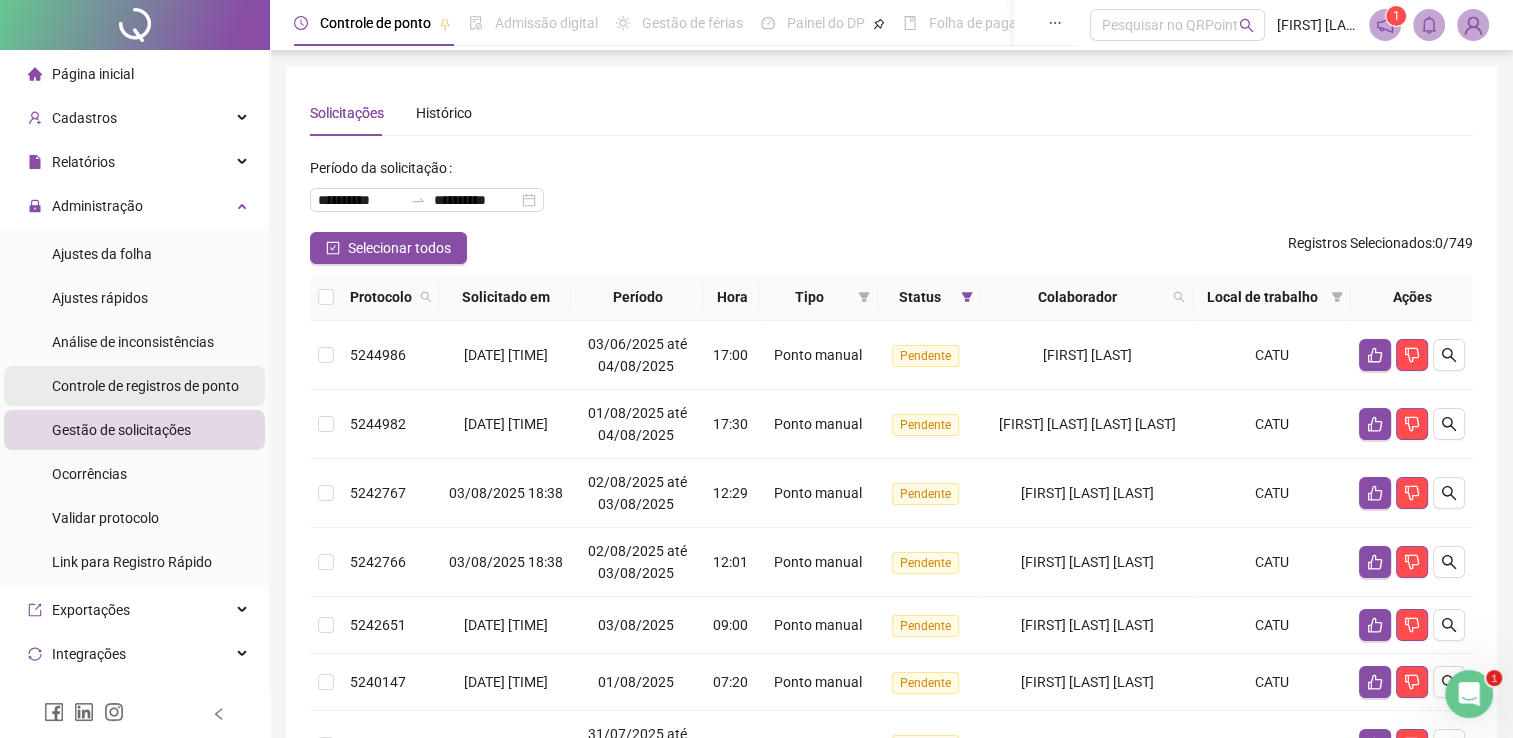 click on "Controle de registros de ponto" at bounding box center (145, 386) 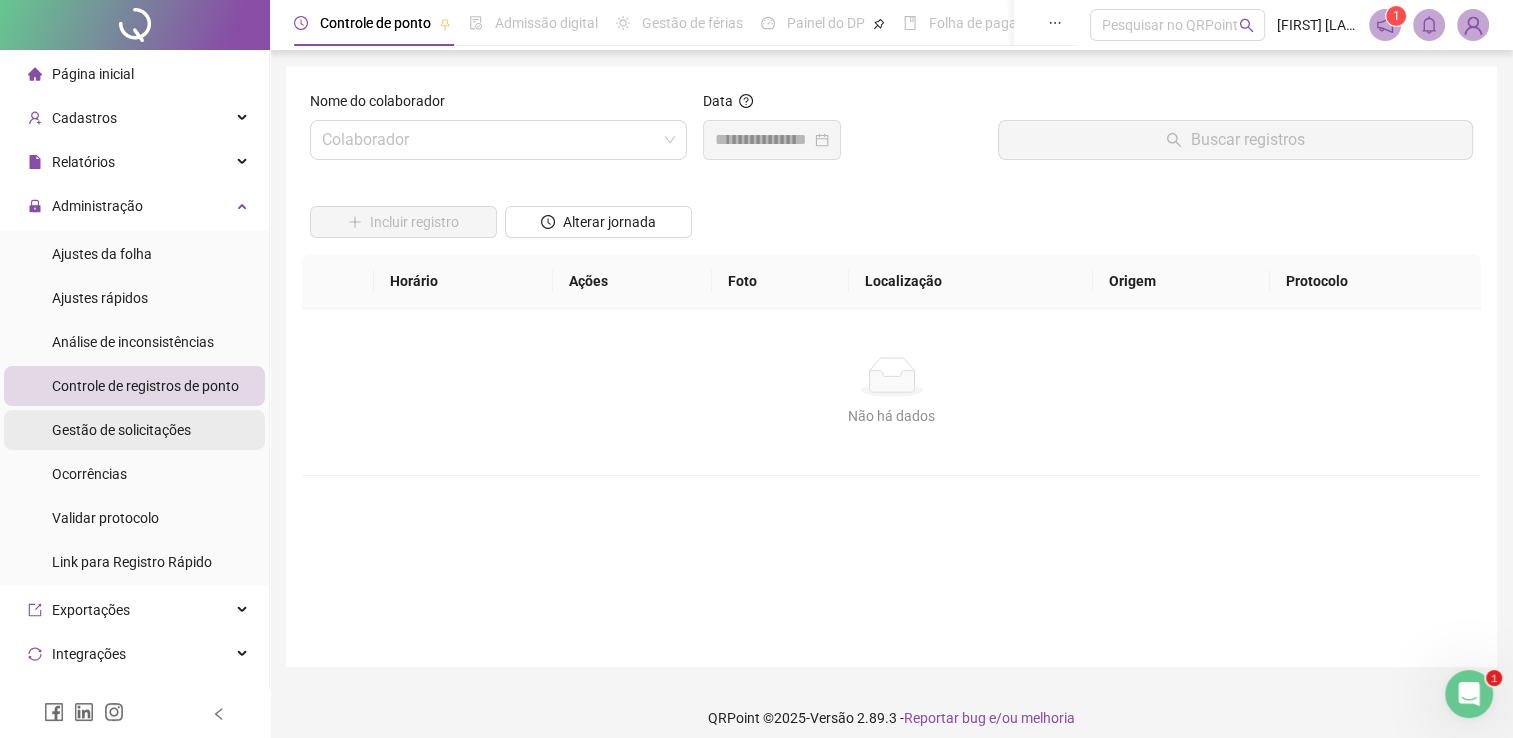 click on "Gestão de solicitações" at bounding box center [121, 430] 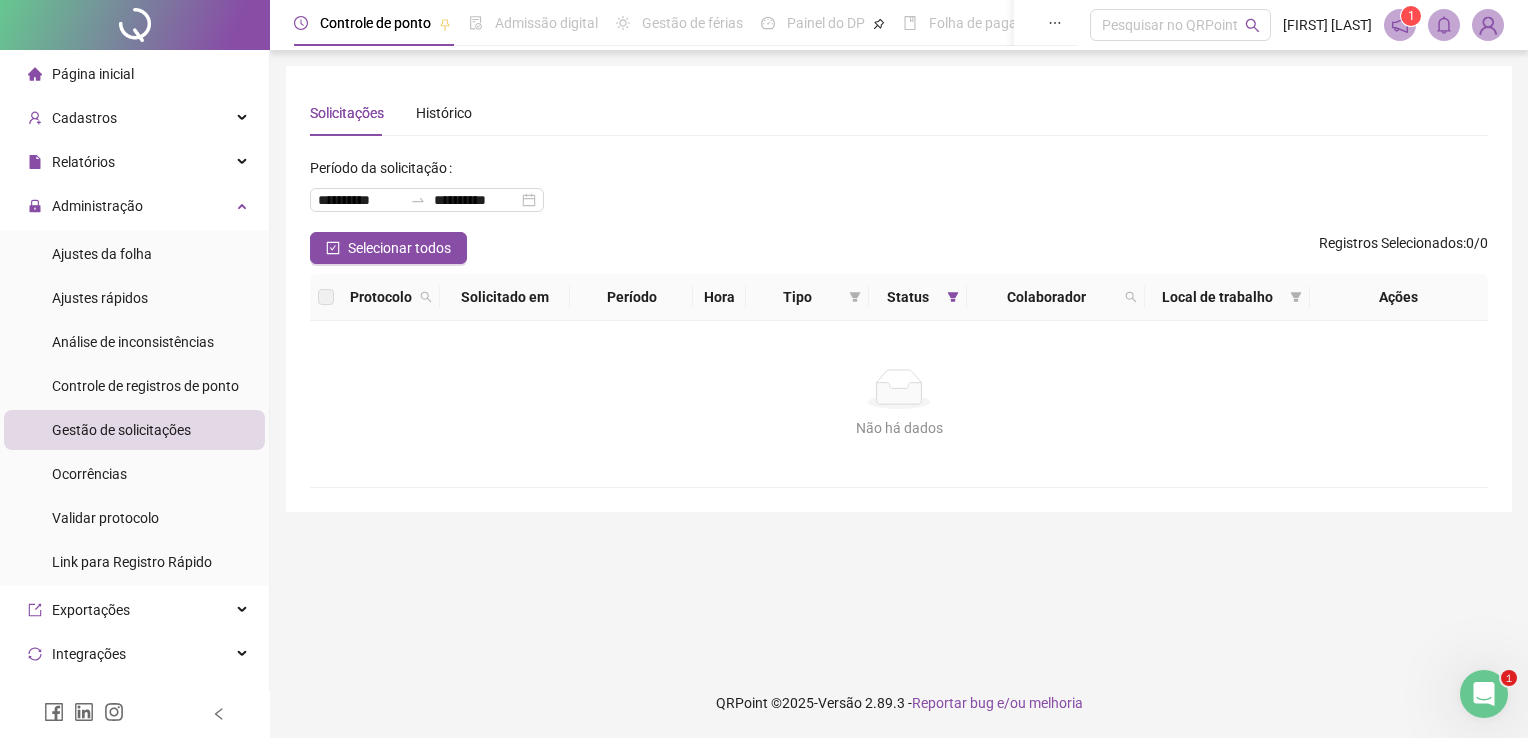 click on "Gestão de solicitações" at bounding box center (121, 430) 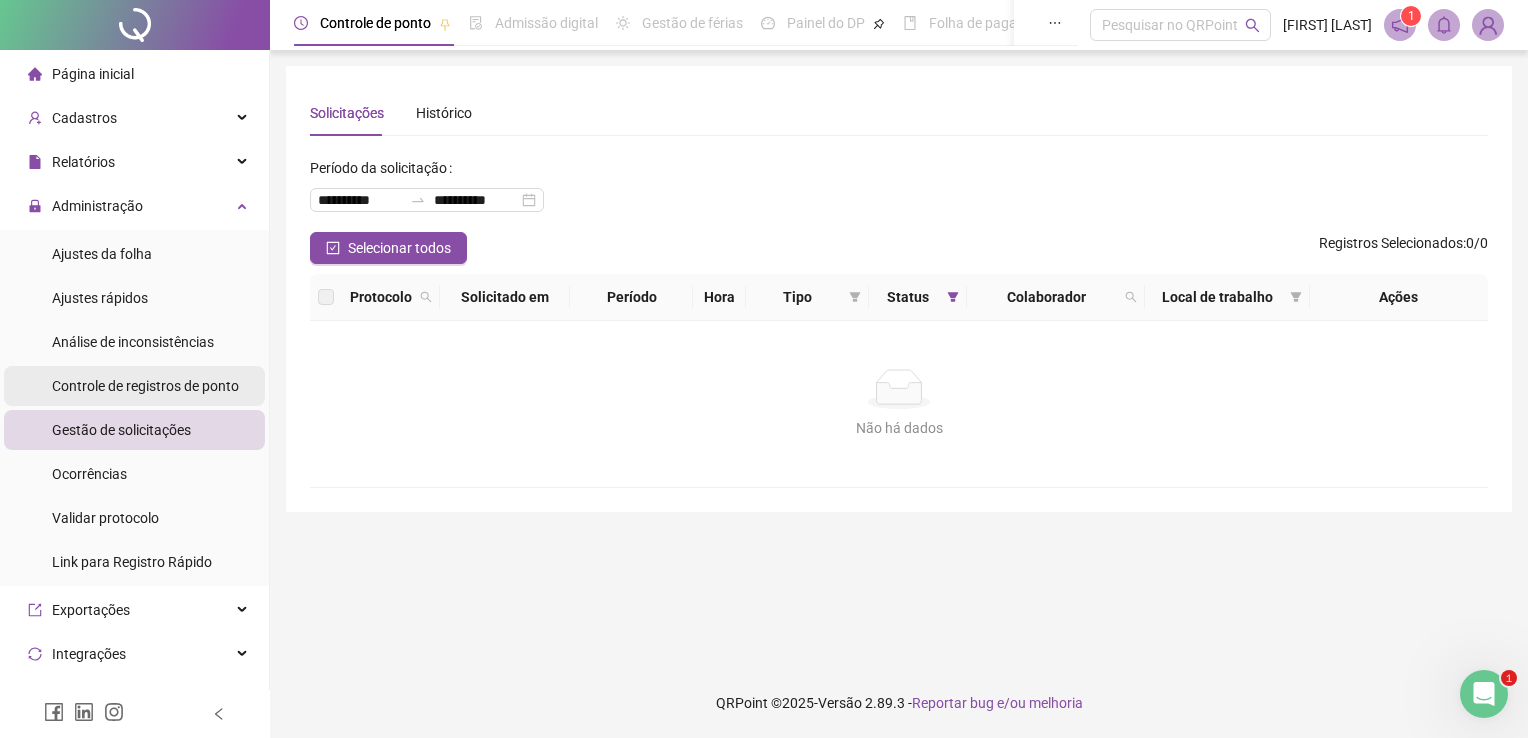 click on "Controle de registros de ponto" at bounding box center (145, 386) 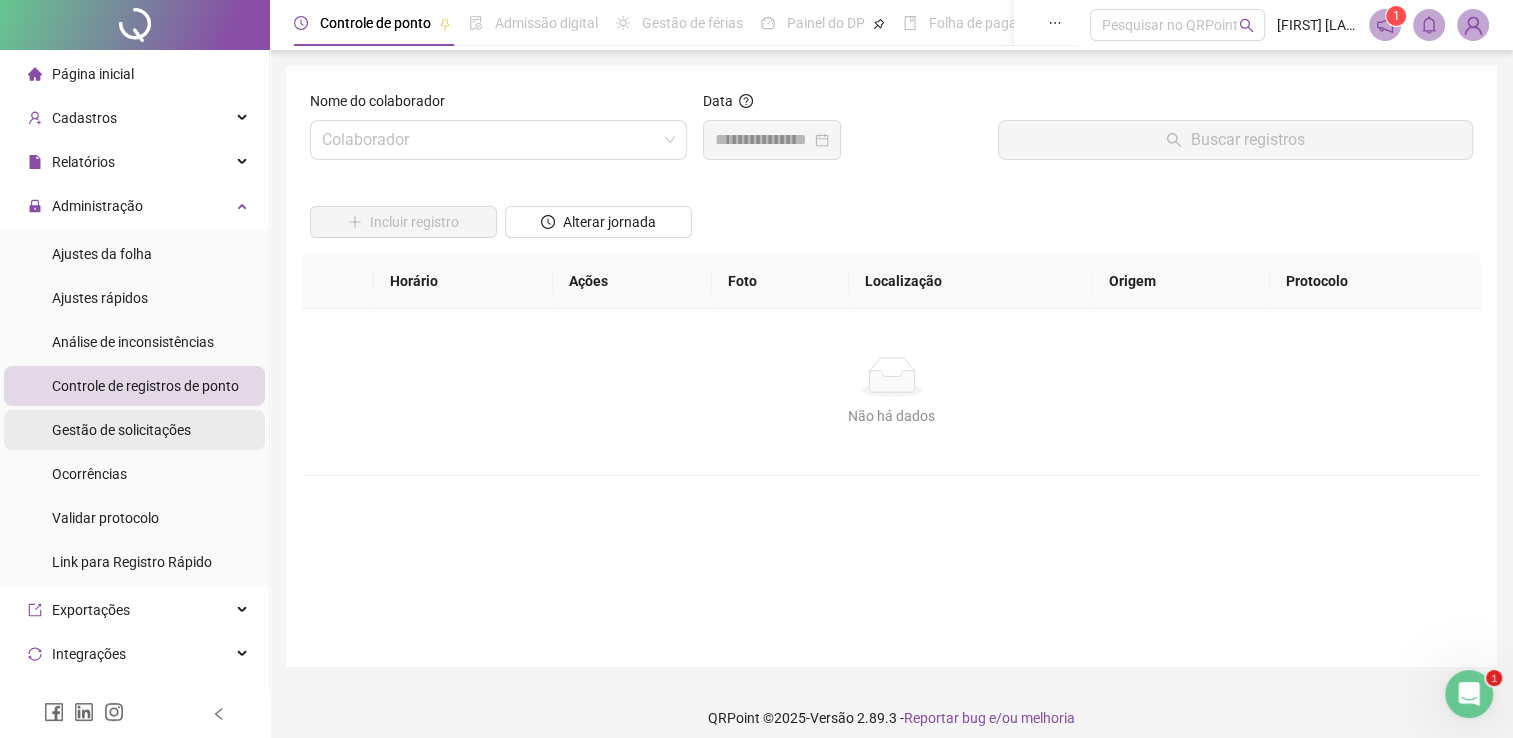 click on "Gestão de solicitações" at bounding box center [121, 430] 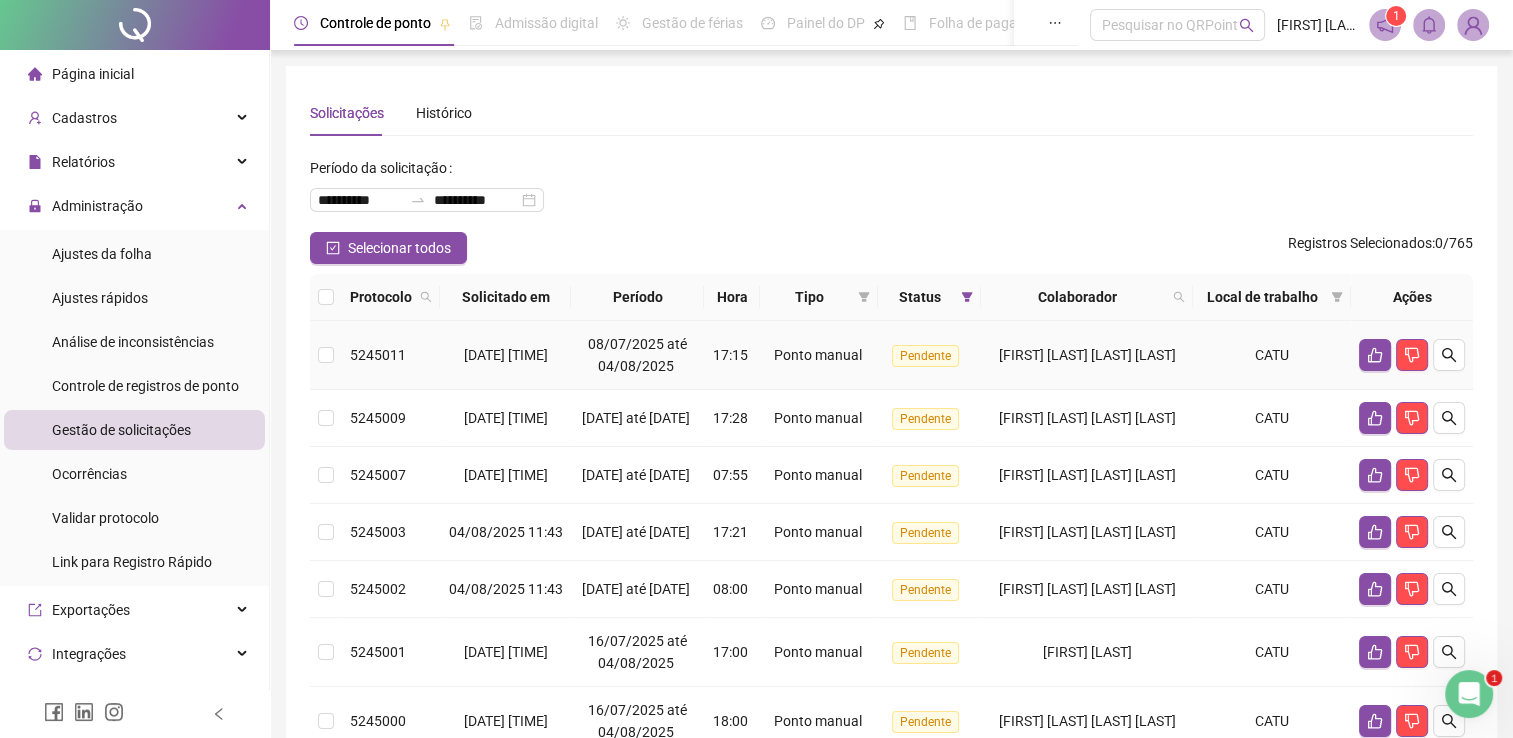 click on "[FIRST] [LAST] [LAST] [LAST]" at bounding box center (1086, 355) 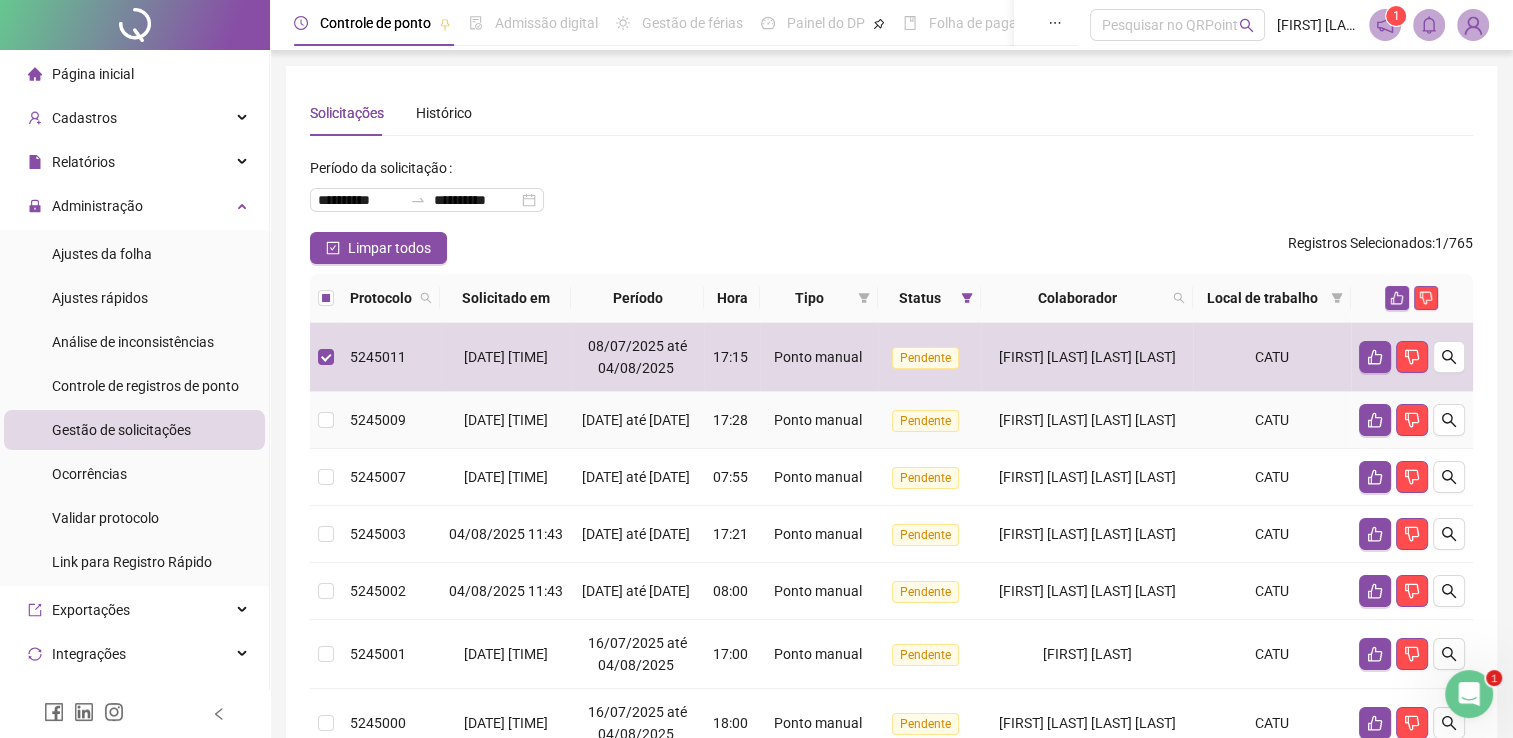 click on "[FIRST] [LAST] [LAST] [LAST]" at bounding box center [1087, 420] 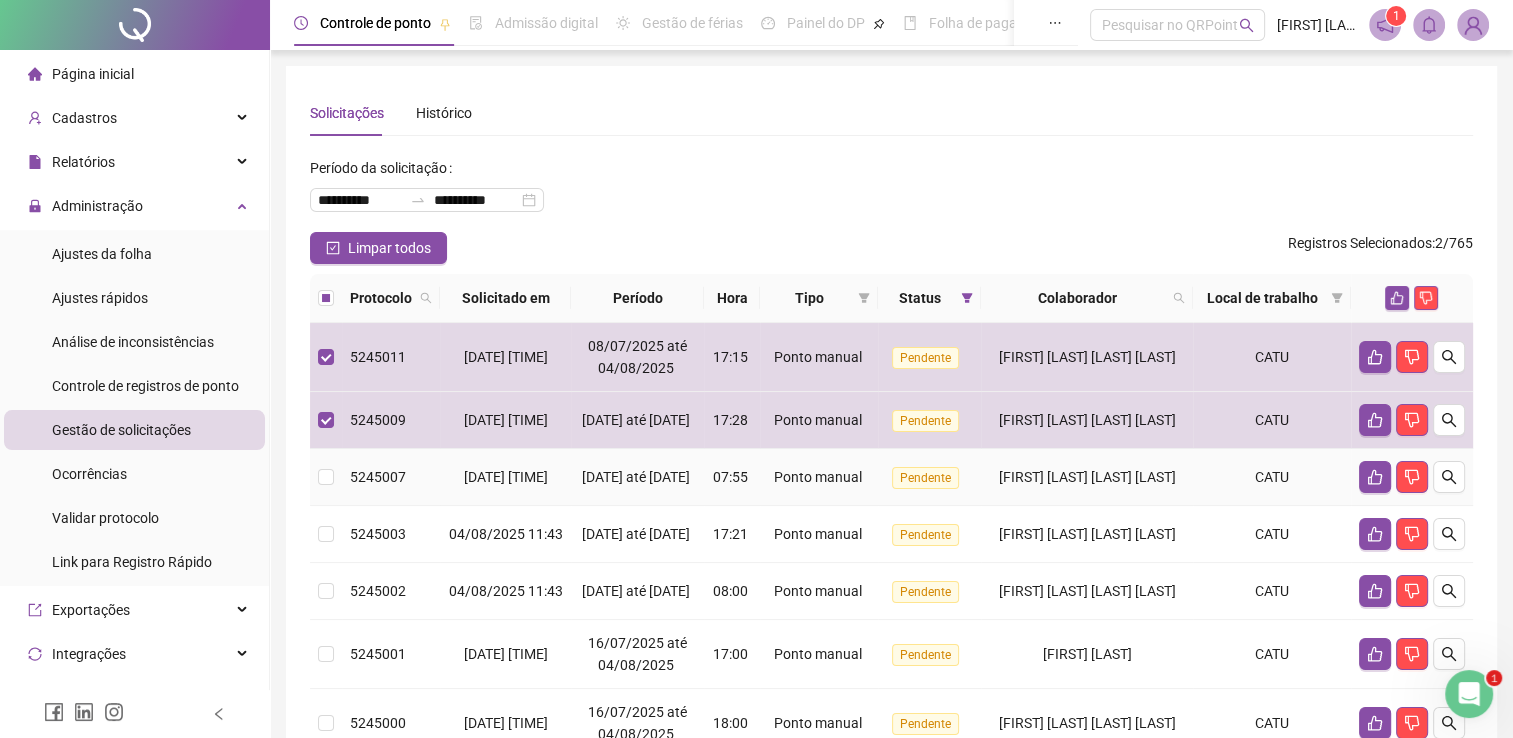 click on "[FIRST] [LAST] [LAST] [LAST]" at bounding box center (1087, 477) 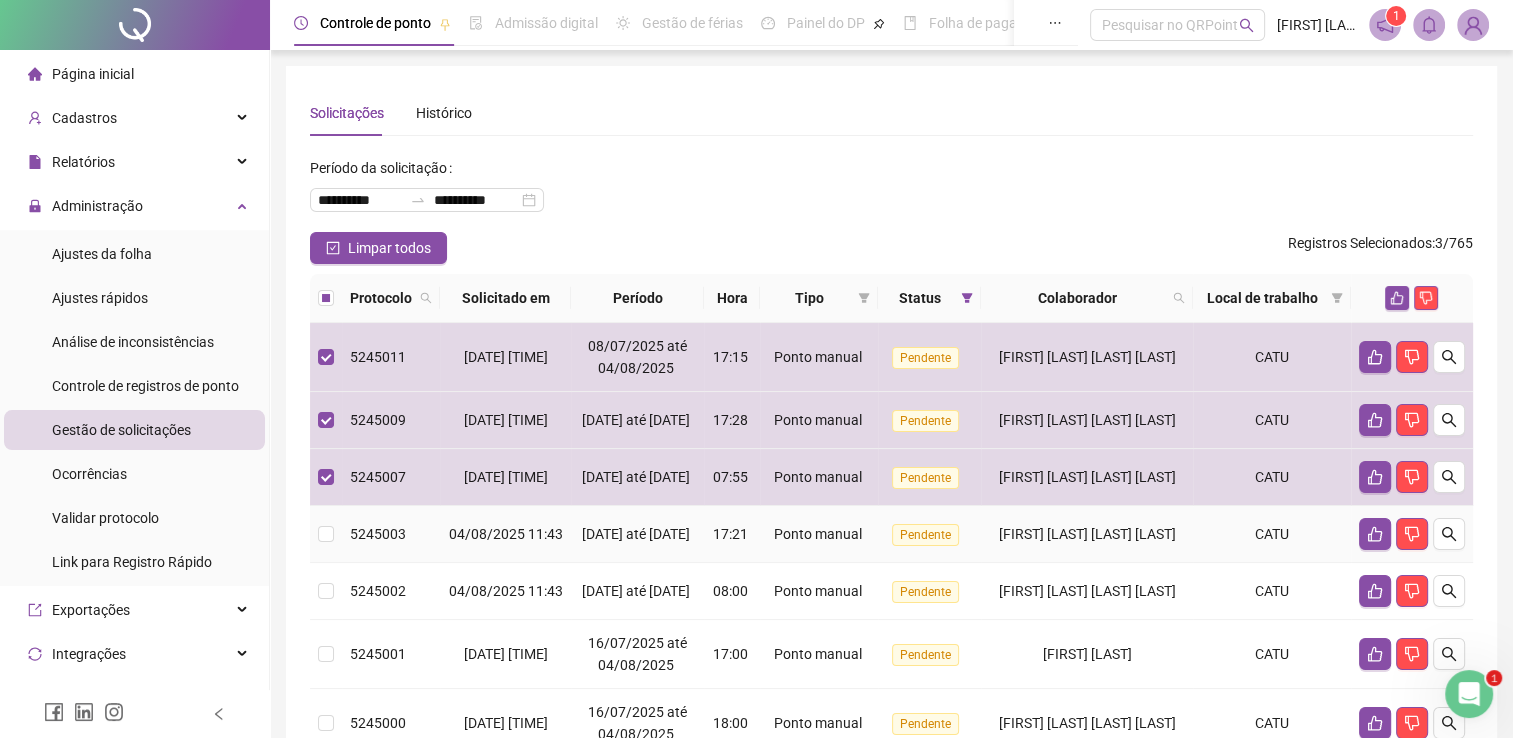 click on "[FIRST] [LAST] [LAST] [LAST]" at bounding box center (1087, 534) 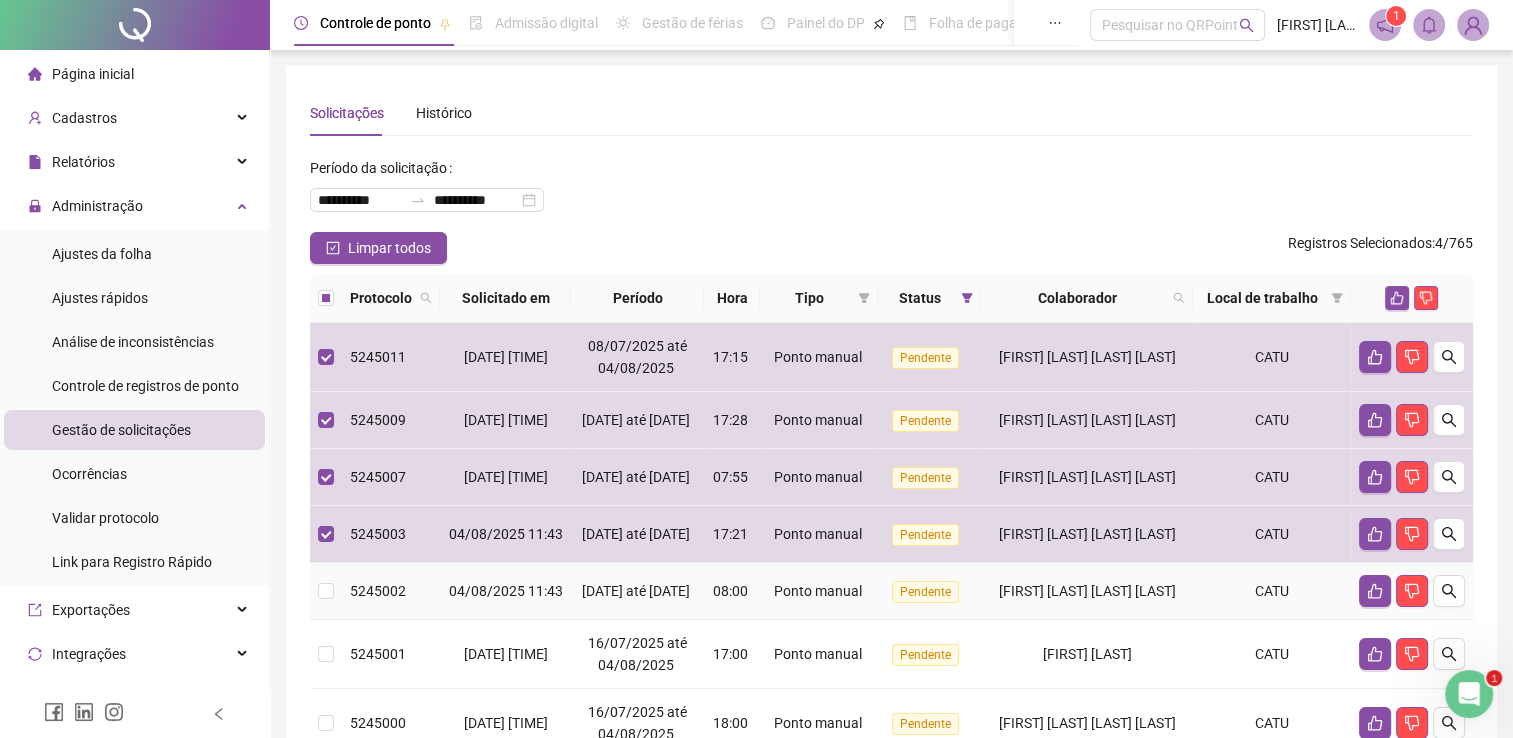 click on "[FIRST] [LAST] [LAST] [LAST]" at bounding box center (1087, 591) 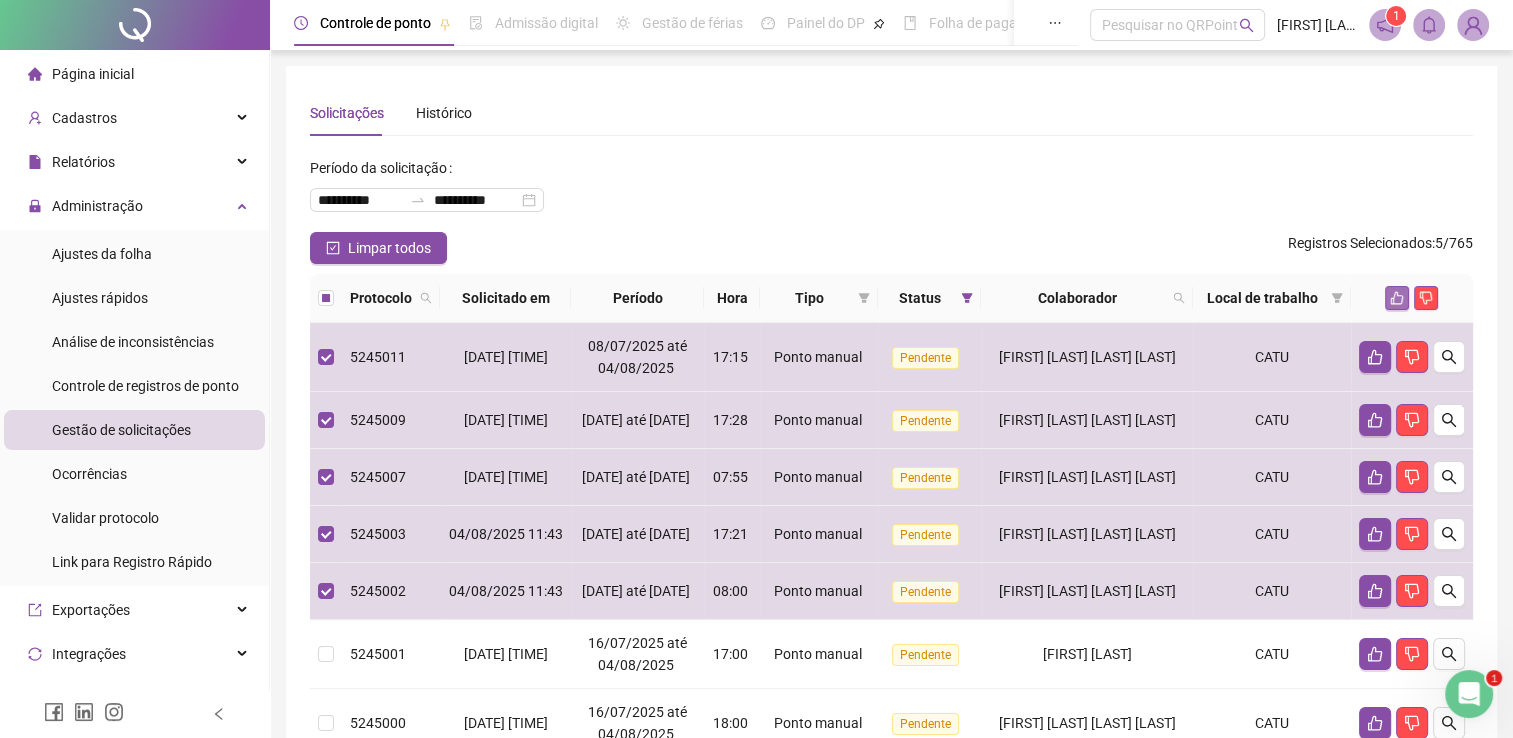 click 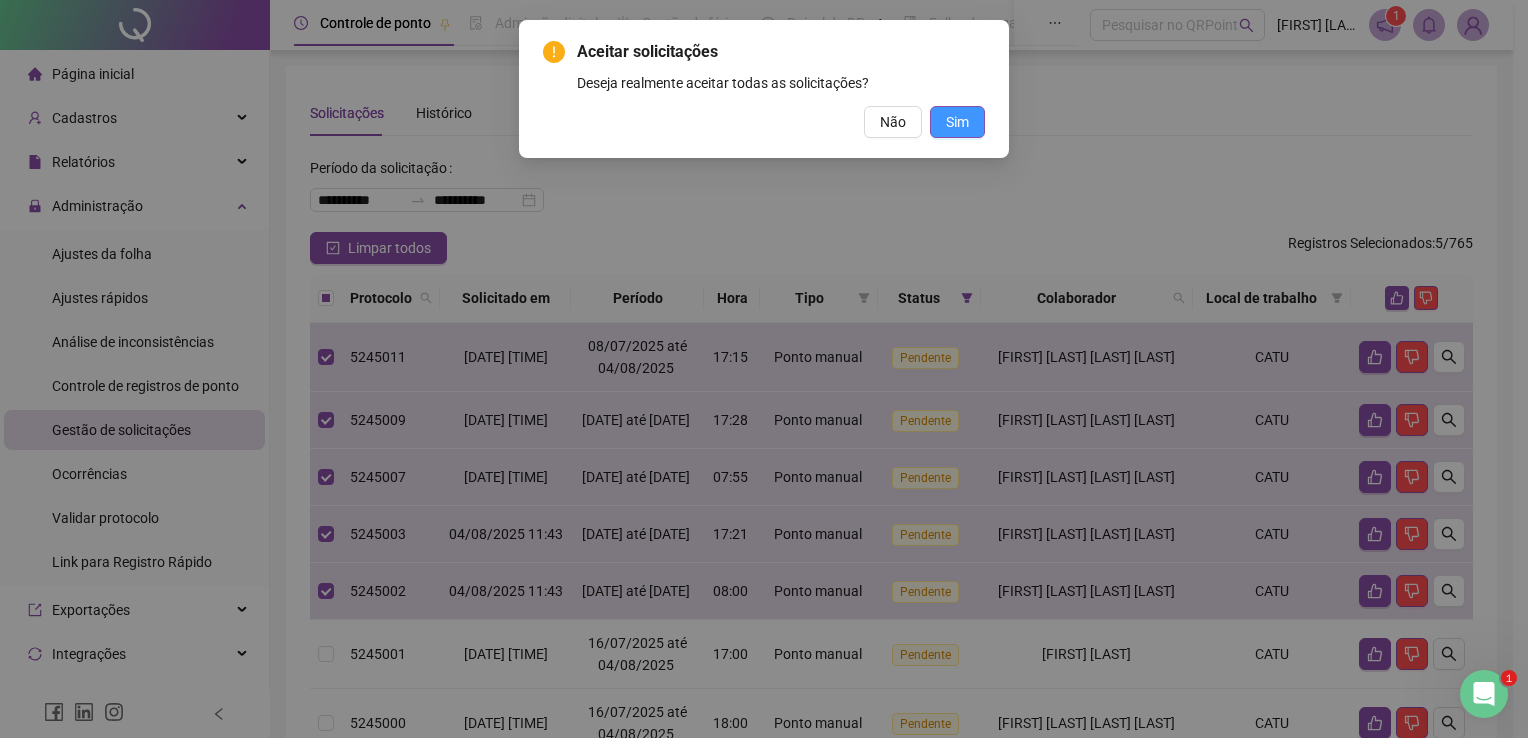 click on "Sim" at bounding box center (957, 122) 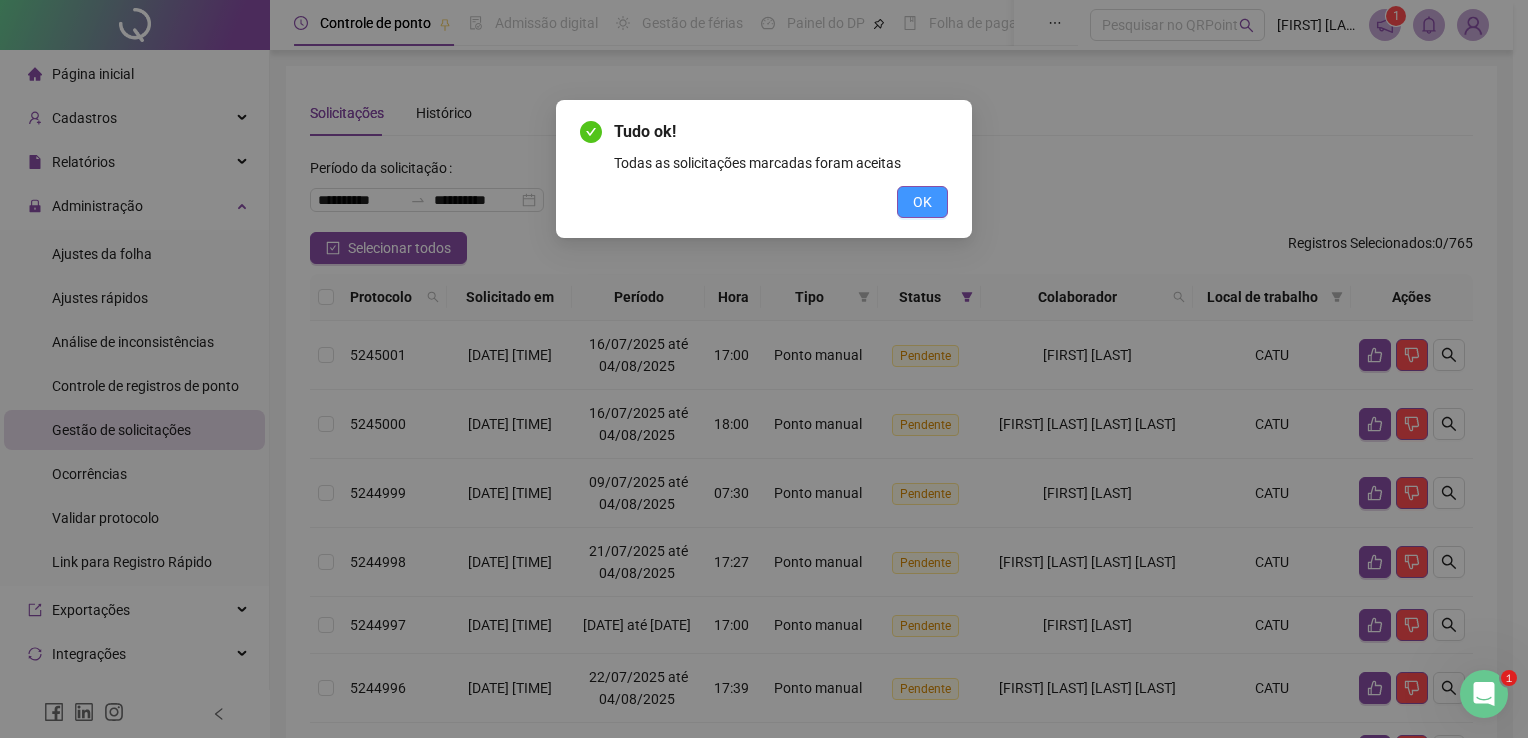 click on "OK" at bounding box center (922, 202) 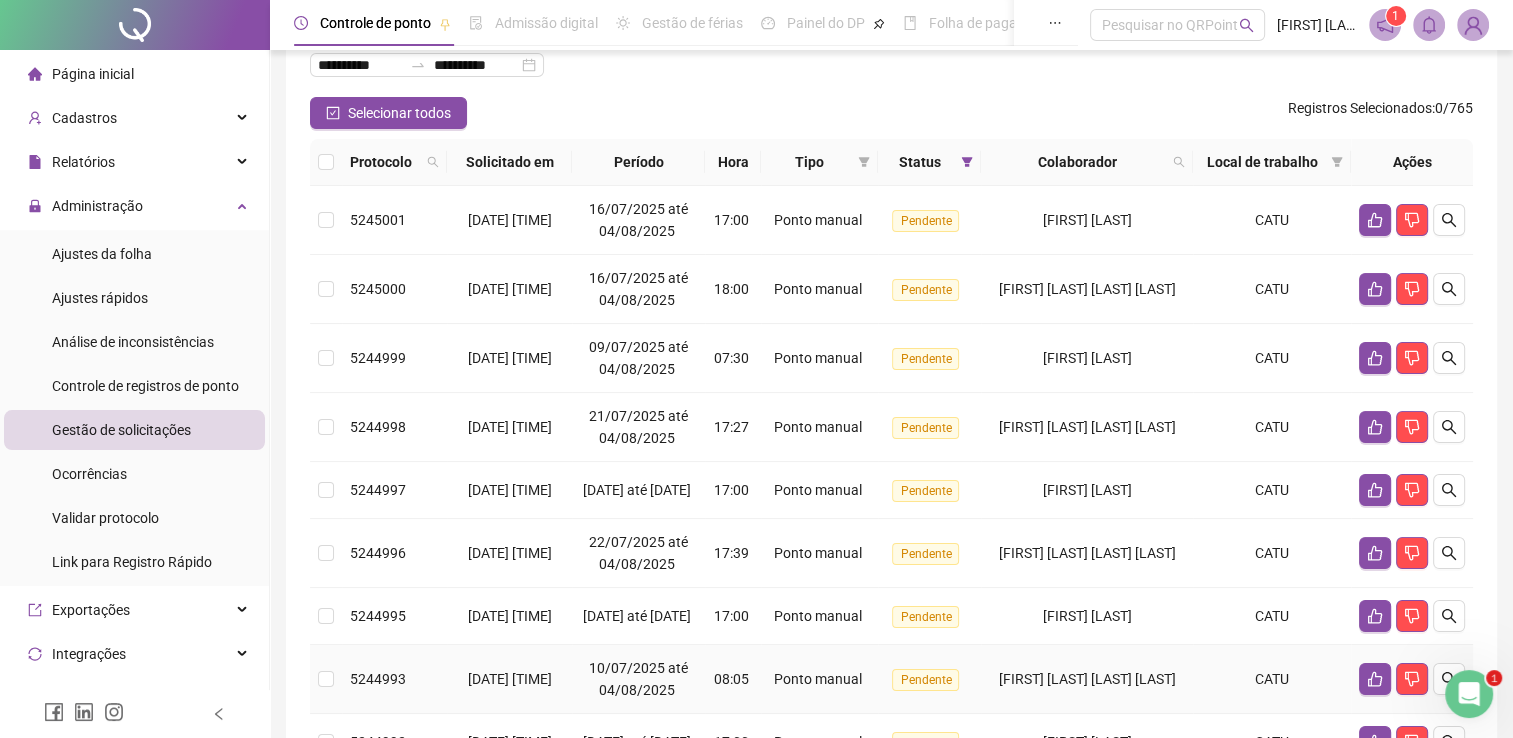 scroll, scrollTop: 300, scrollLeft: 0, axis: vertical 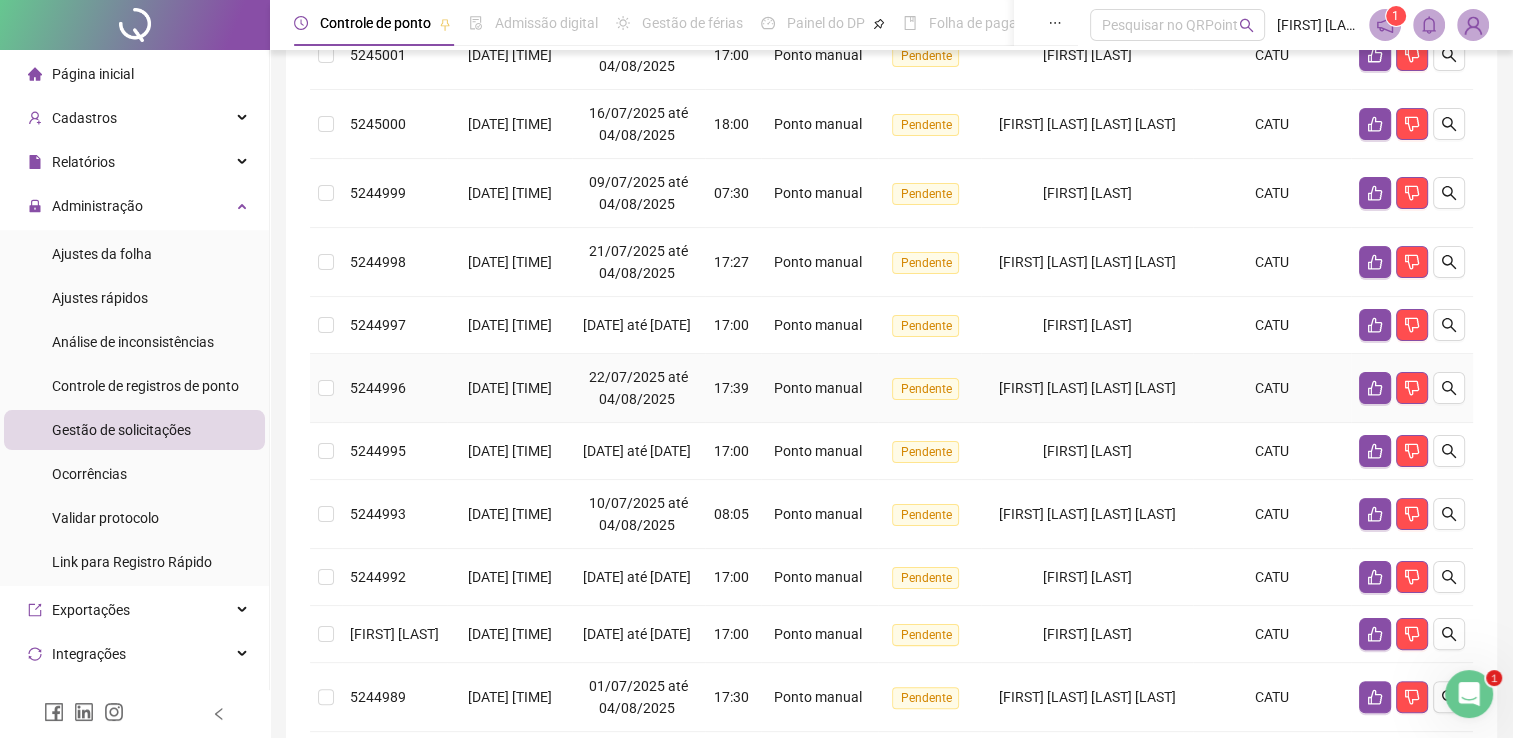 click on "[FIRST] [LAST] [LAST] [LAST]" at bounding box center [1087, 388] 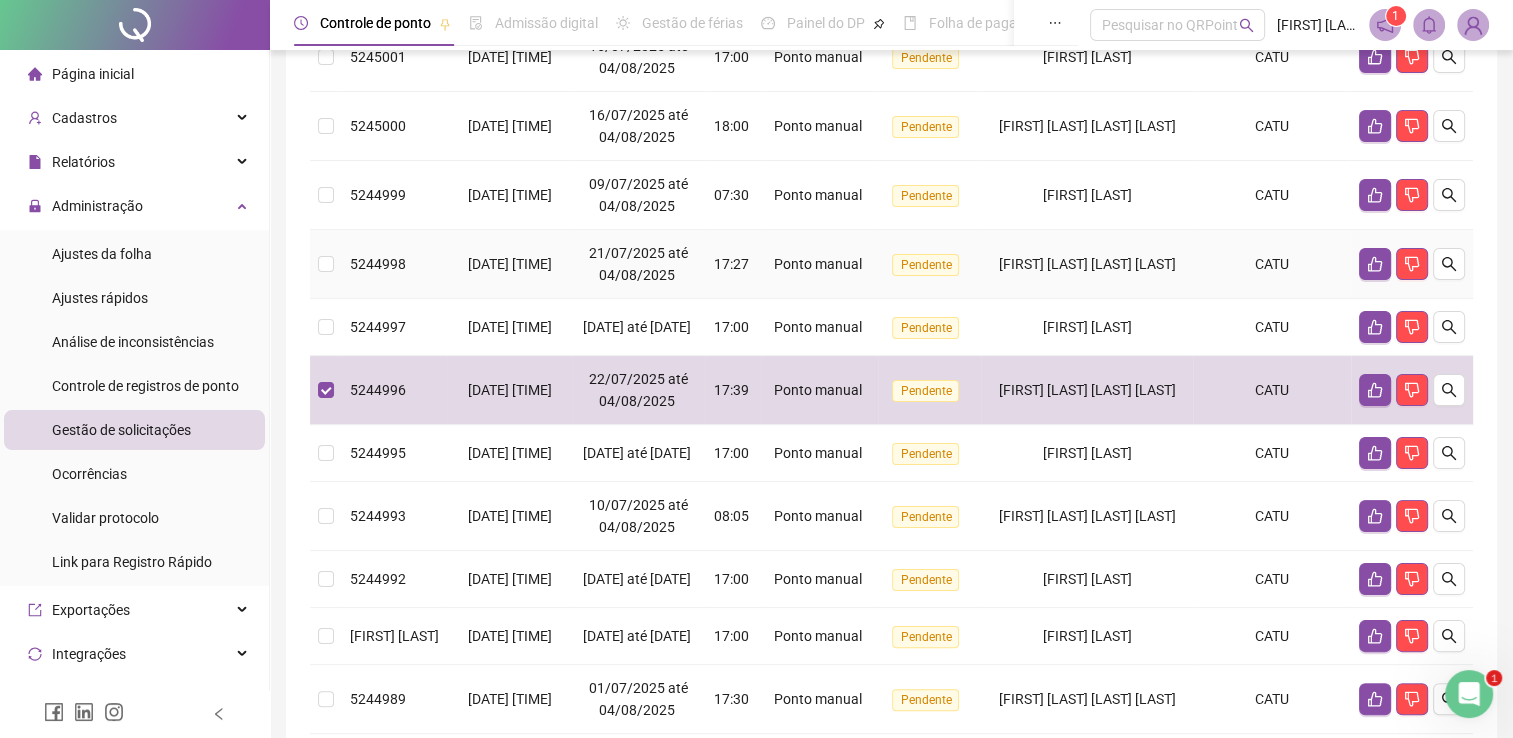 click on "[FIRST] [LAST] [LAST] [LAST]" at bounding box center [1087, 264] 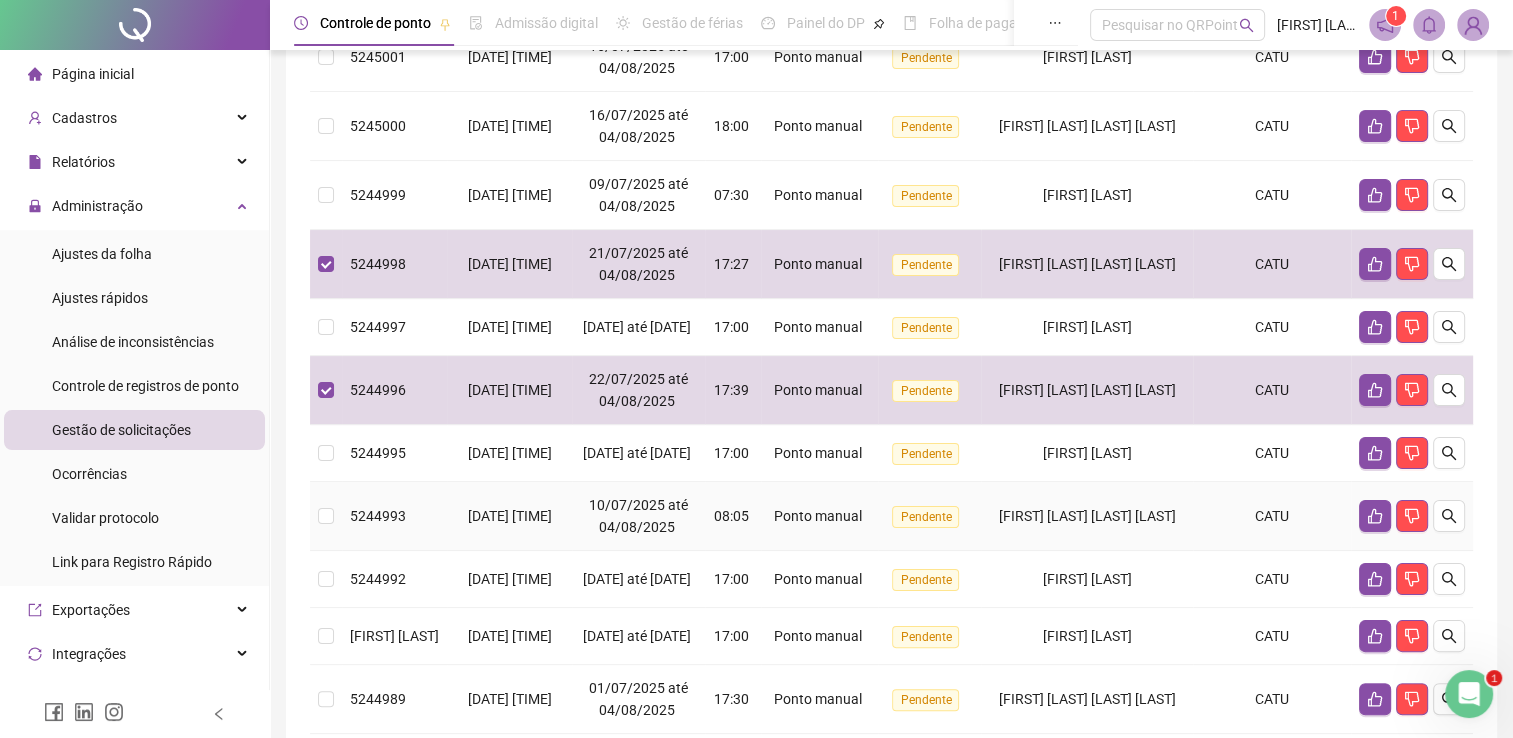 click on "[FIRST] [LAST] [LAST] [LAST]" at bounding box center (1087, 516) 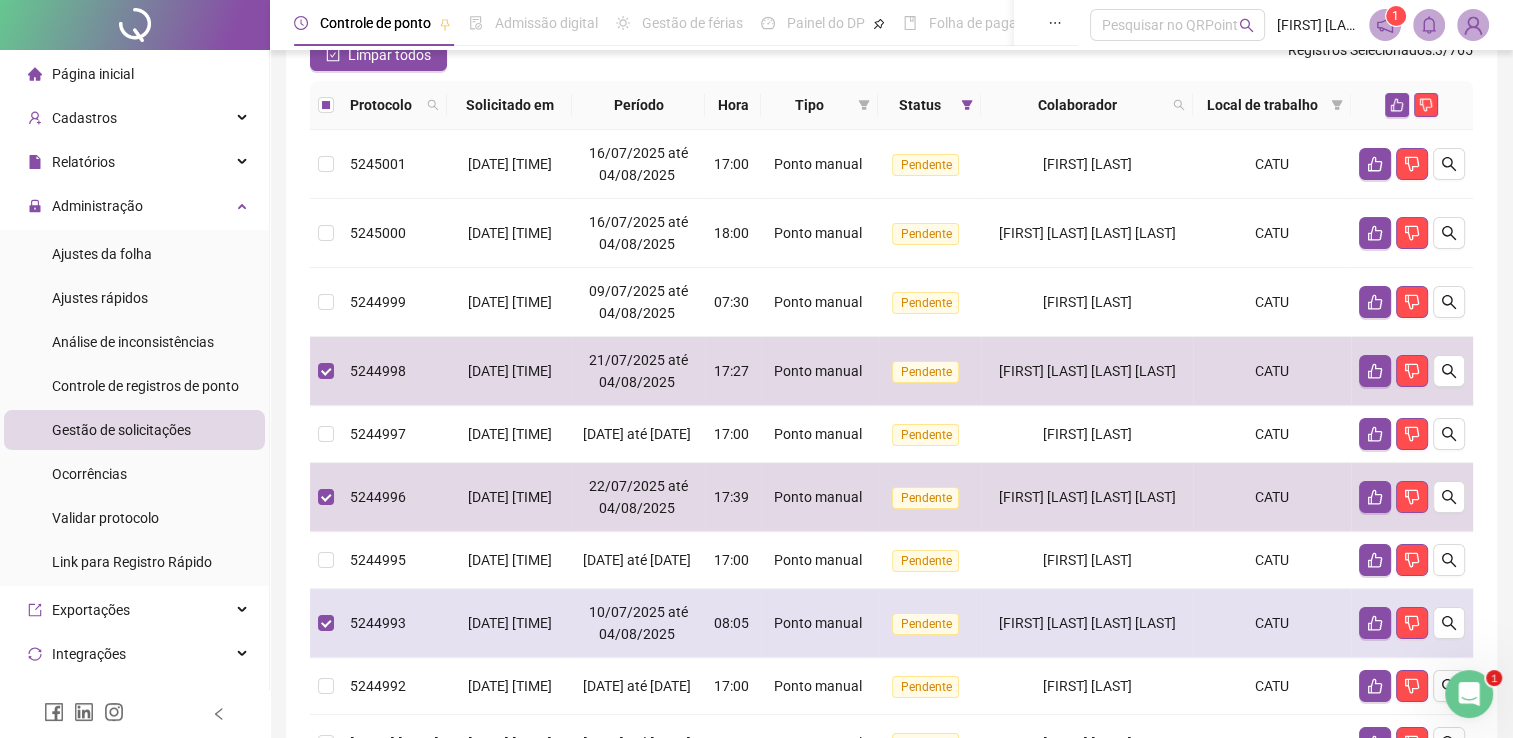 scroll, scrollTop: 0, scrollLeft: 0, axis: both 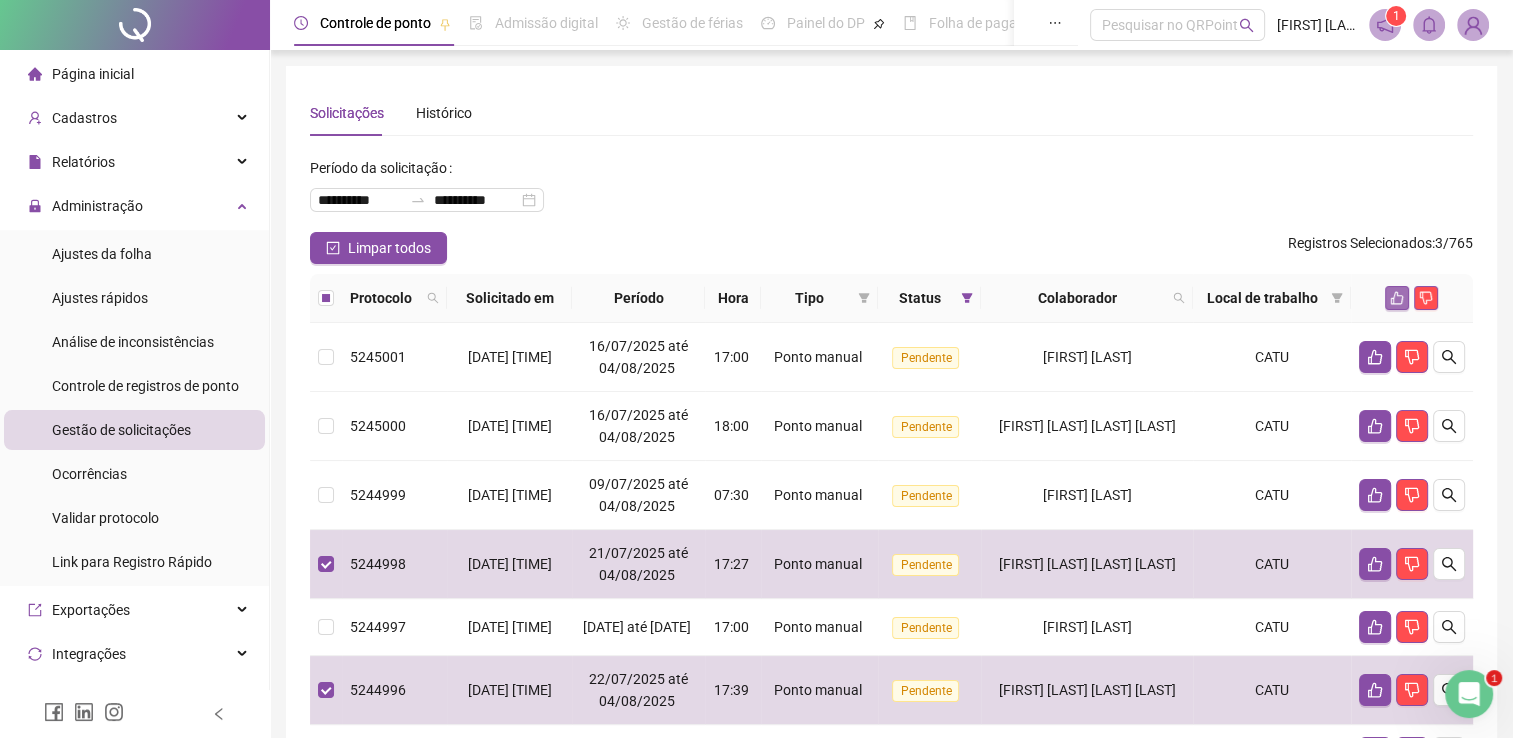 click 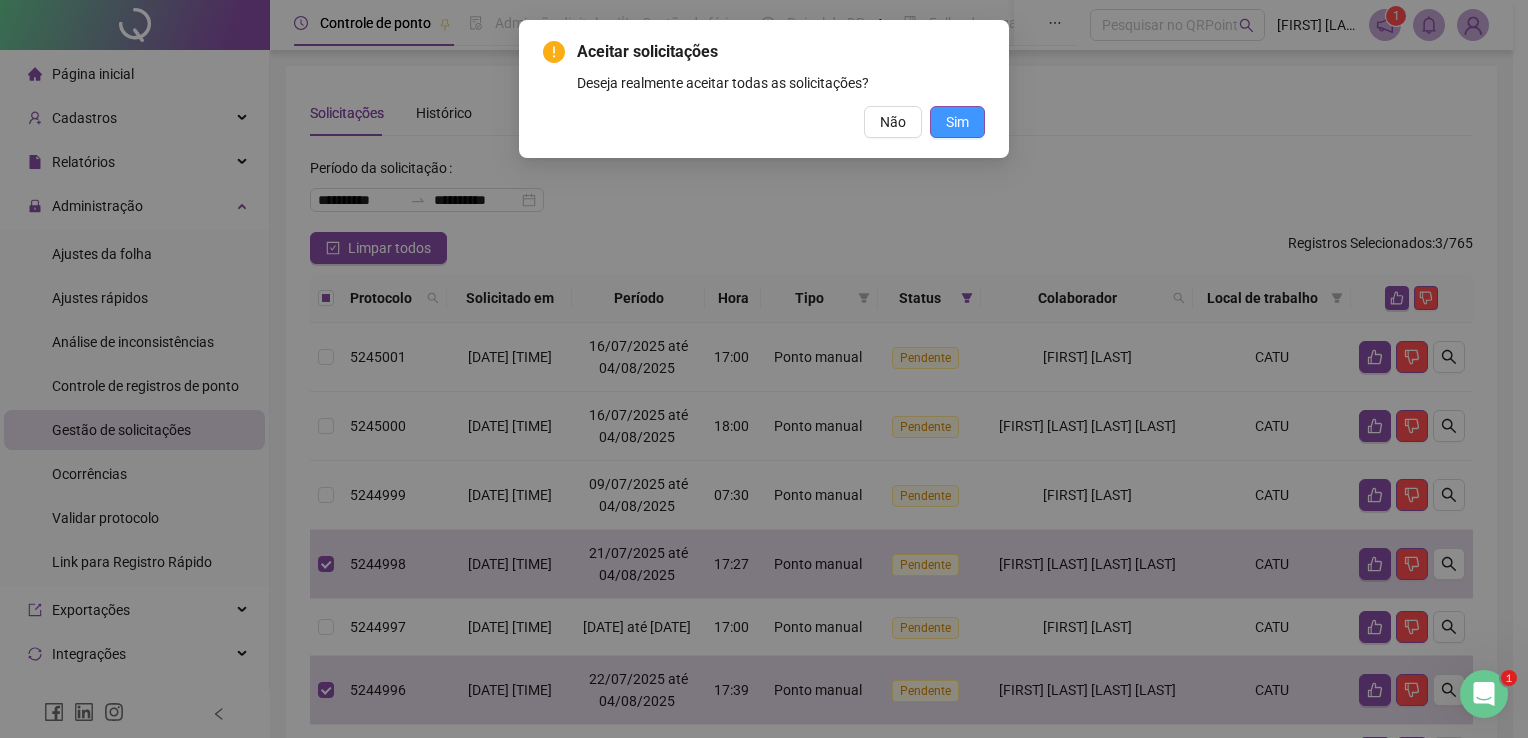 click on "Sim" at bounding box center [957, 122] 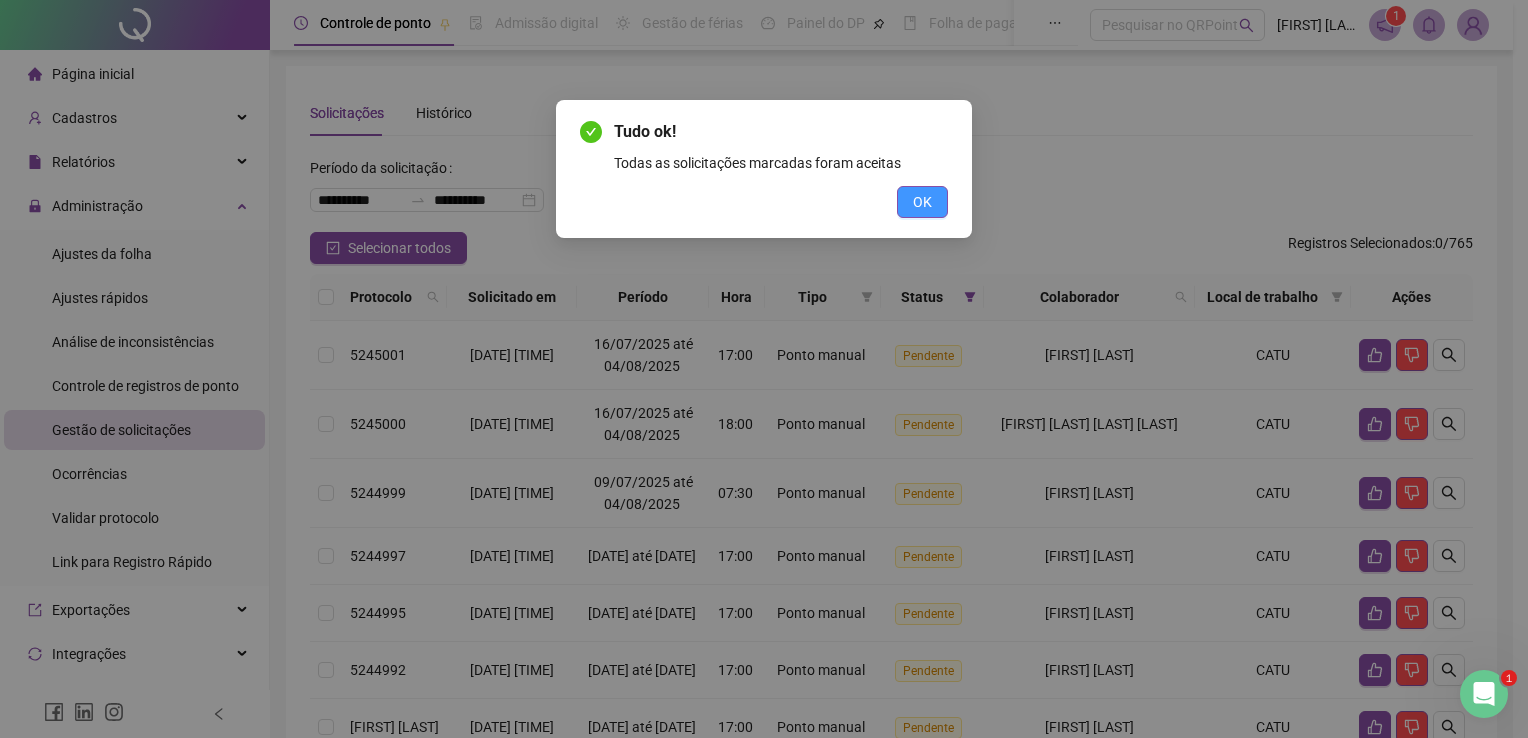 click on "OK" at bounding box center (922, 202) 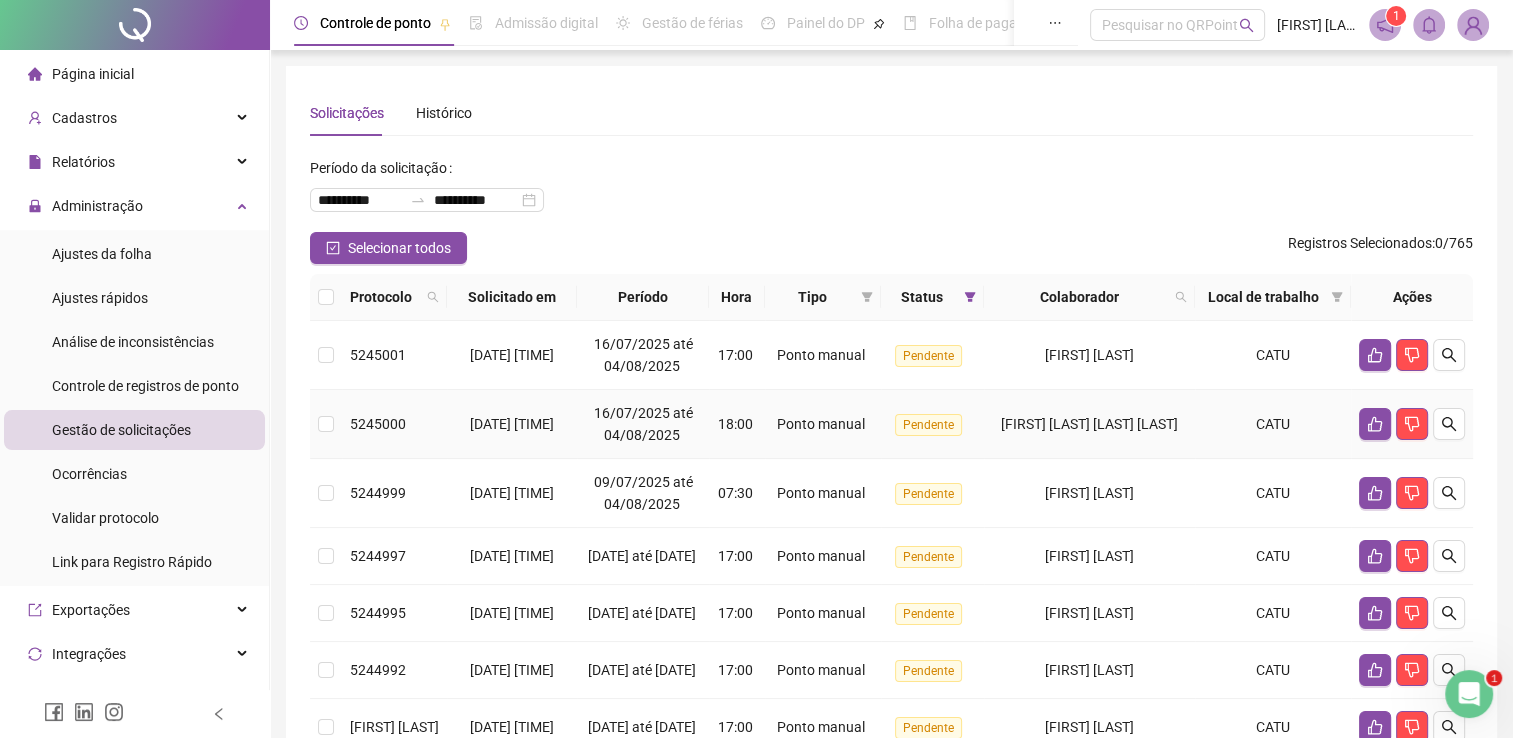 click on "[FIRST] [LAST] [LAST] [LAST]" at bounding box center (1089, 424) 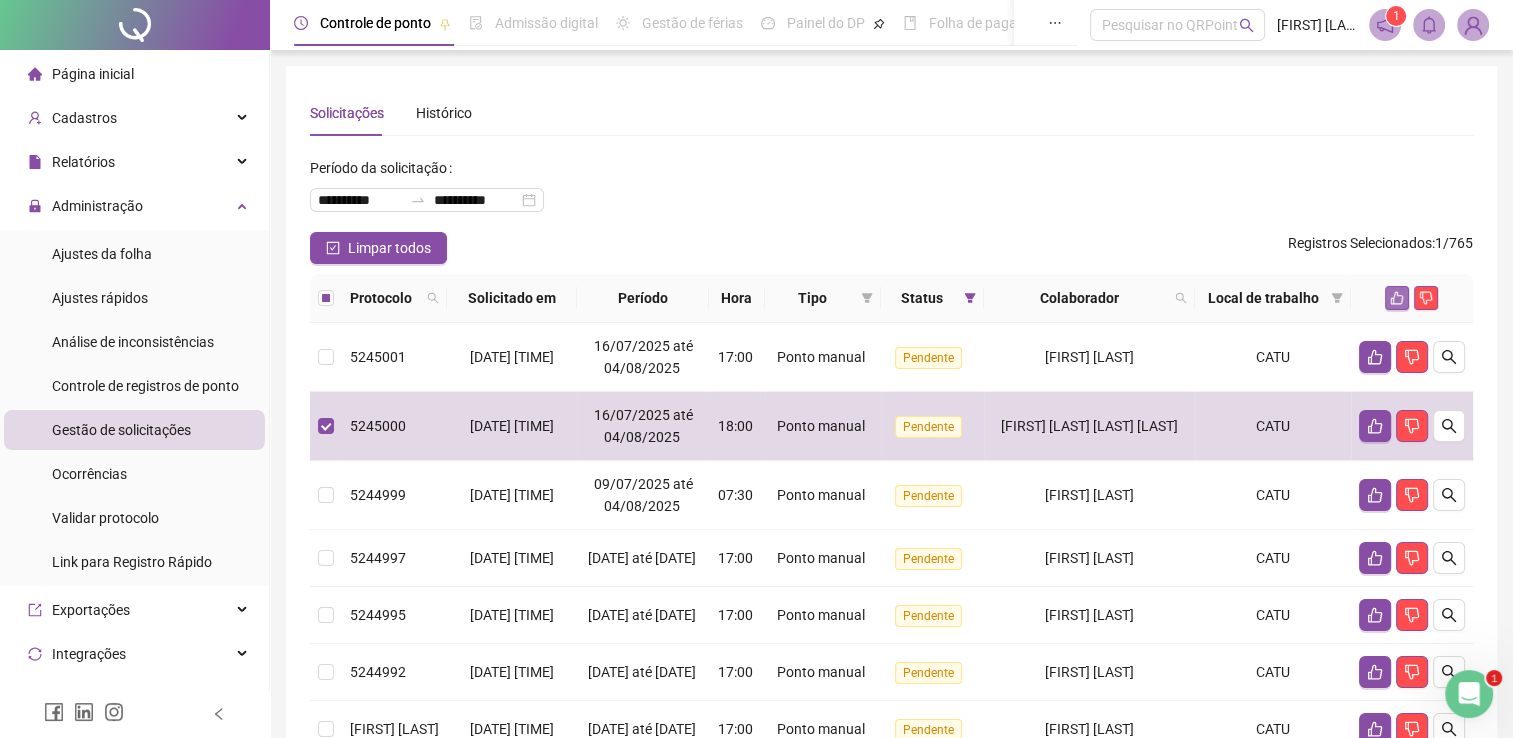 click 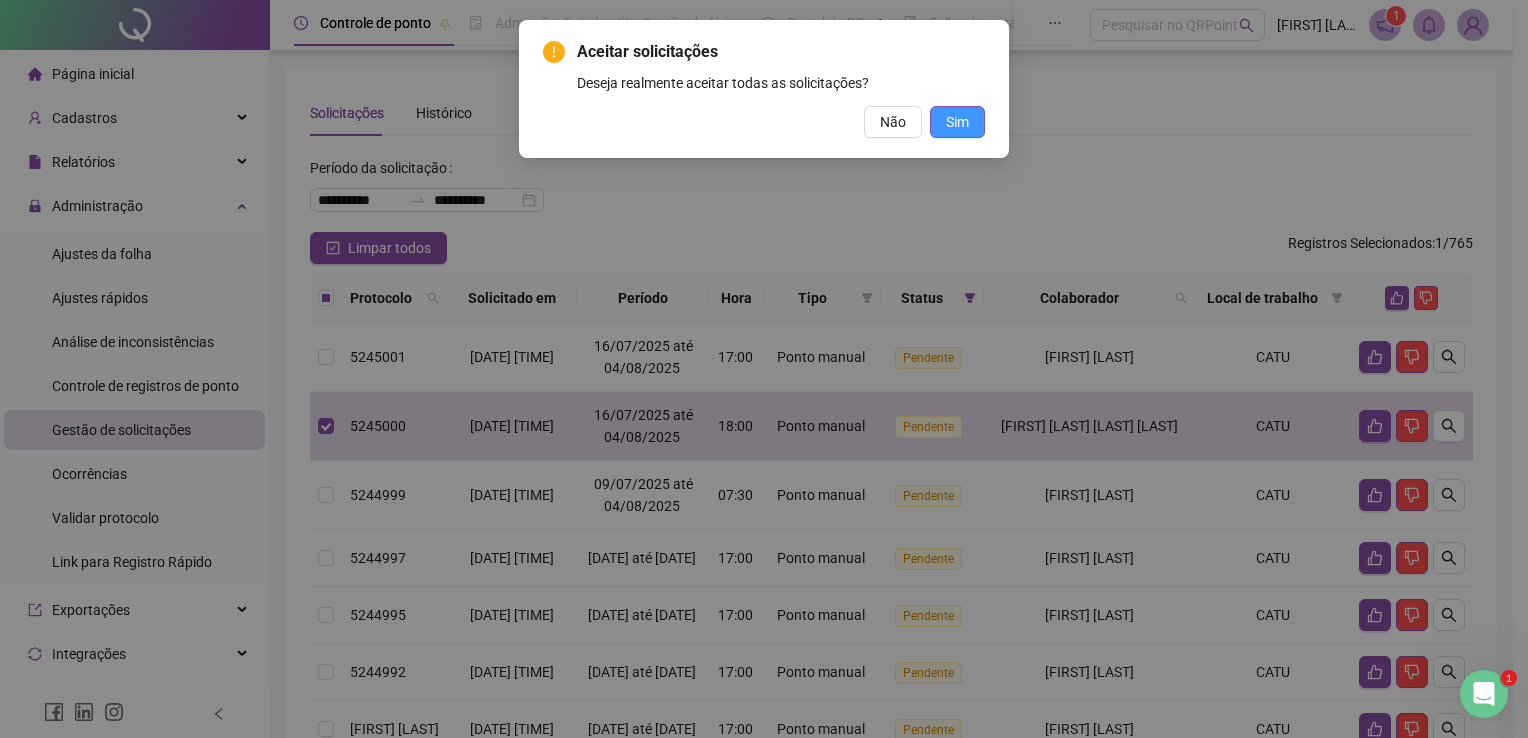 click on "Sim" at bounding box center (957, 122) 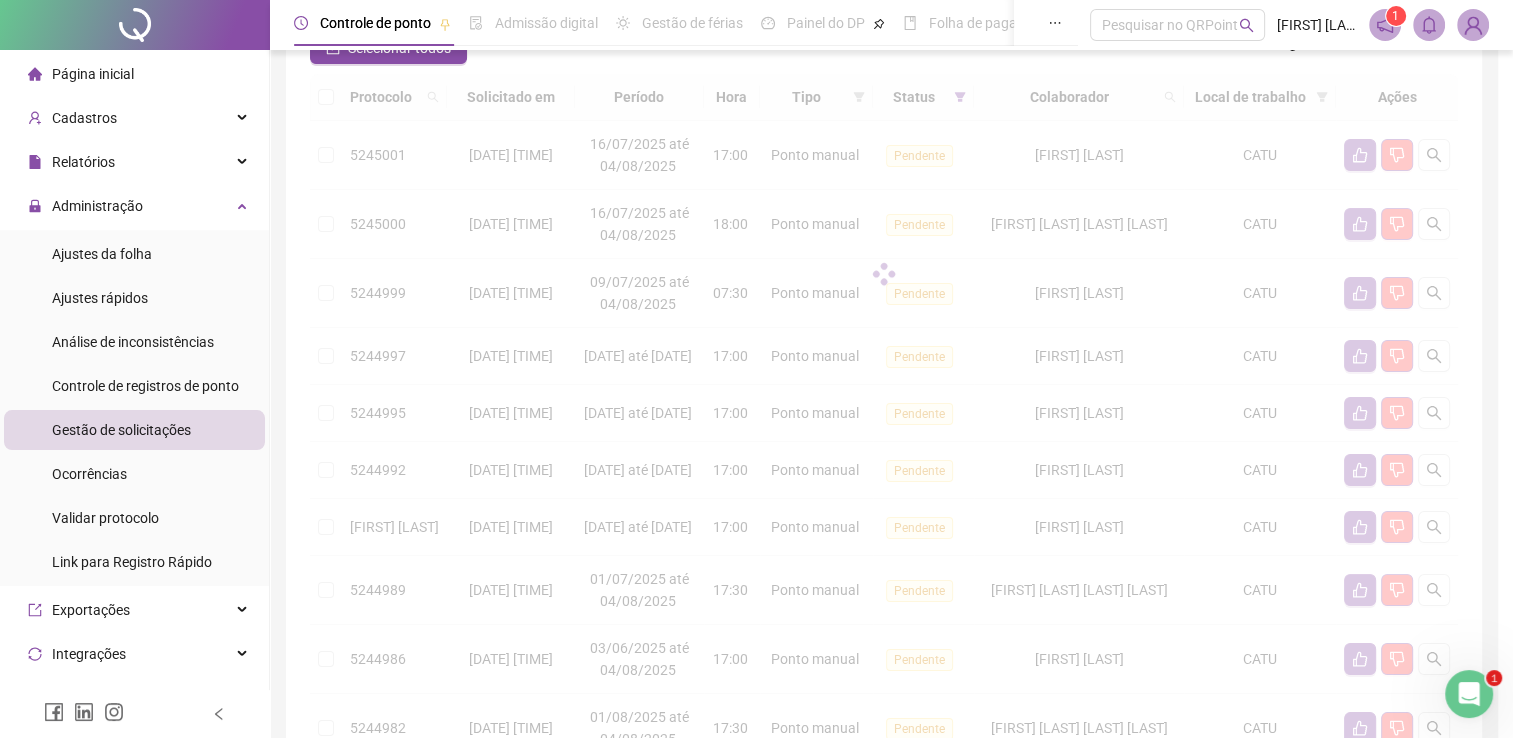 scroll, scrollTop: 400, scrollLeft: 0, axis: vertical 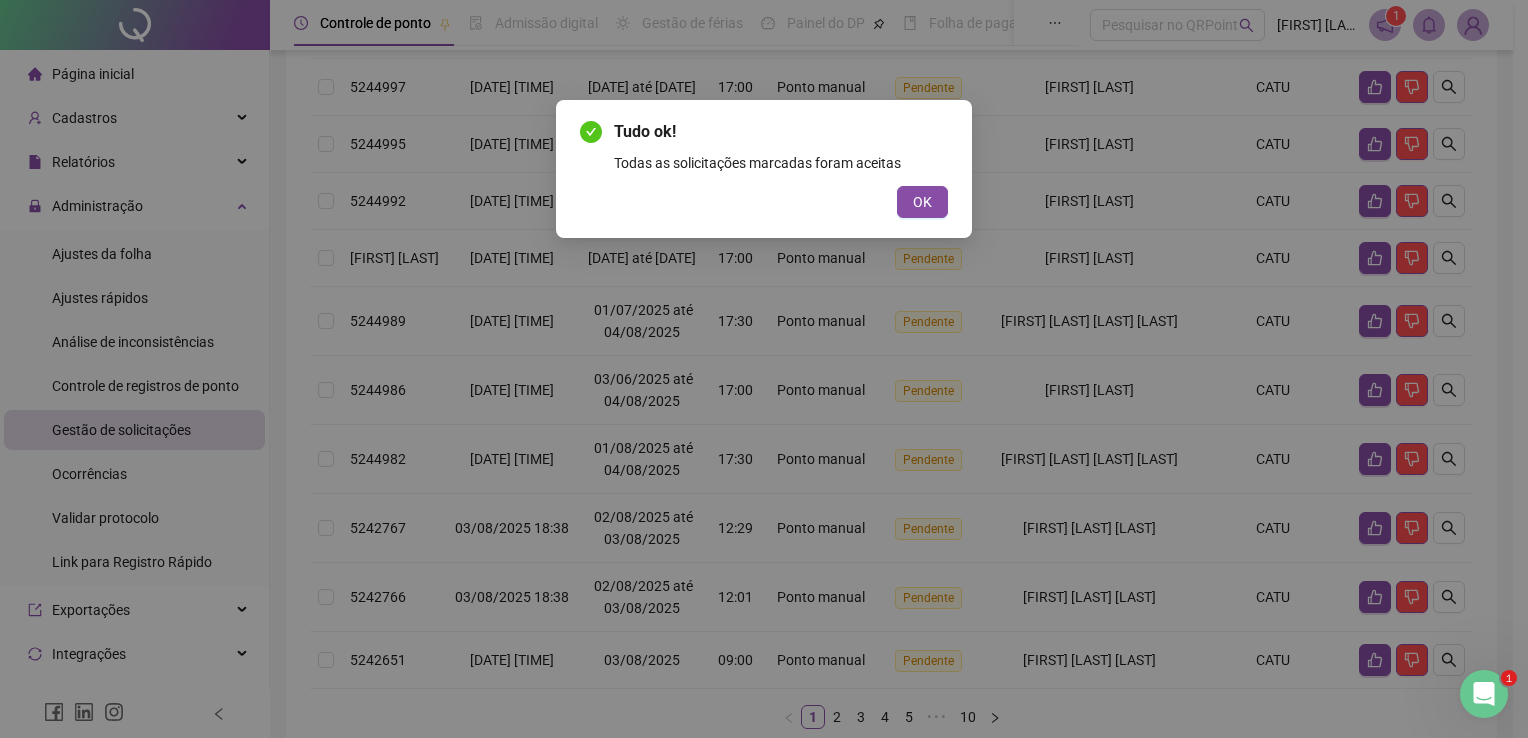 click on "OK" at bounding box center (922, 202) 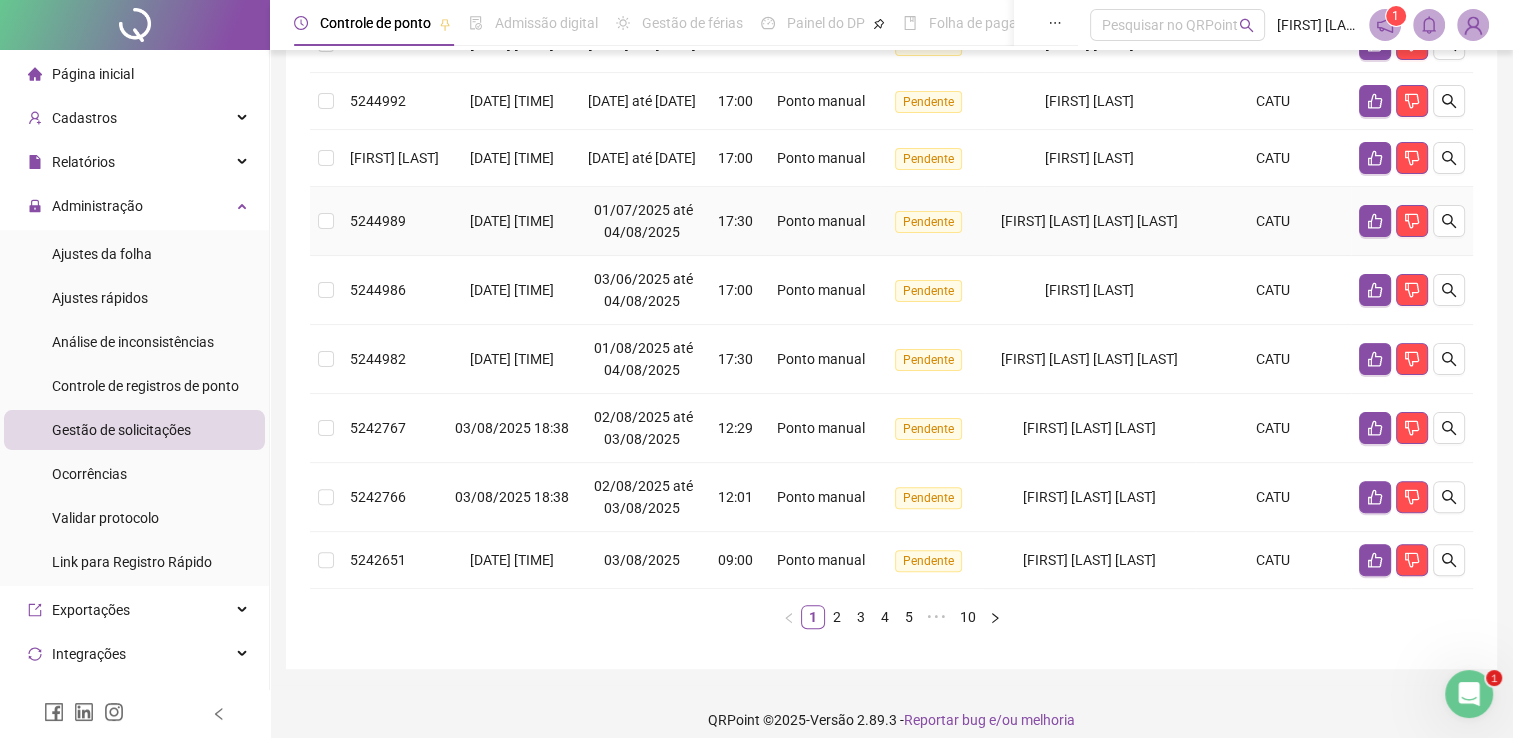 click on "[FIRST] [LAST] [LAST] [LAST]" at bounding box center [1089, 221] 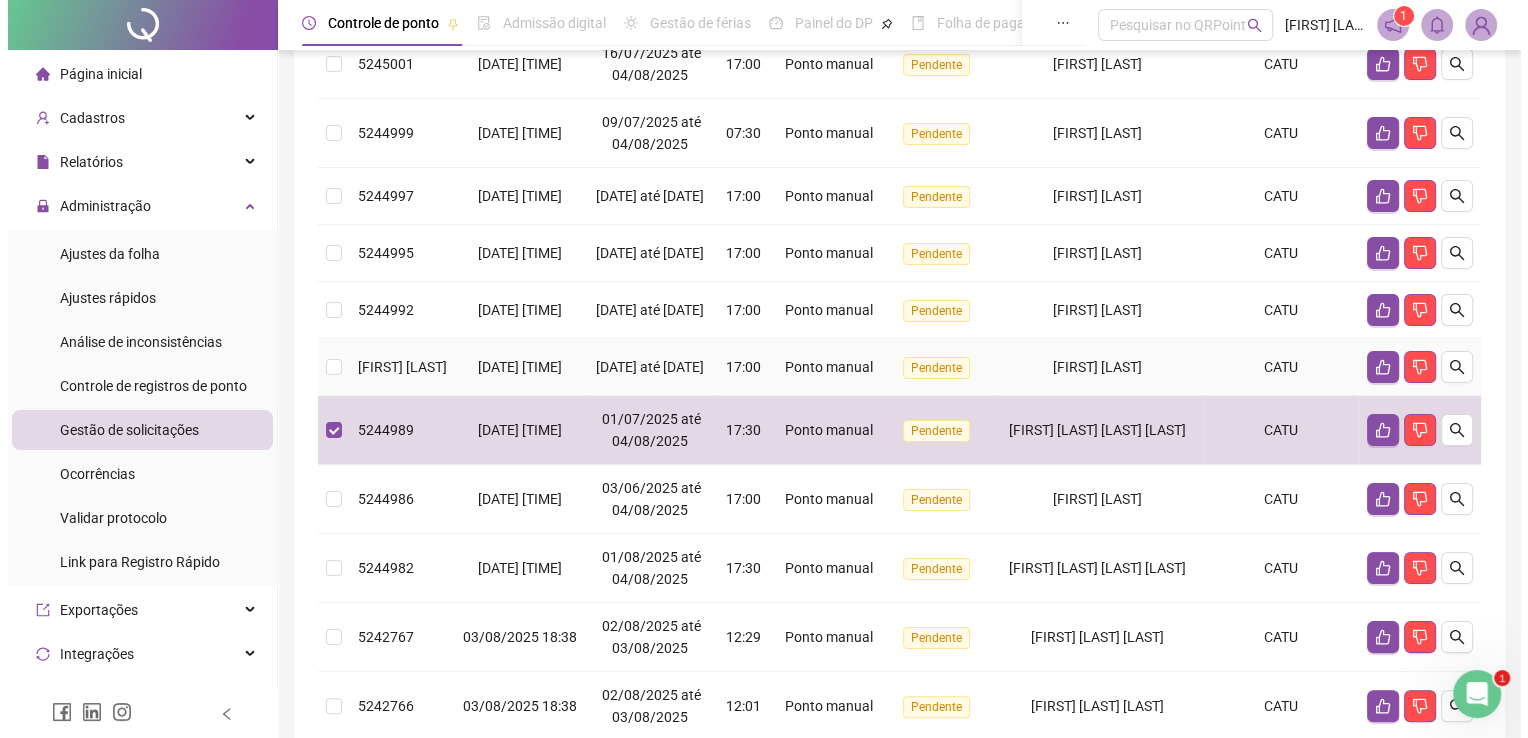scroll, scrollTop: 0, scrollLeft: 0, axis: both 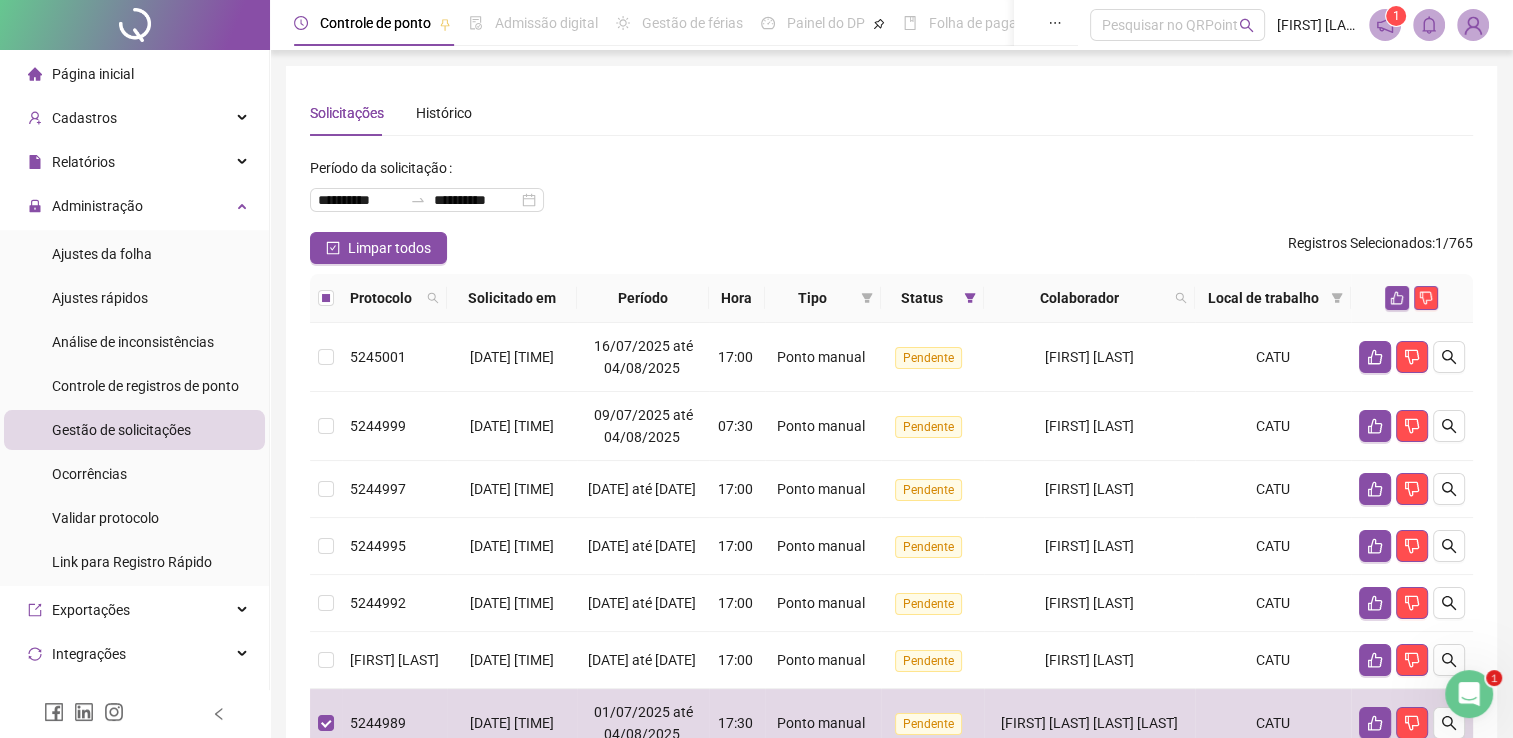 click 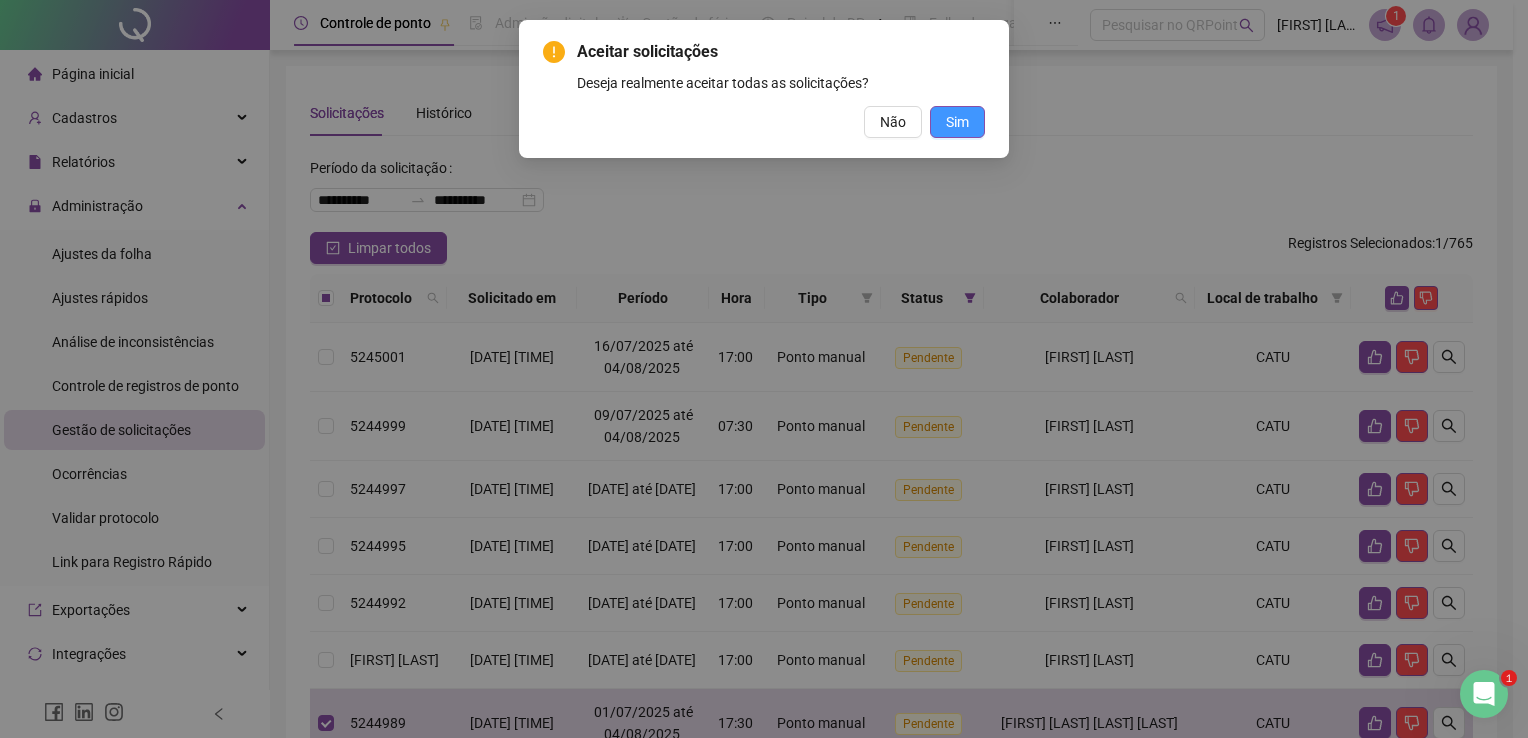 click on "Sim" at bounding box center (957, 122) 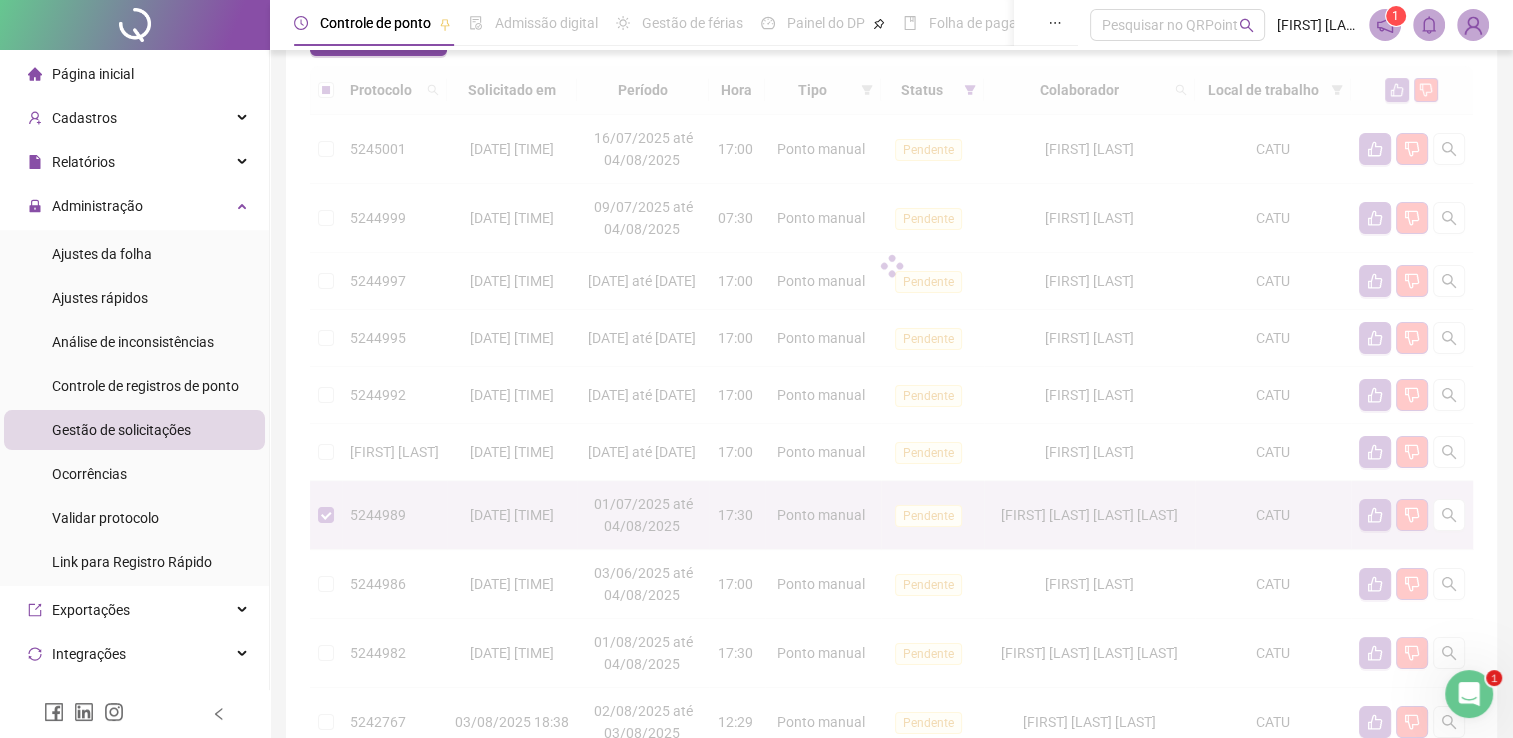scroll, scrollTop: 400, scrollLeft: 0, axis: vertical 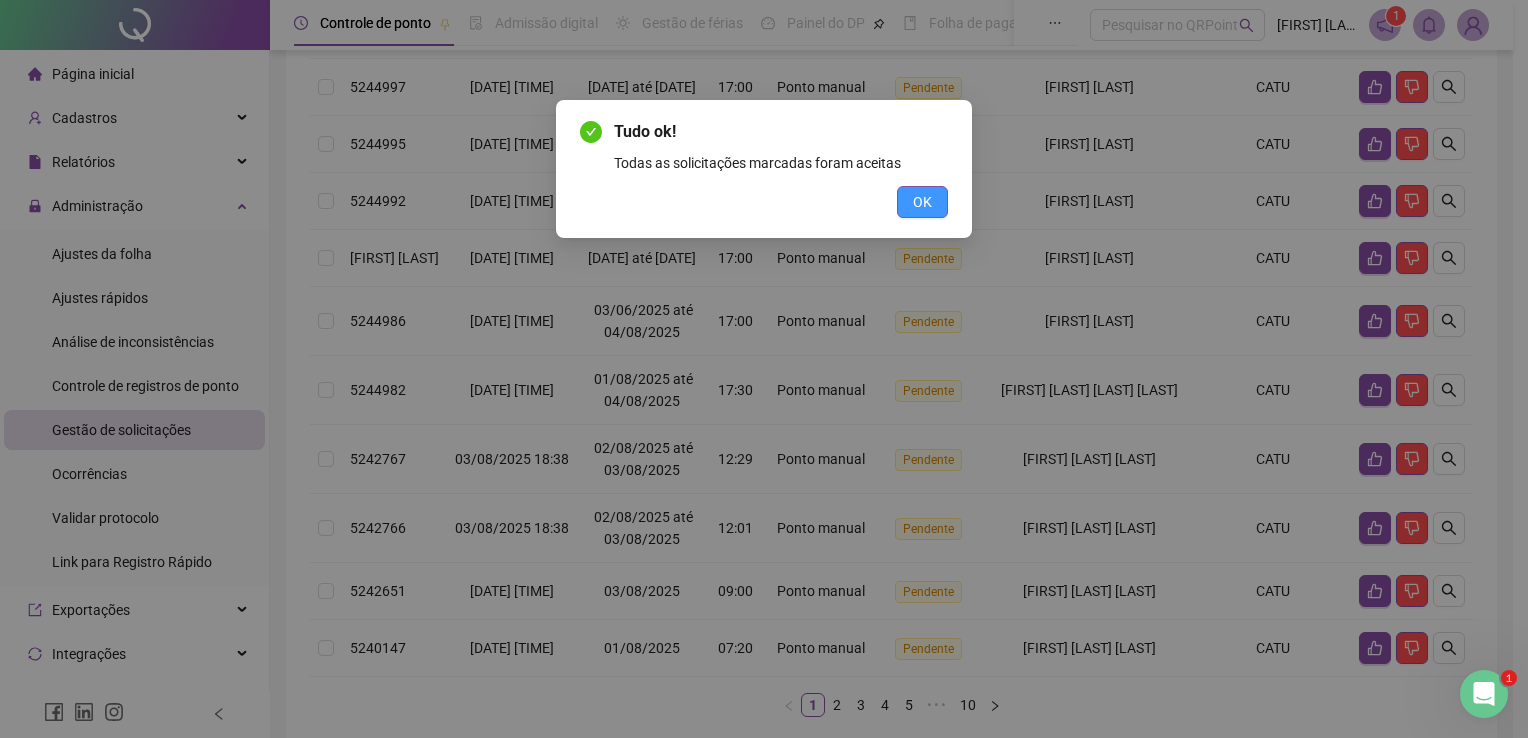 click on "OK" at bounding box center (922, 202) 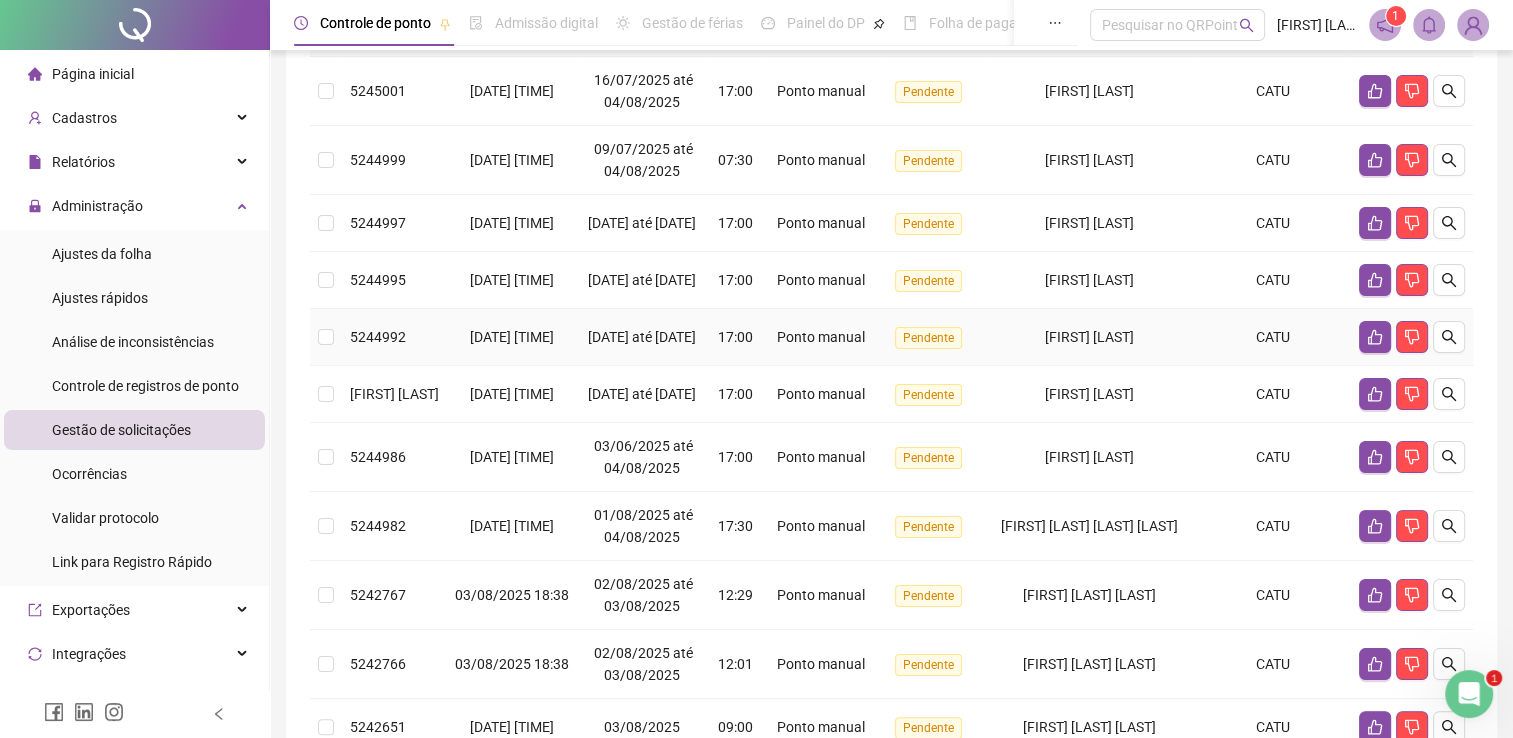 scroll, scrollTop: 300, scrollLeft: 0, axis: vertical 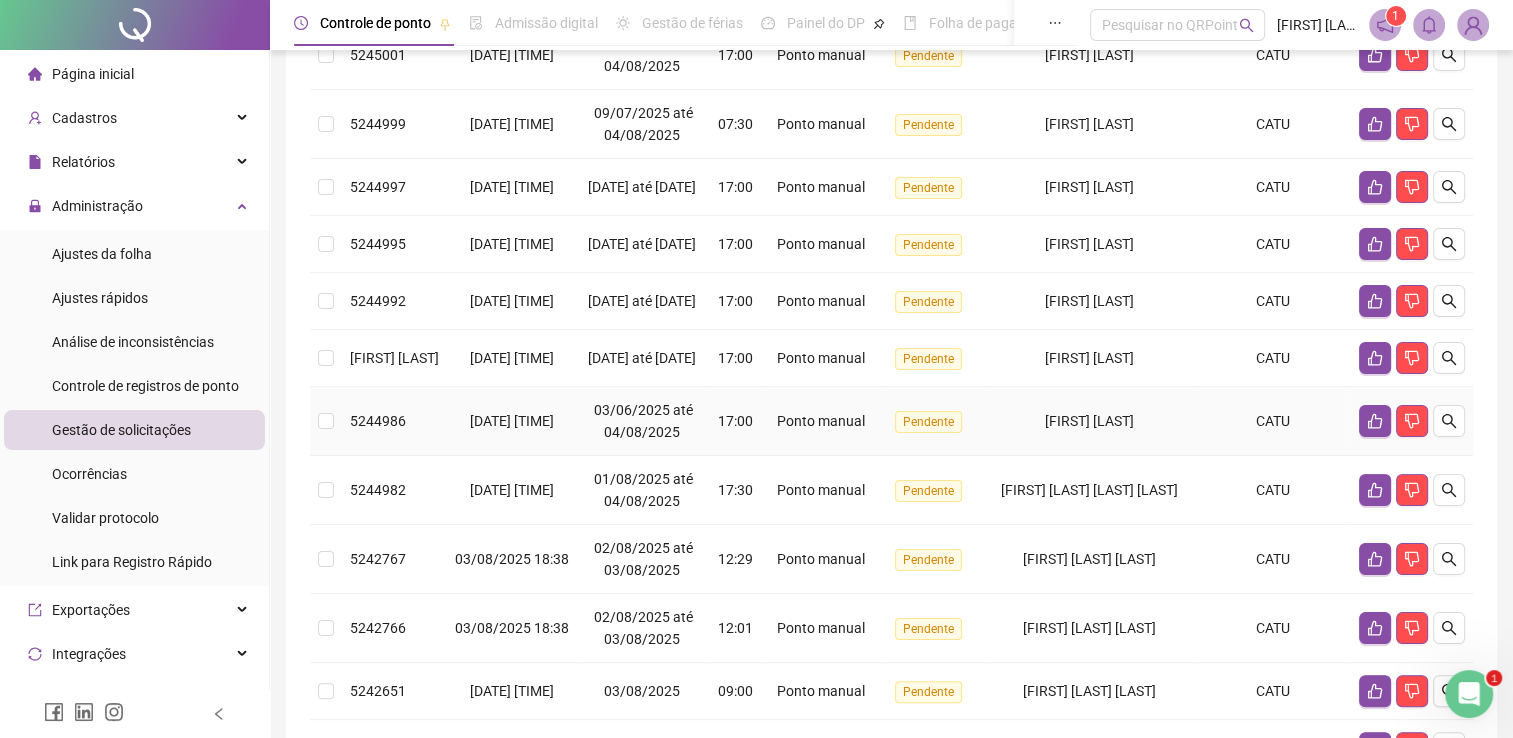 click on "[FIRST] [LAST]" at bounding box center (1089, 421) 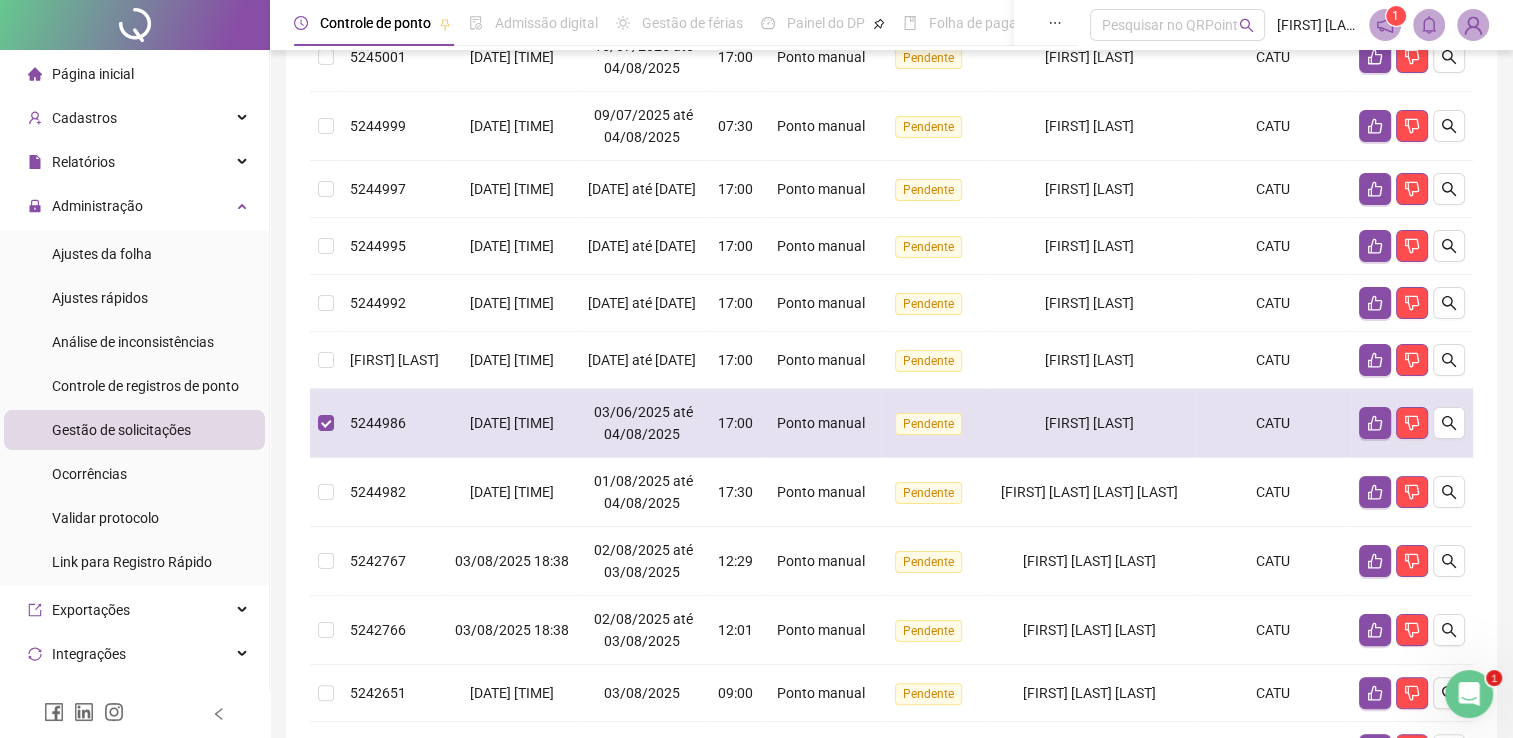click on "[FIRST] [LAST]" at bounding box center [1089, 423] 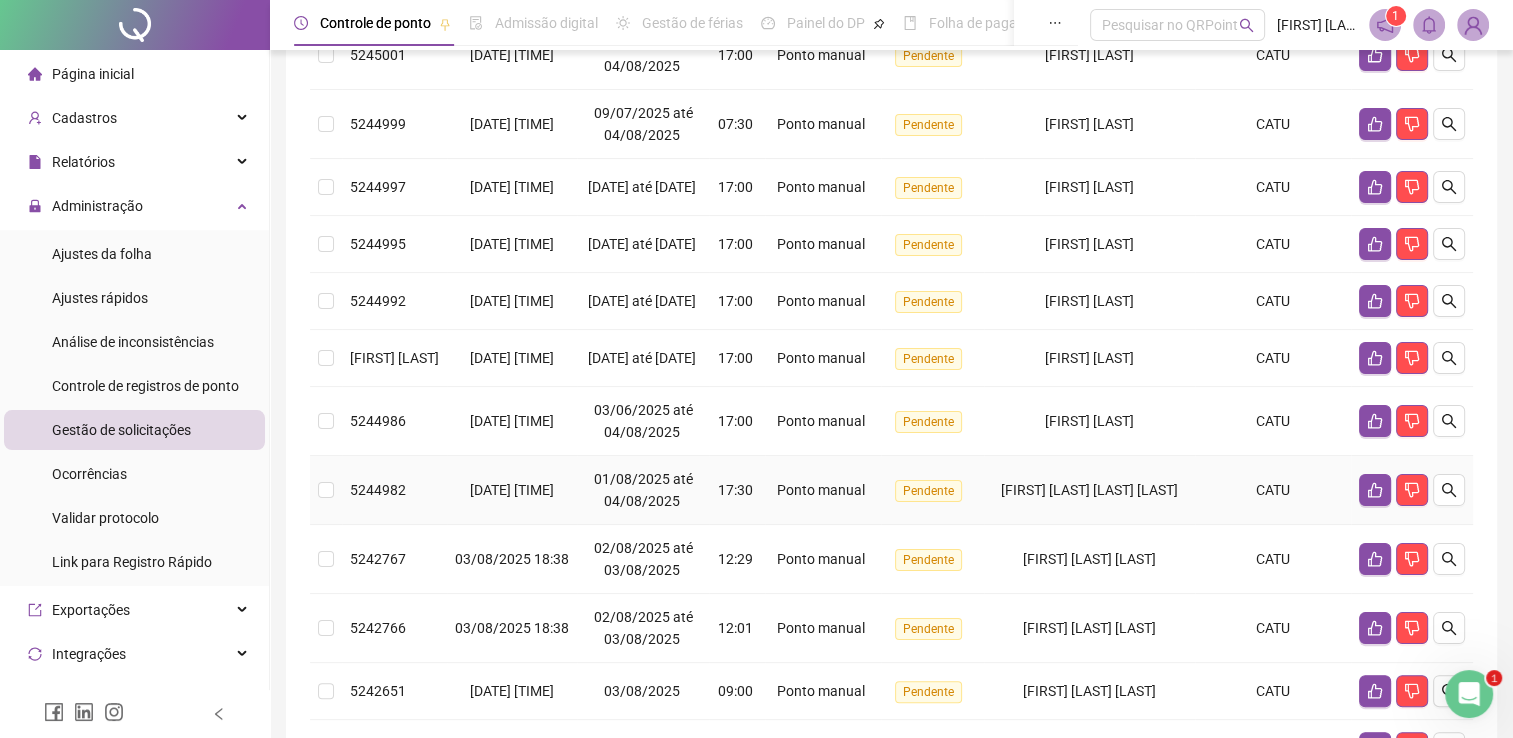 click on "[FIRST] [LAST] [LAST] [LAST]" at bounding box center [1089, 490] 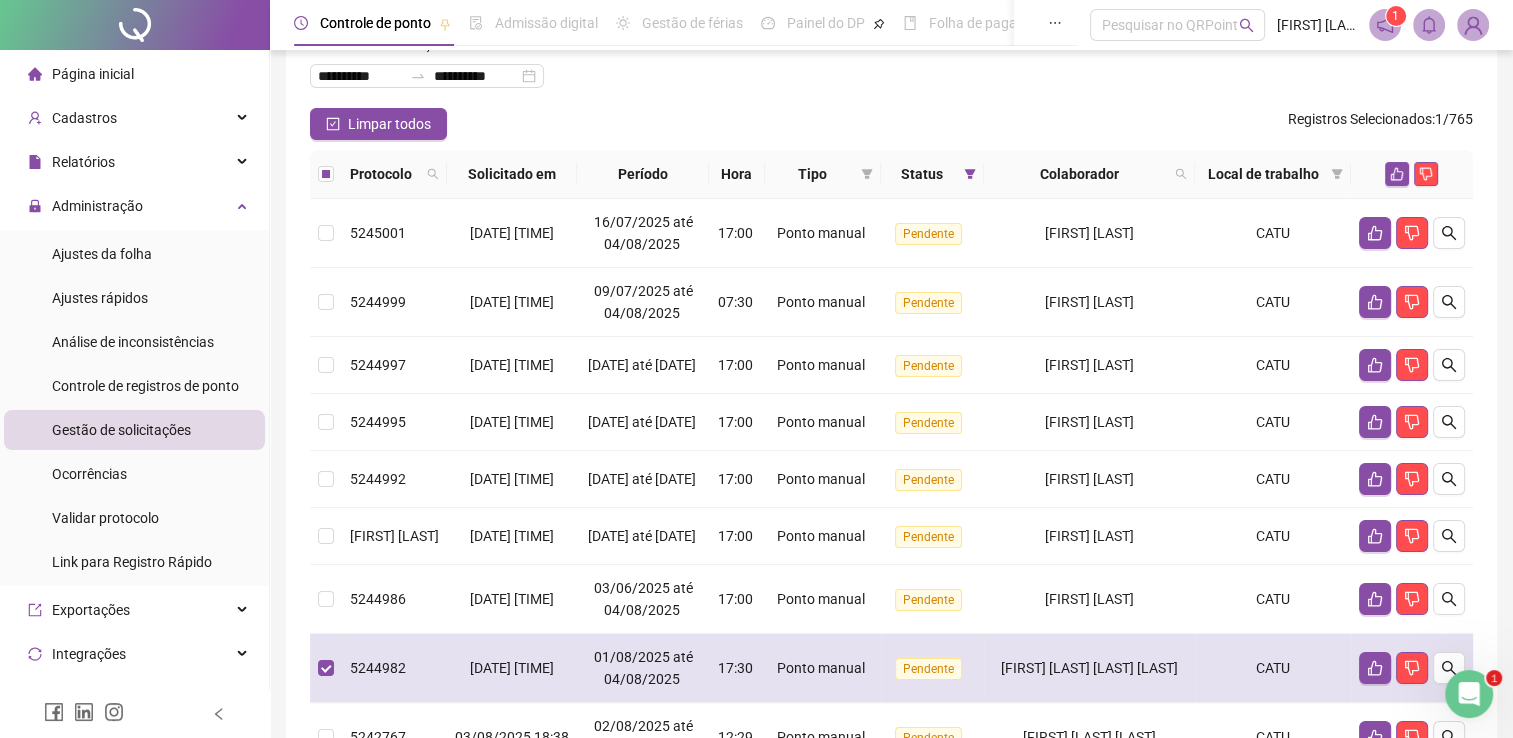 scroll, scrollTop: 0, scrollLeft: 0, axis: both 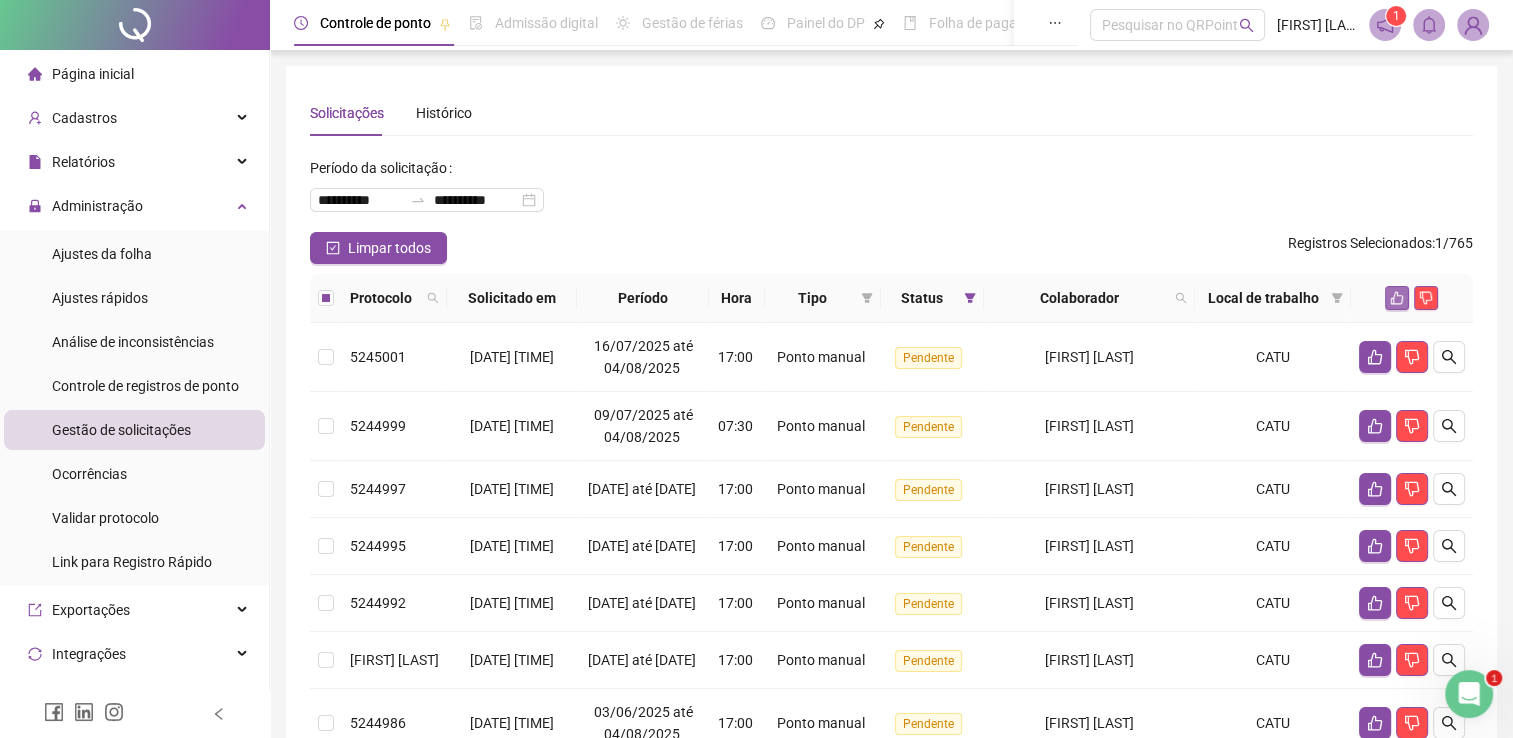 click 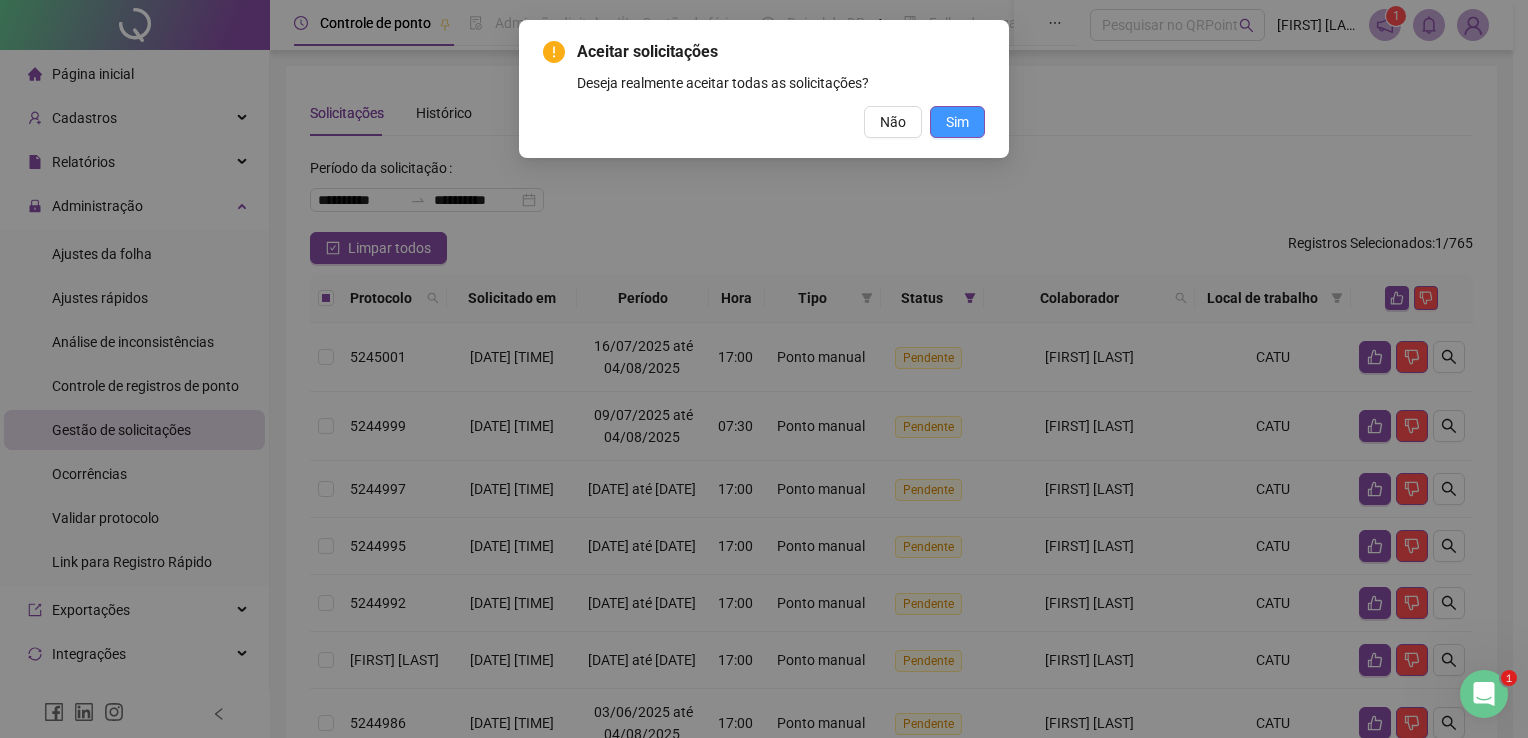 click on "Sim" at bounding box center (957, 122) 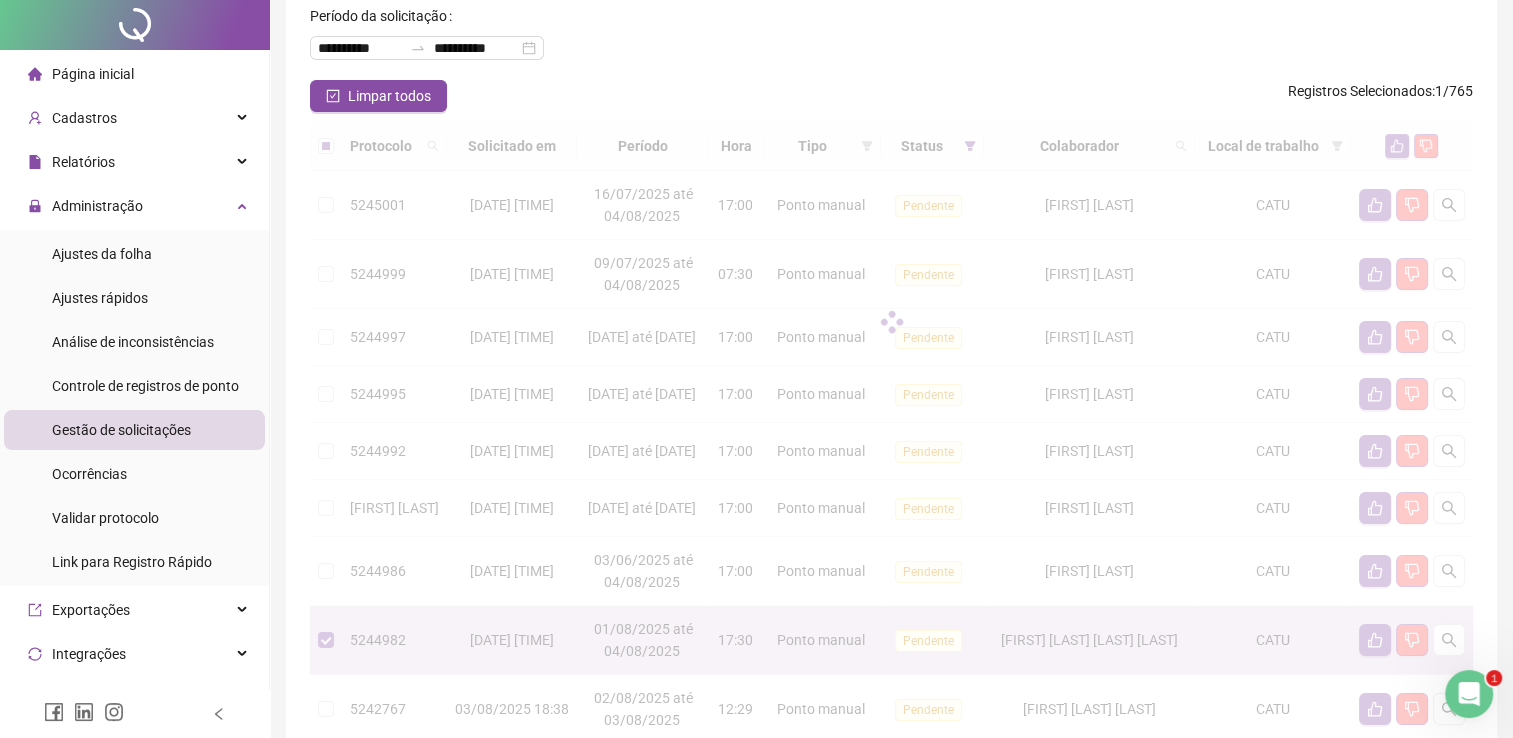 scroll, scrollTop: 300, scrollLeft: 0, axis: vertical 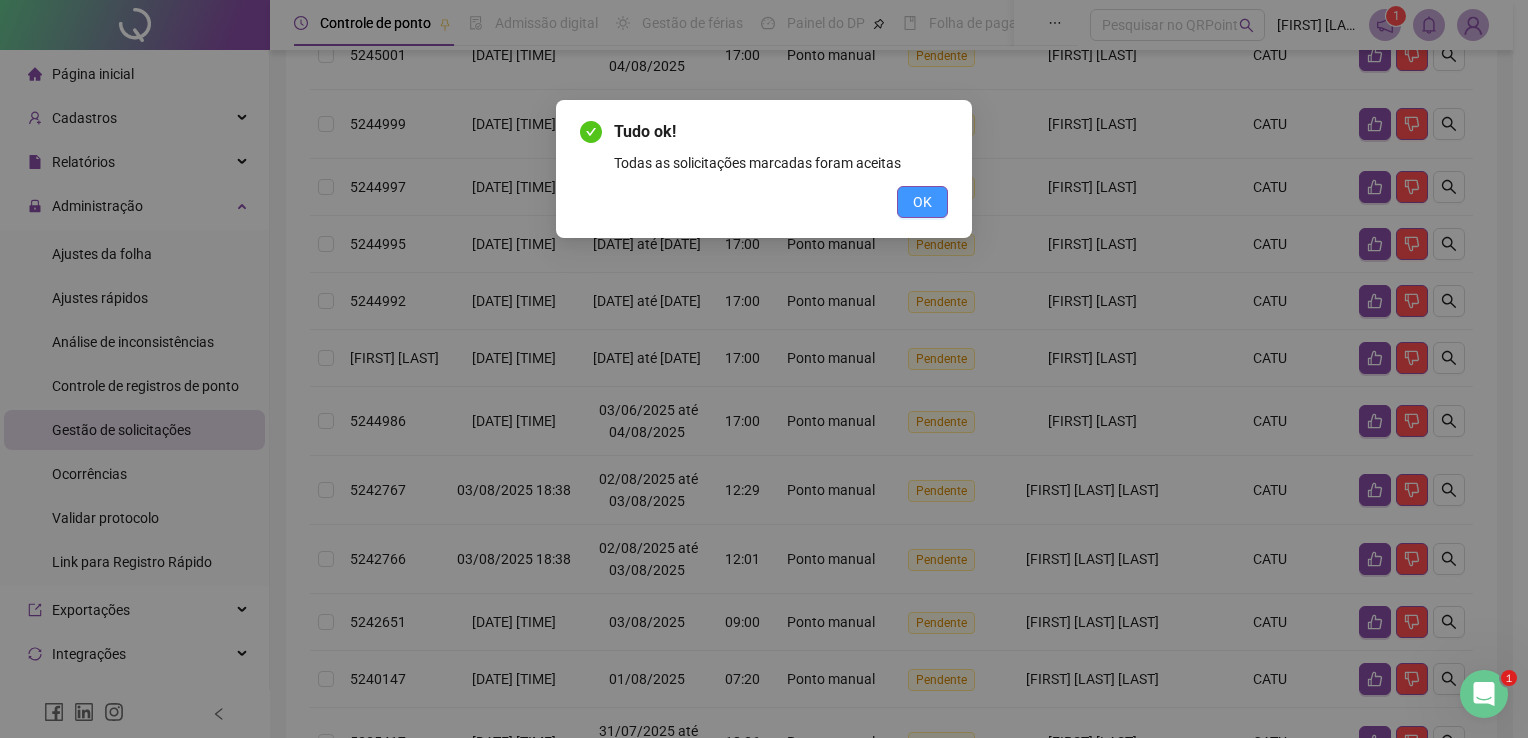 click on "OK" at bounding box center (922, 202) 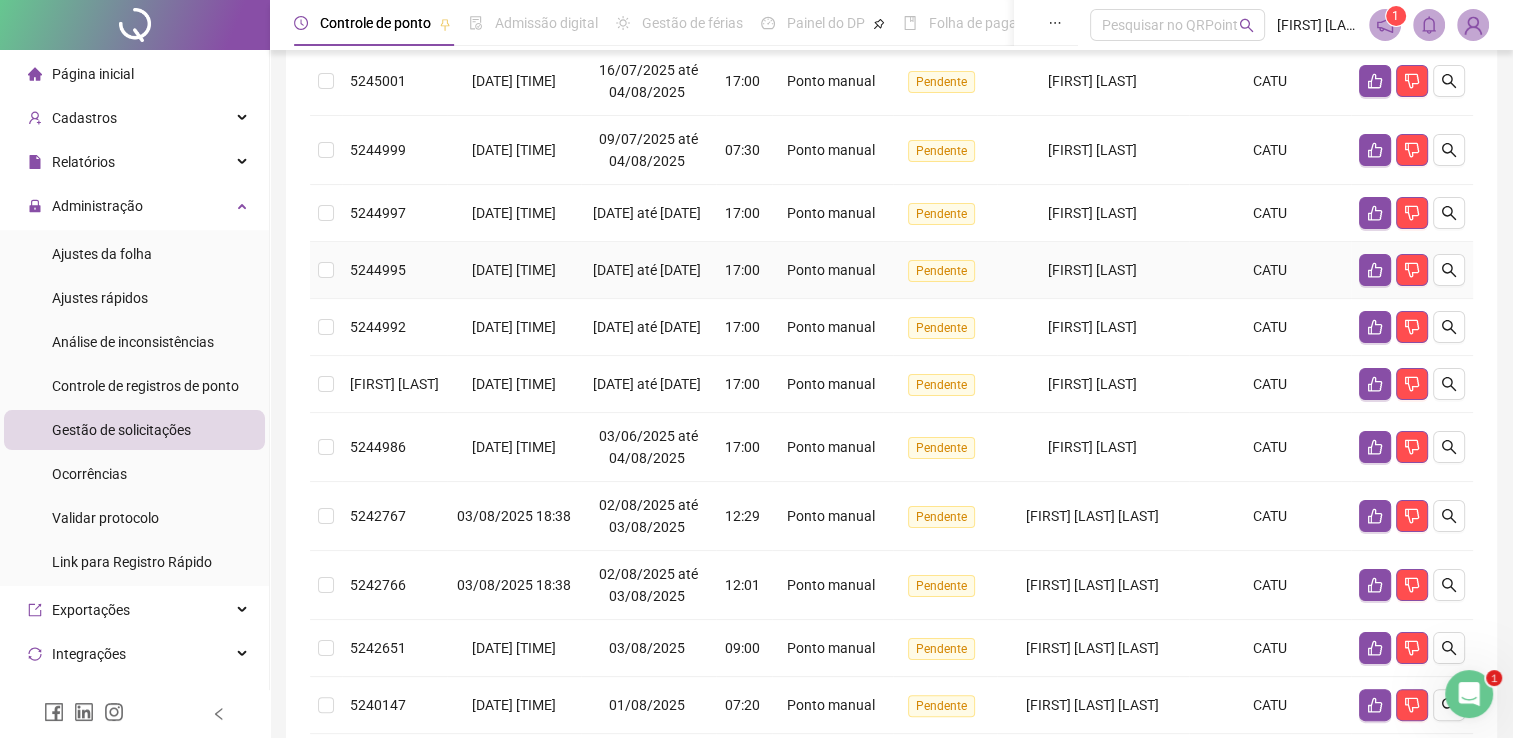 scroll, scrollTop: 0, scrollLeft: 0, axis: both 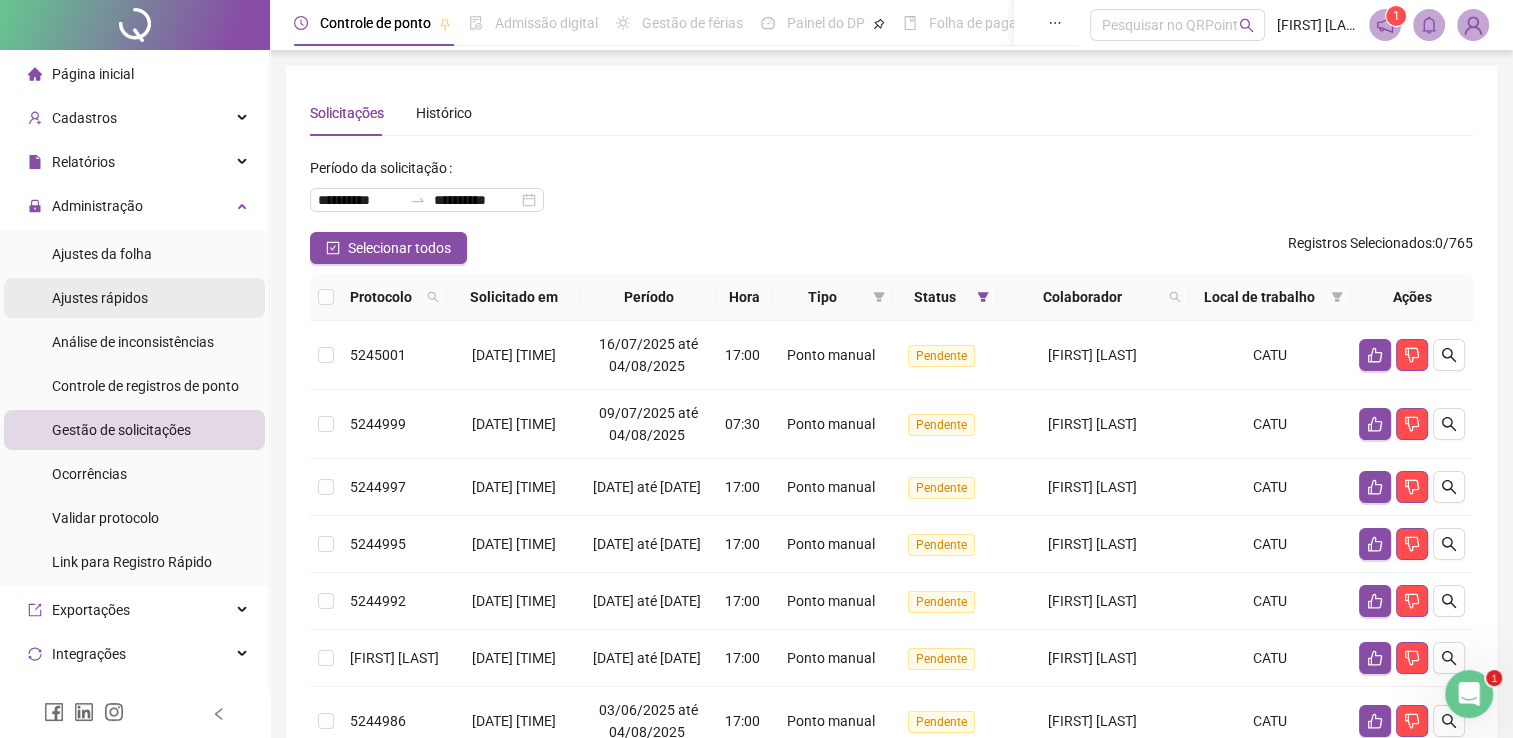 click on "Ajustes rápidos" at bounding box center (100, 298) 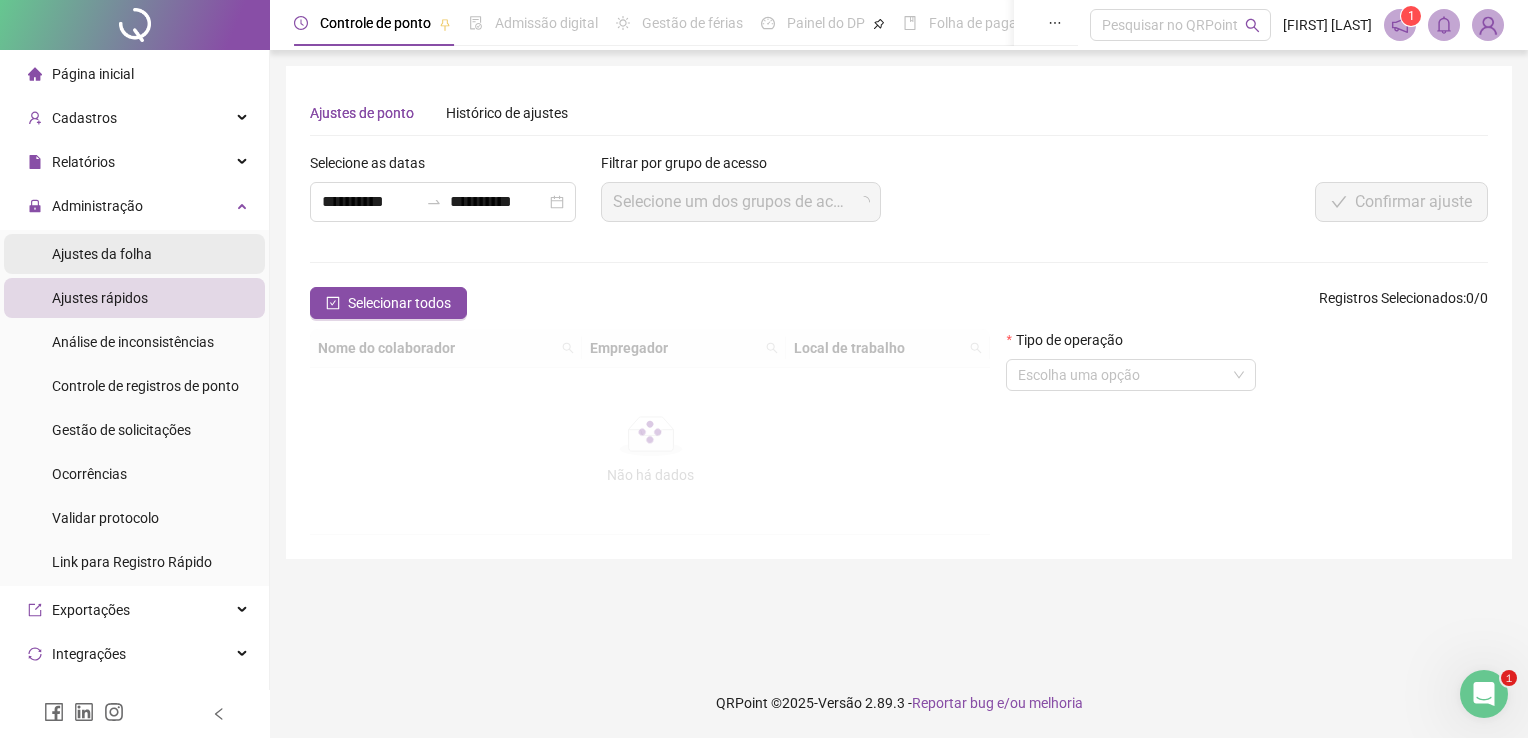 click on "Ajustes da folha" at bounding box center (102, 254) 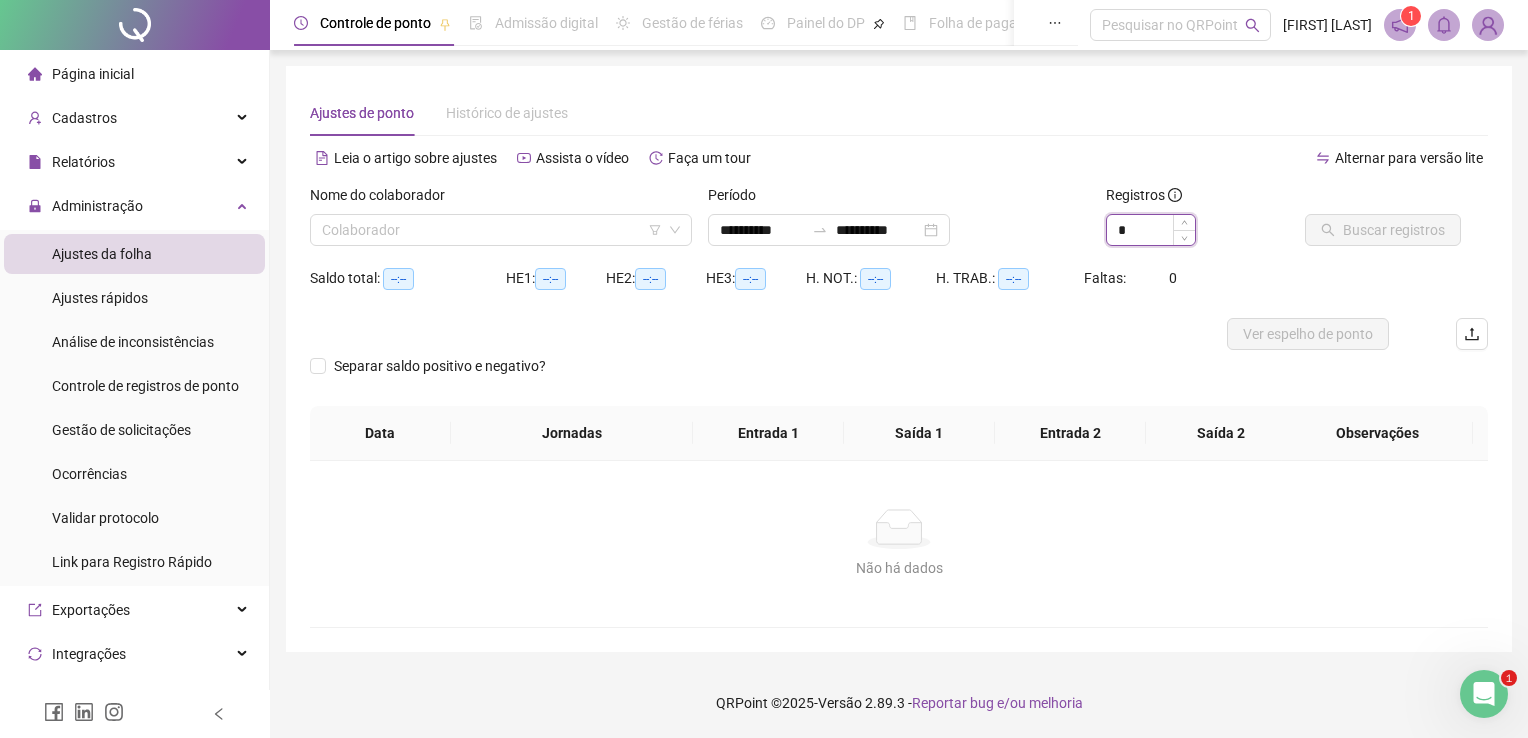 drag, startPoint x: 1139, startPoint y: 230, endPoint x: 1110, endPoint y: 225, distance: 29.427877 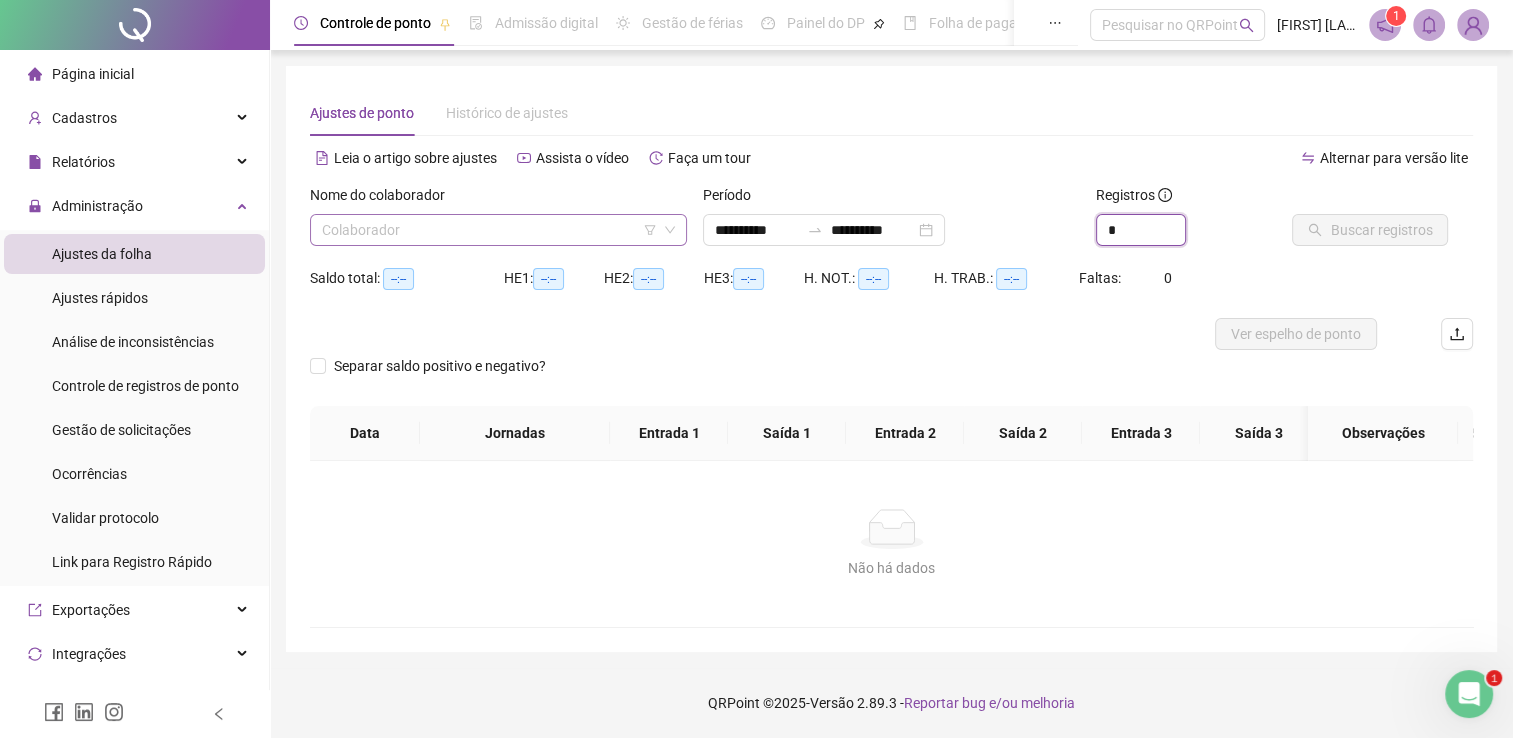 type on "*" 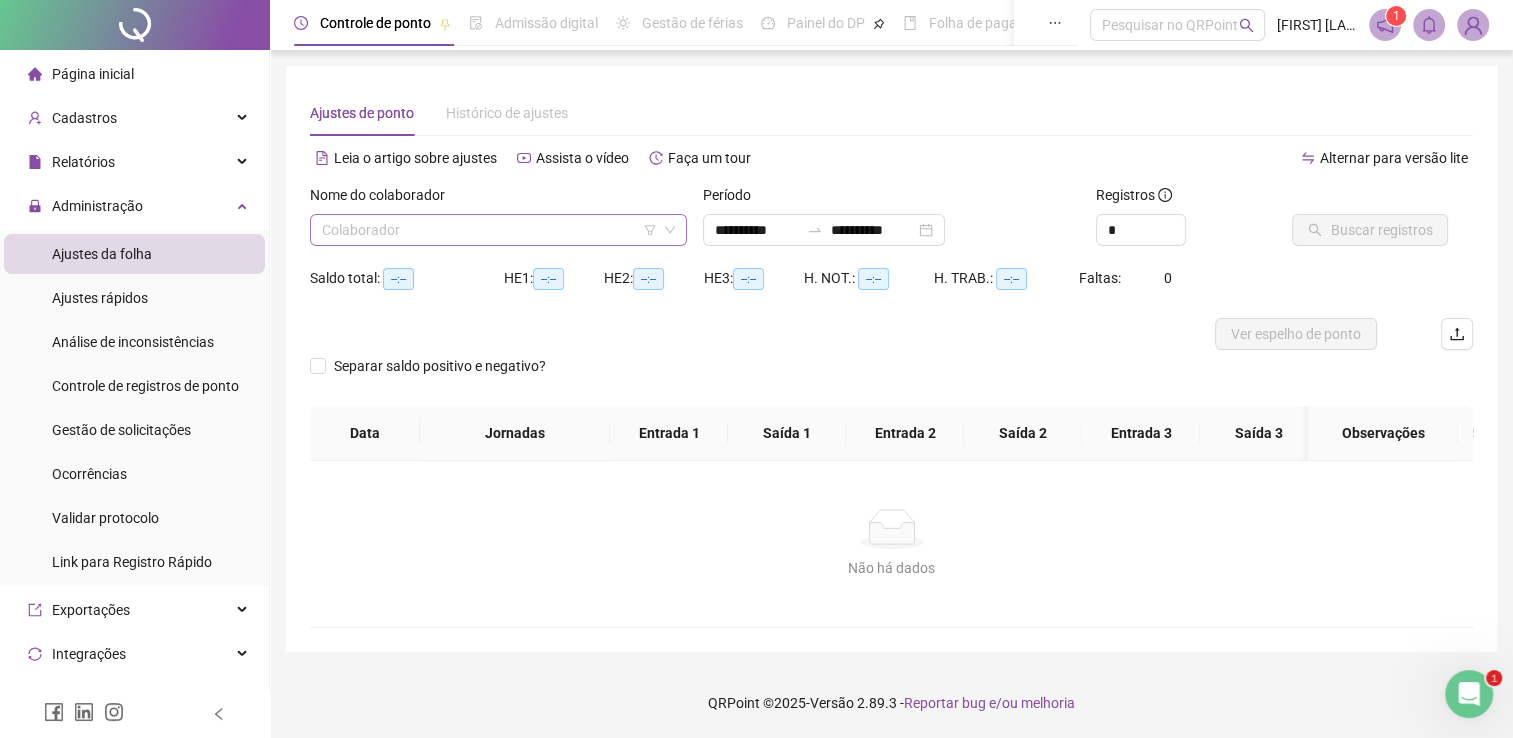 click at bounding box center [489, 230] 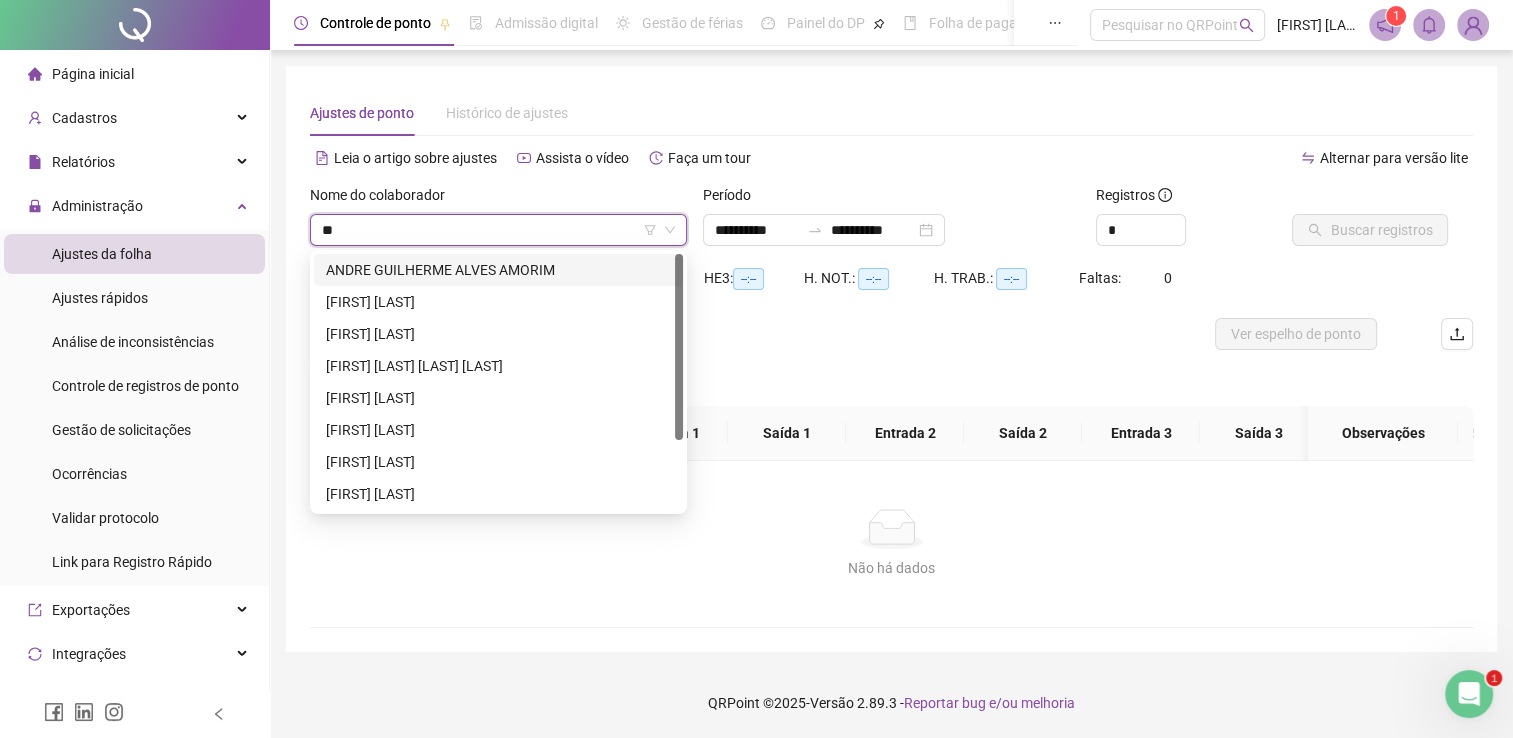 type on "***" 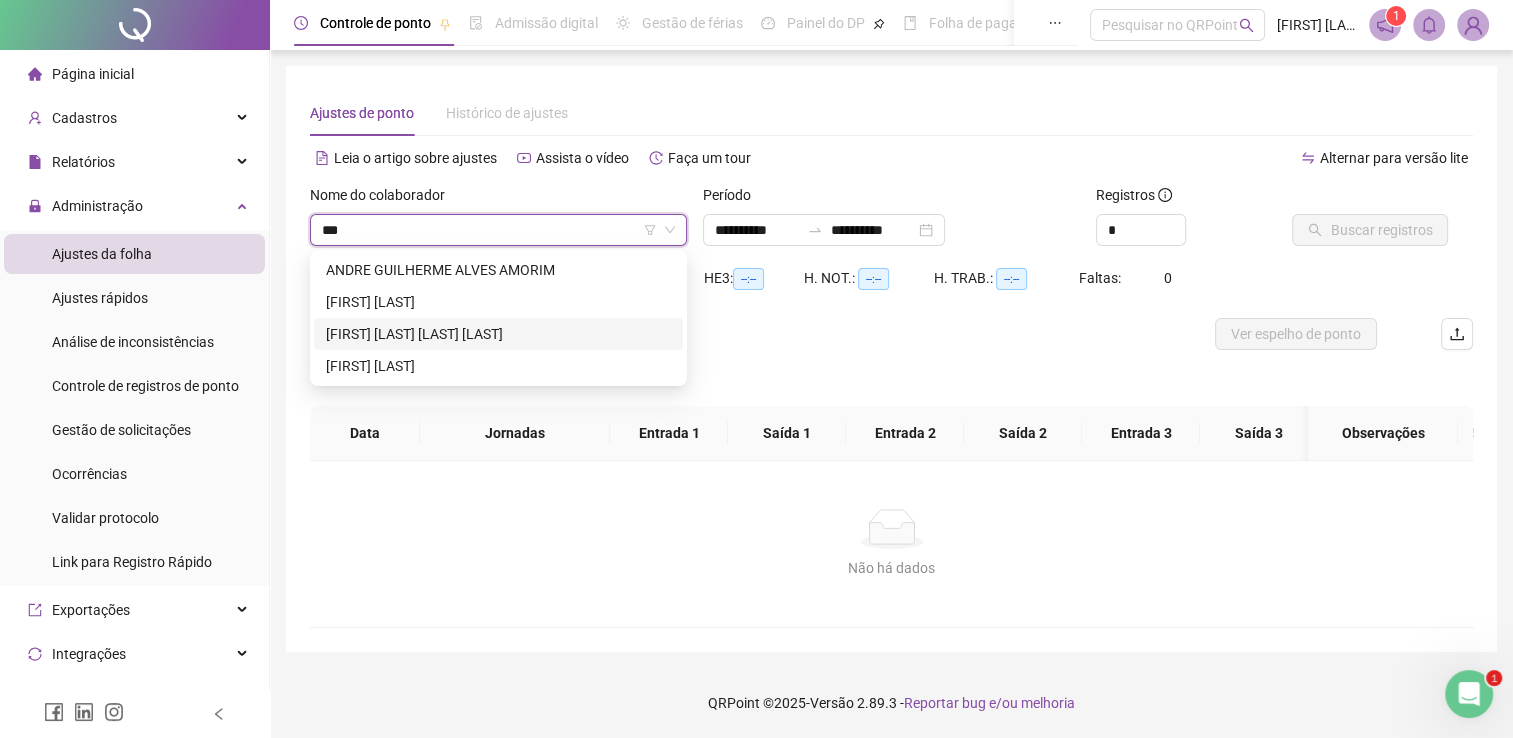 click on "[FIRST] [LAST] [LAST] [LAST]" at bounding box center [498, 334] 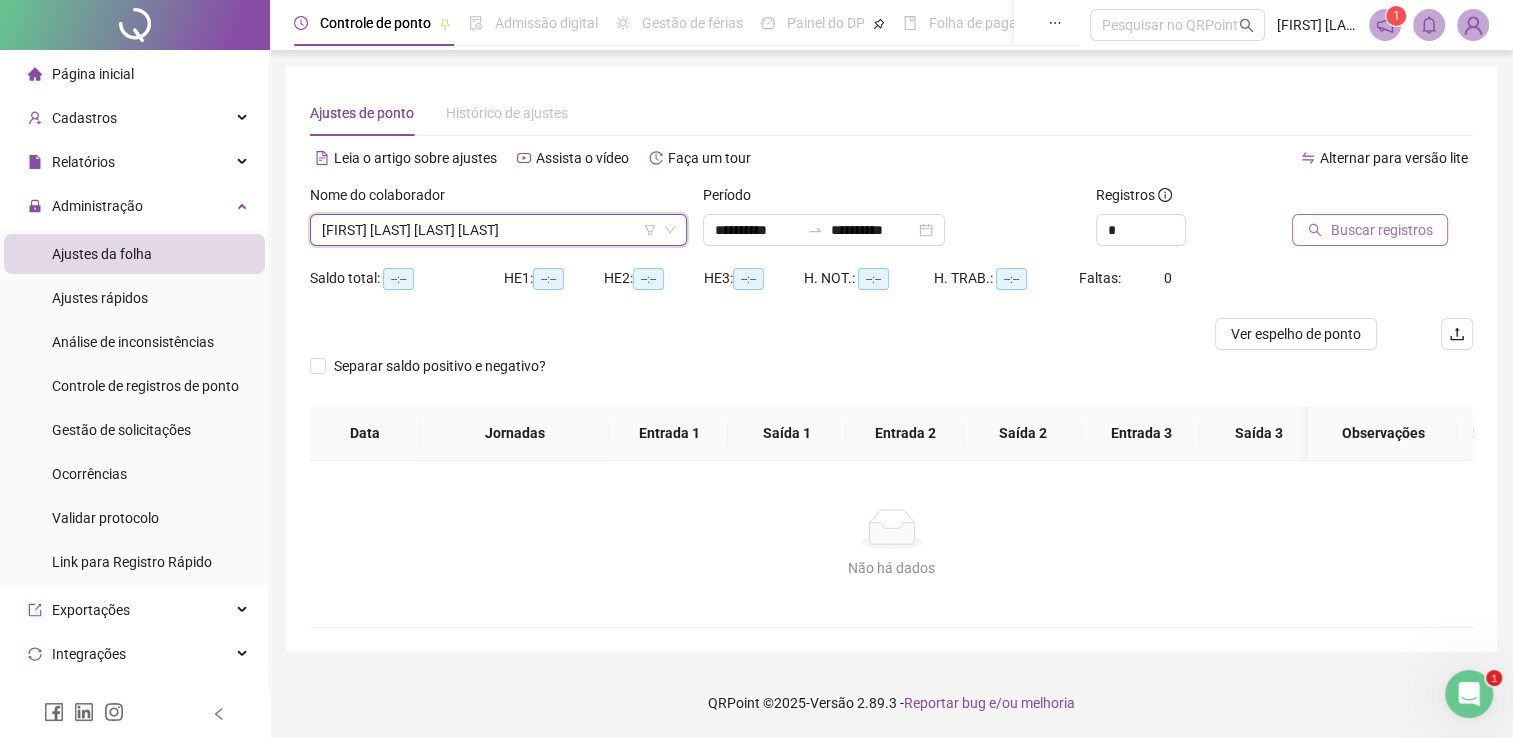 click on "Buscar registros" at bounding box center [1381, 230] 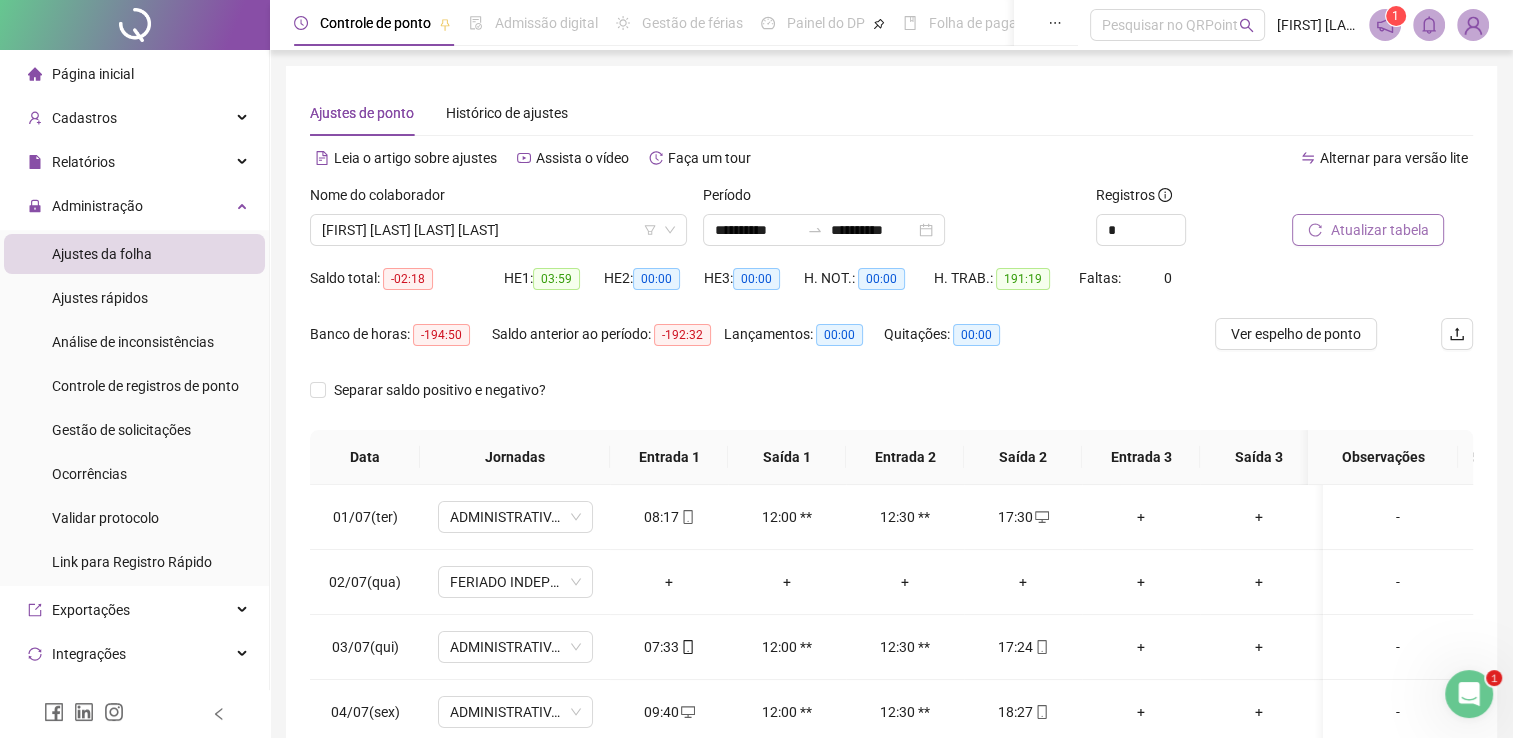 scroll, scrollTop: 283, scrollLeft: 0, axis: vertical 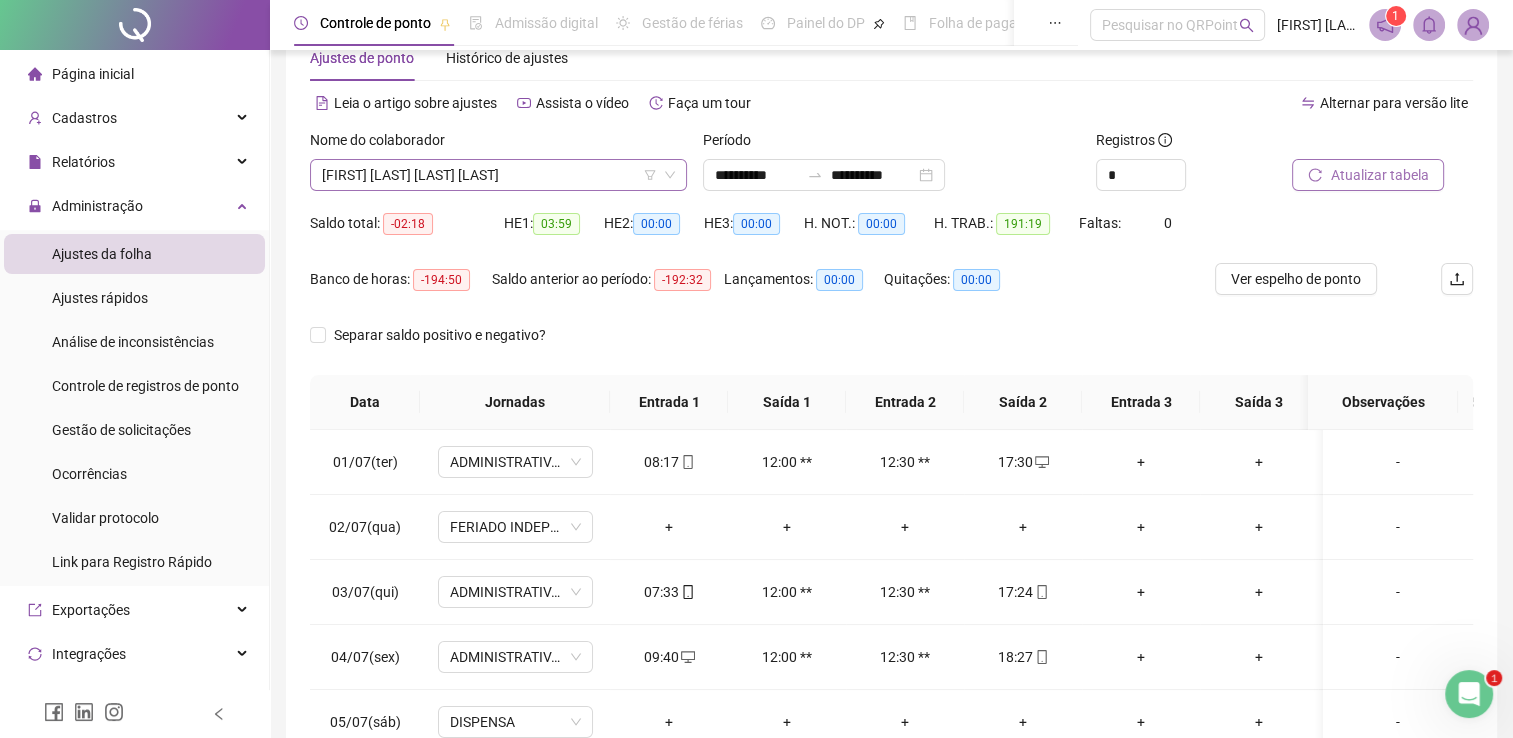 click on "[FIRST] [LAST] [LAST] [LAST]" at bounding box center [498, 175] 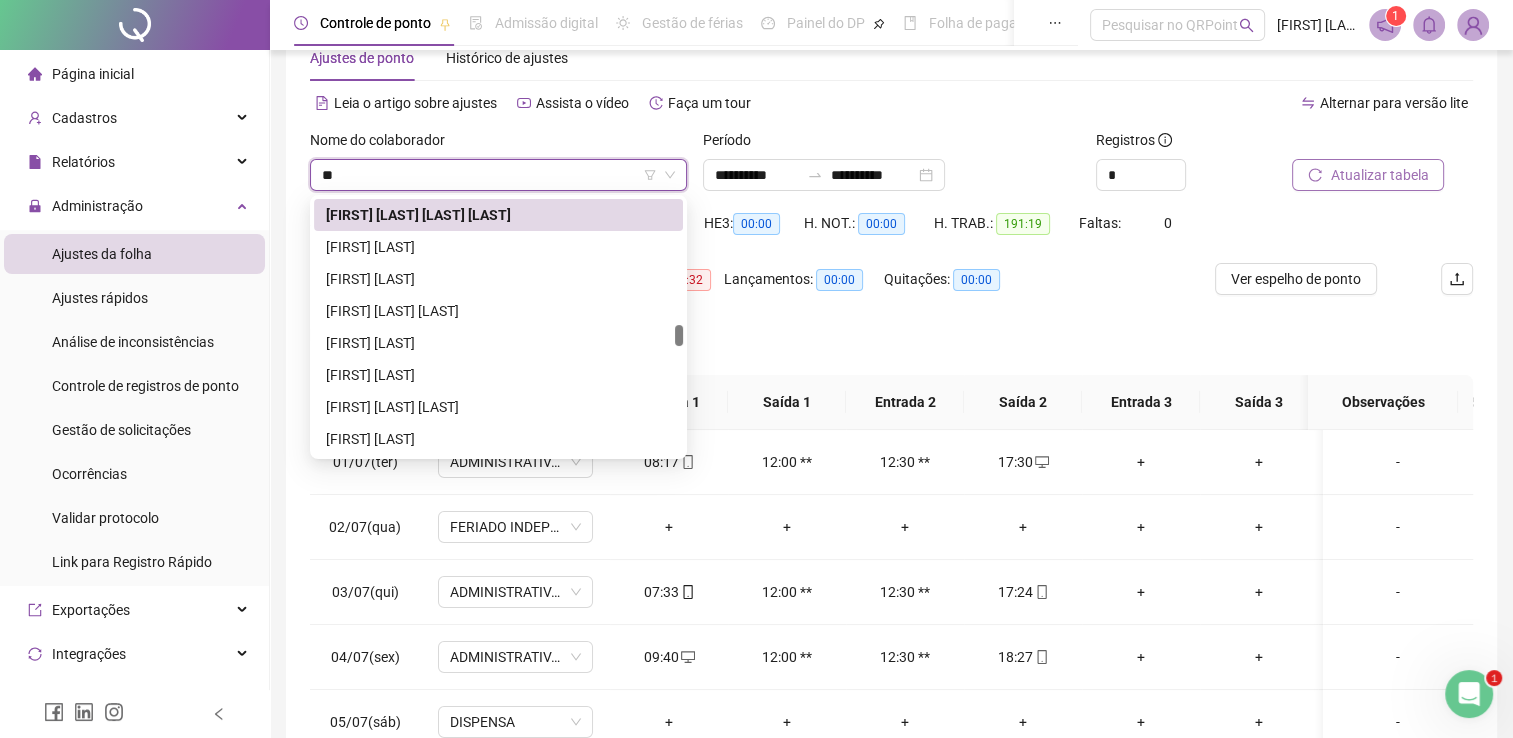 scroll, scrollTop: 448, scrollLeft: 0, axis: vertical 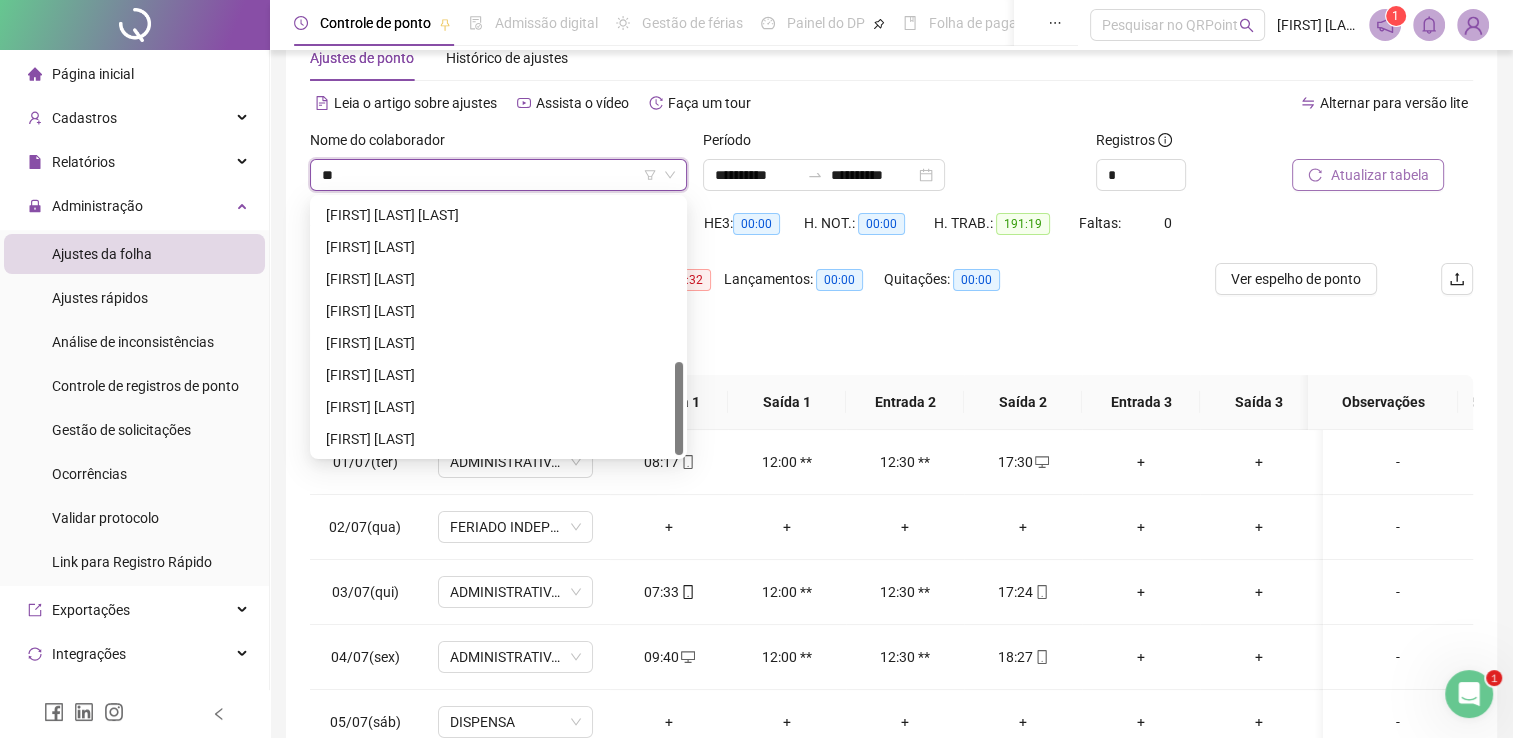 type on "***" 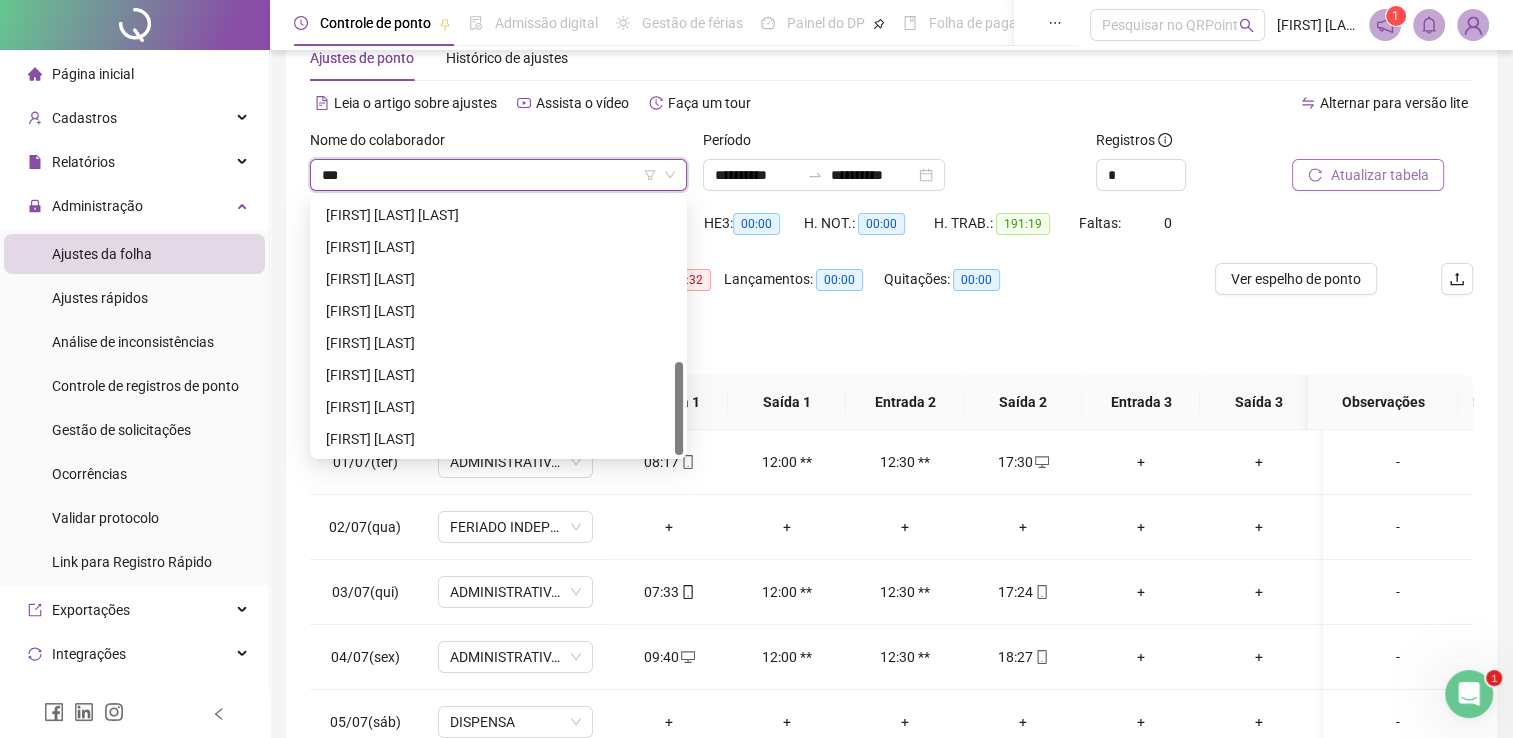 scroll, scrollTop: 0, scrollLeft: 0, axis: both 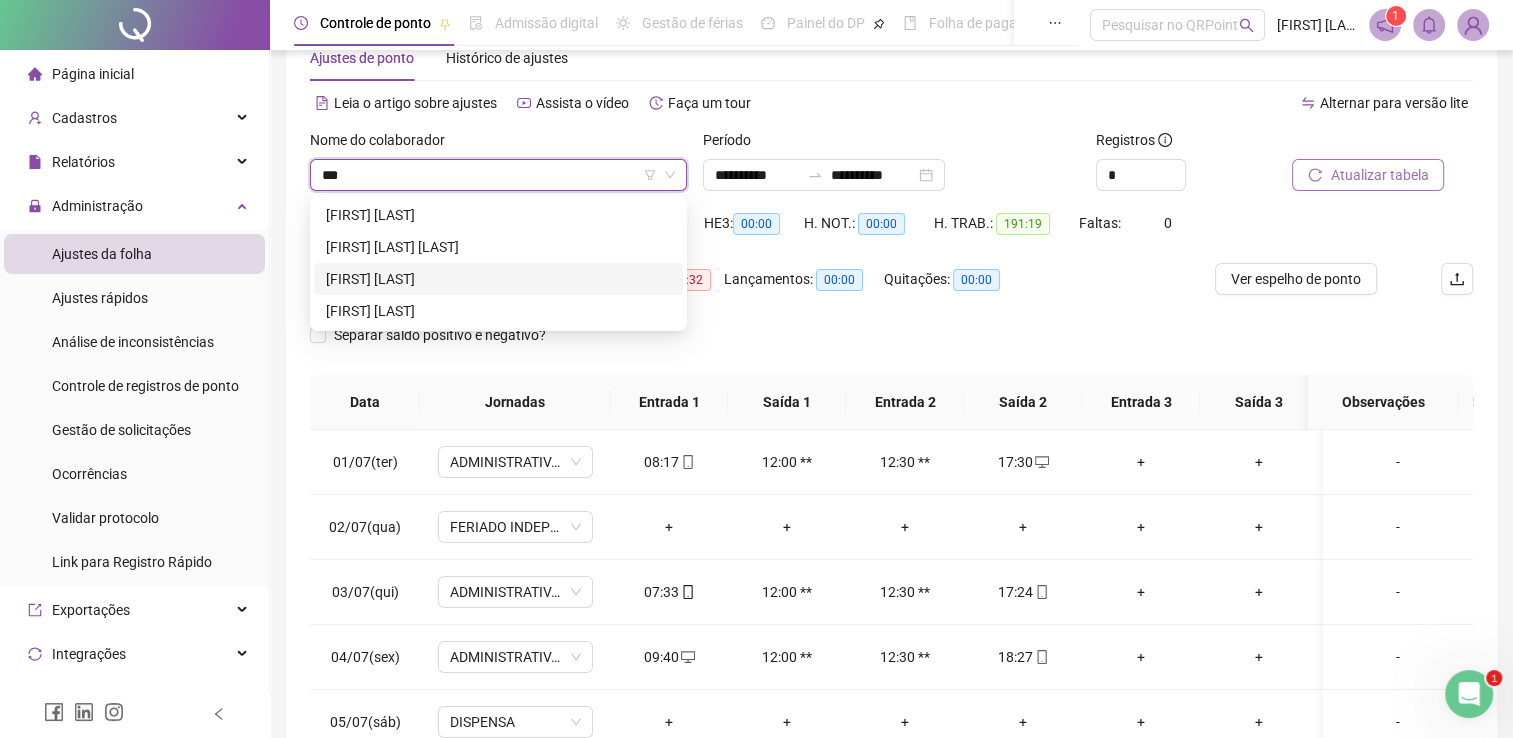 click on "[FIRST] [LAST]" at bounding box center (498, 279) 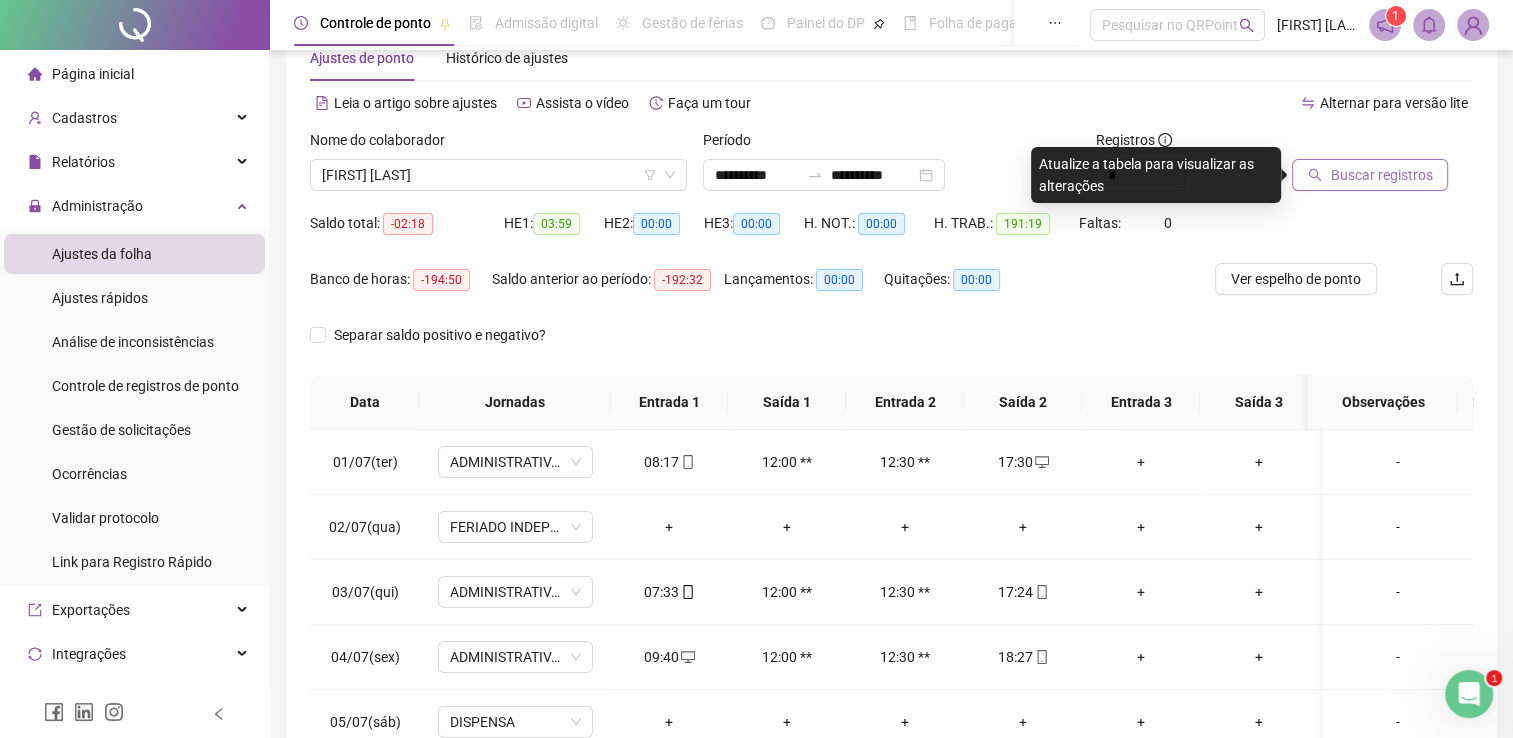 click on "Buscar registros" at bounding box center (1381, 175) 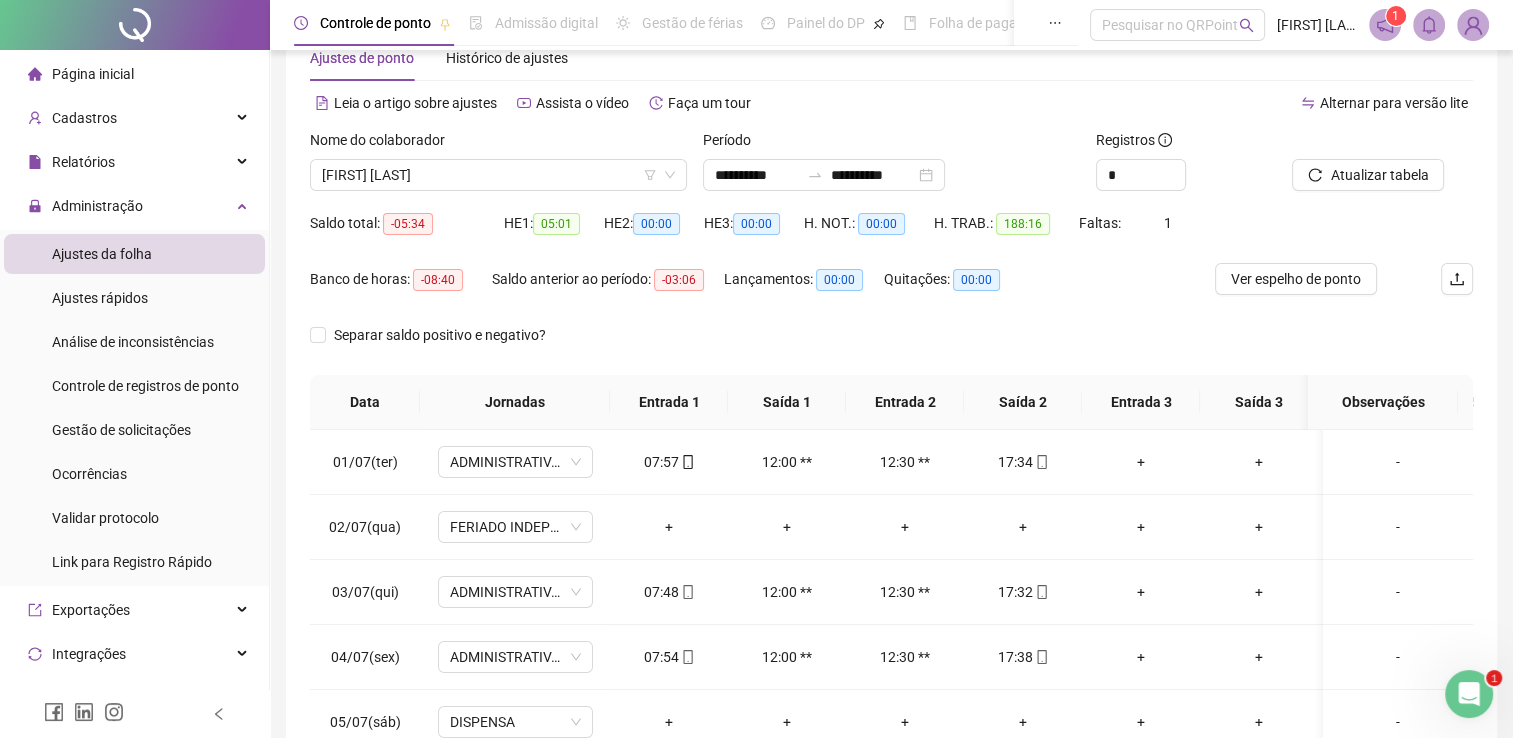 scroll, scrollTop: 283, scrollLeft: 0, axis: vertical 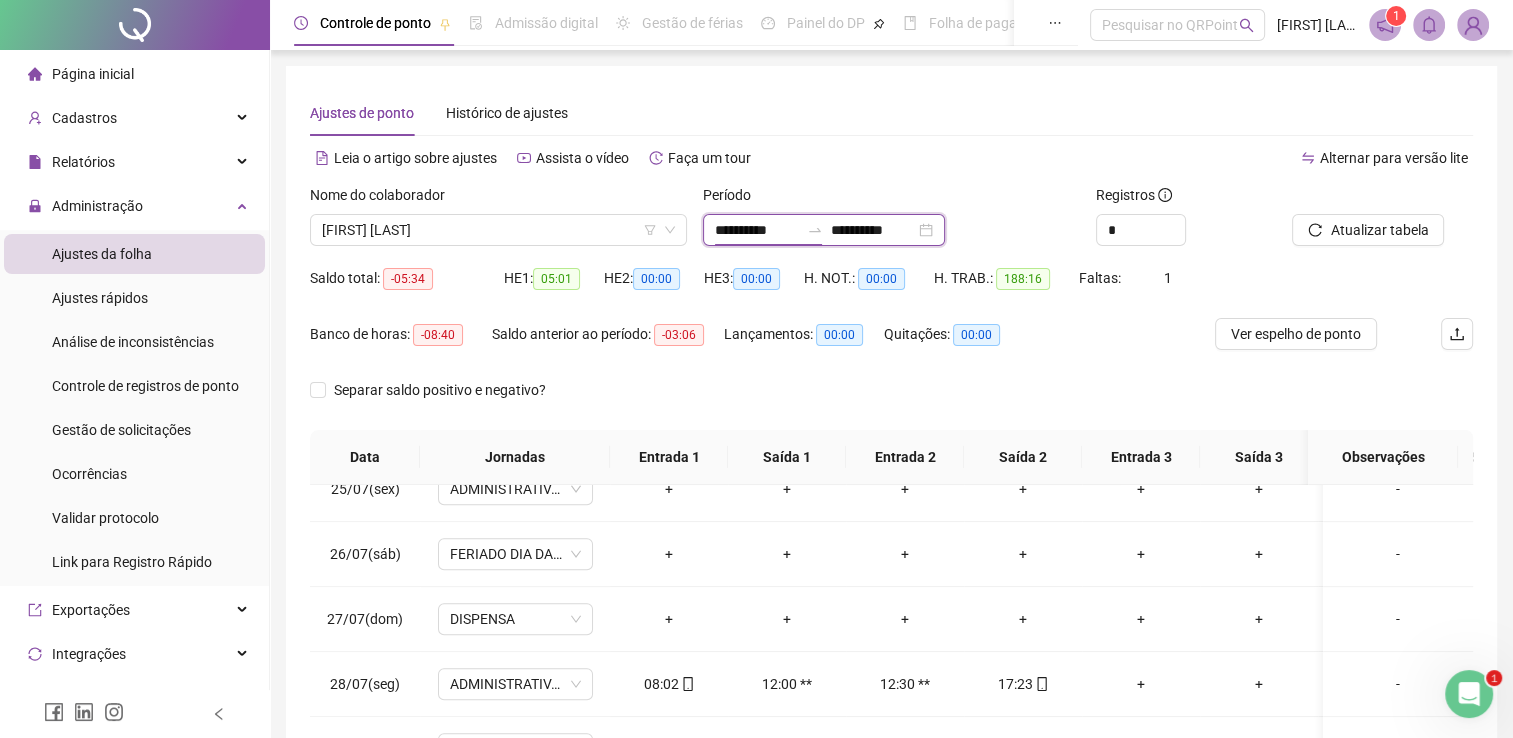 click on "**********" at bounding box center [757, 230] 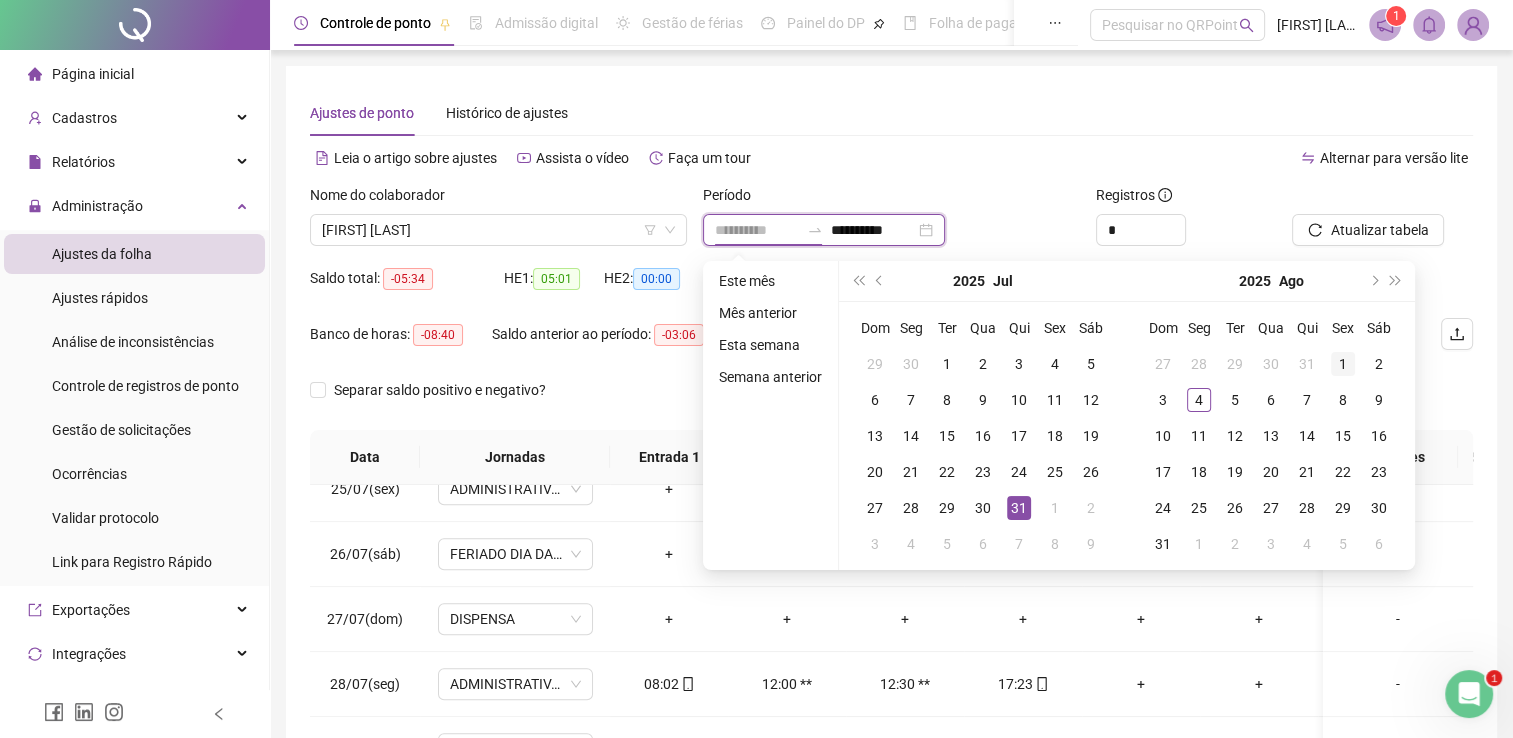 type on "**********" 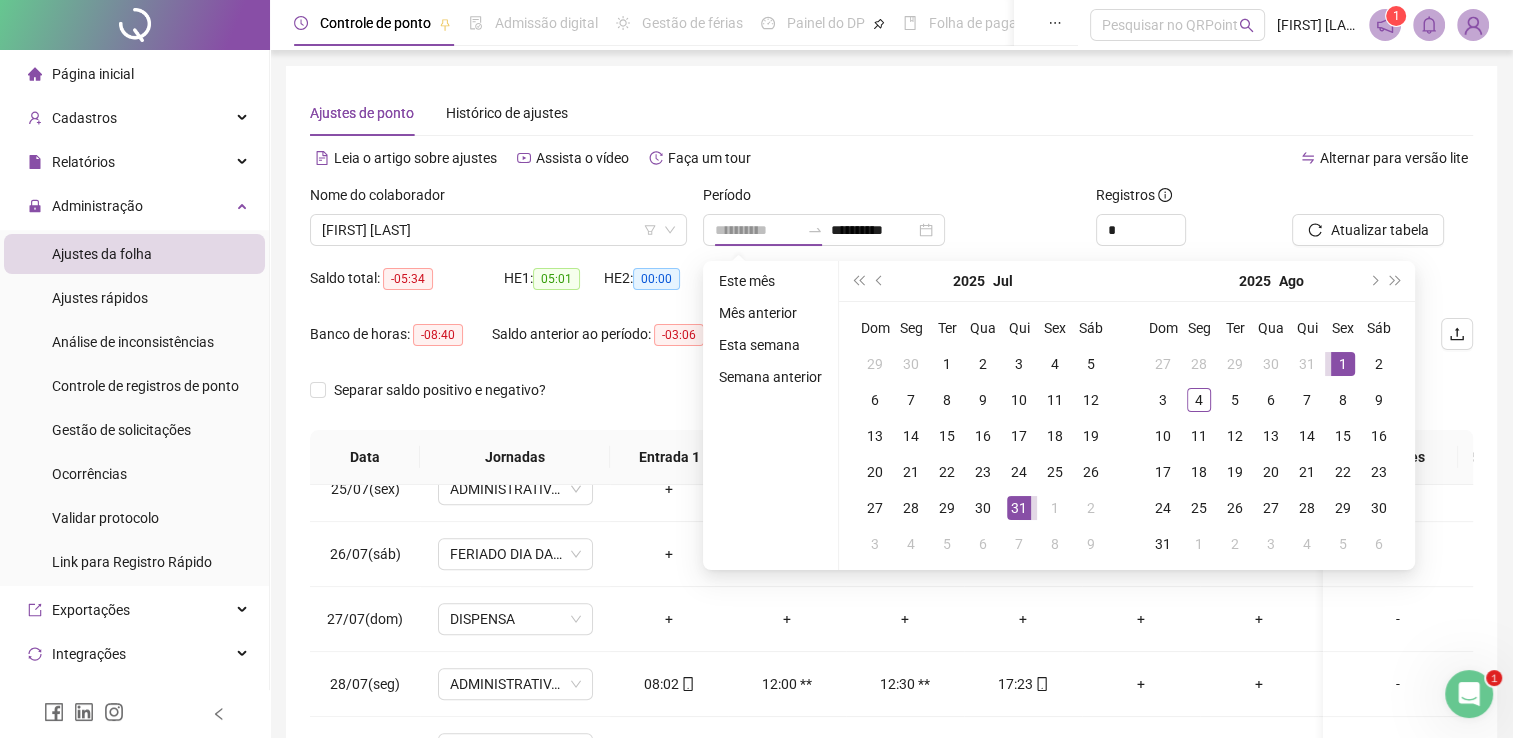 click on "1" at bounding box center (1343, 364) 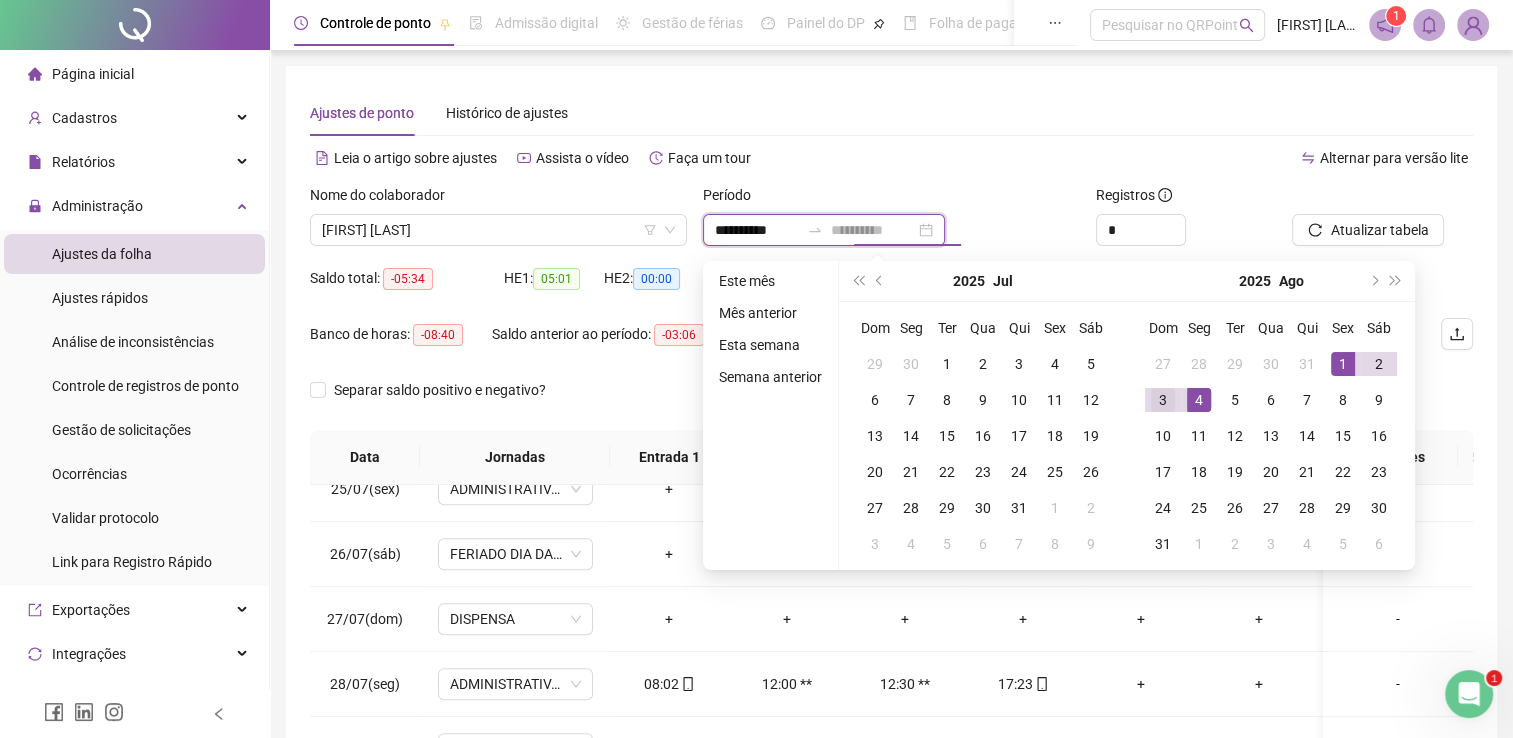 type on "**********" 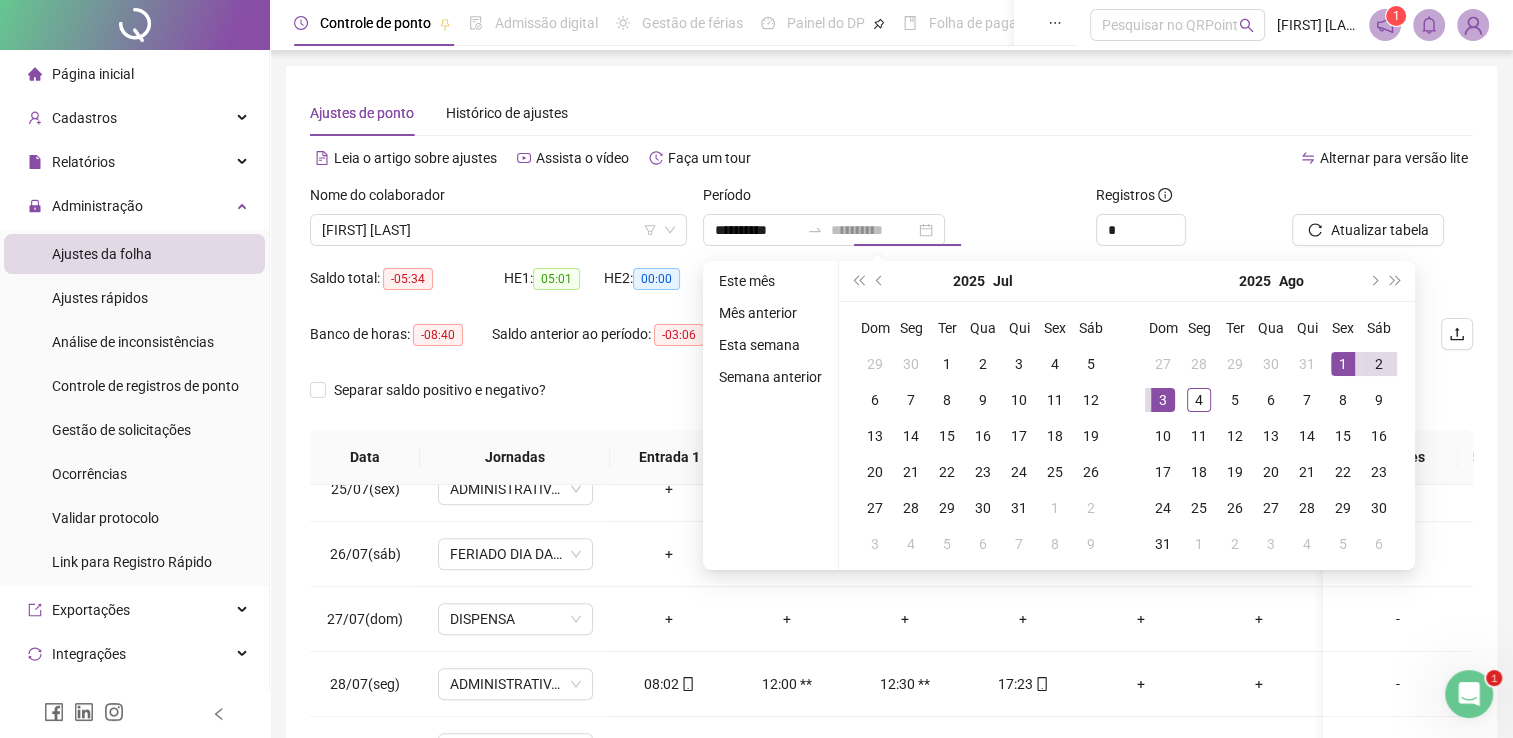 click on "3" at bounding box center [1163, 400] 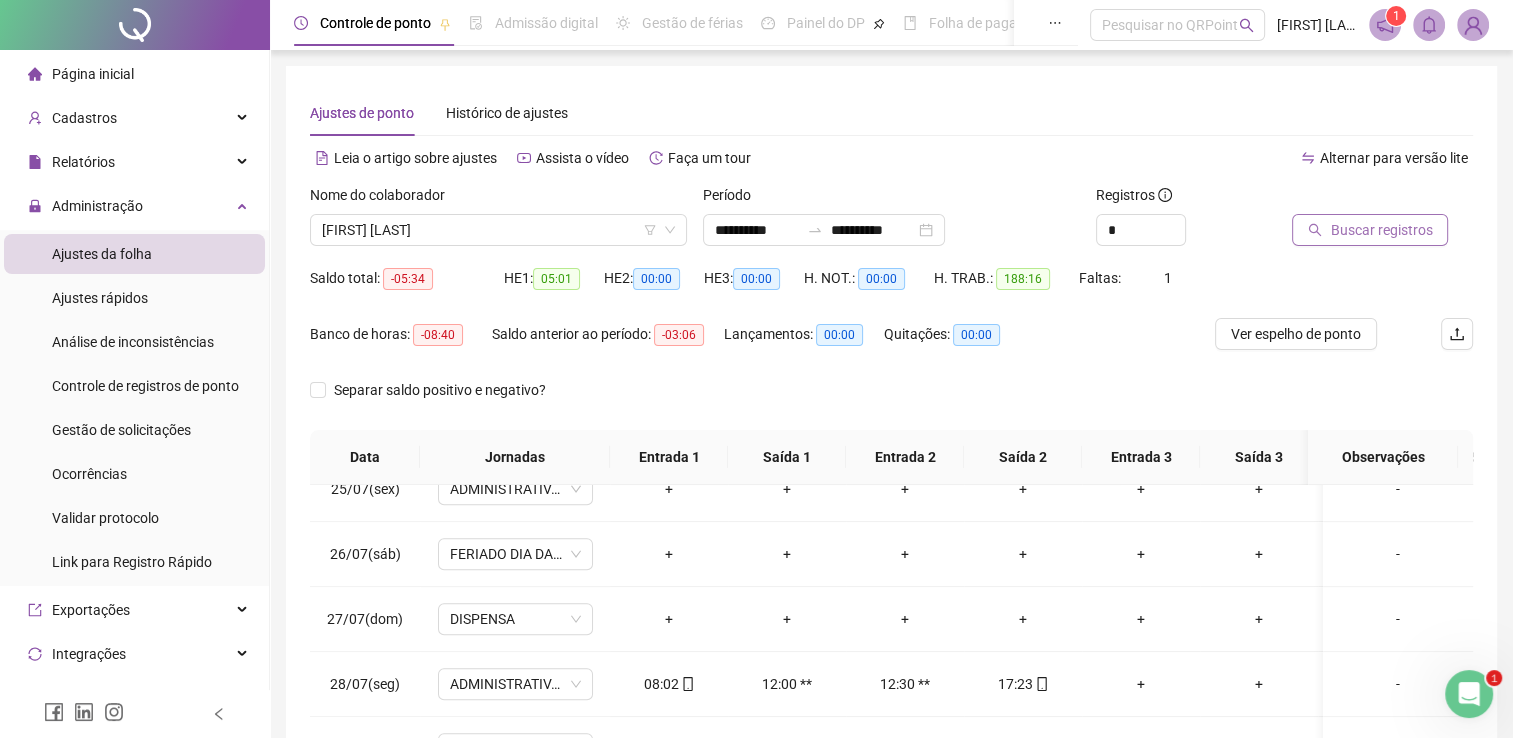 click on "Buscar registros" at bounding box center (1370, 230) 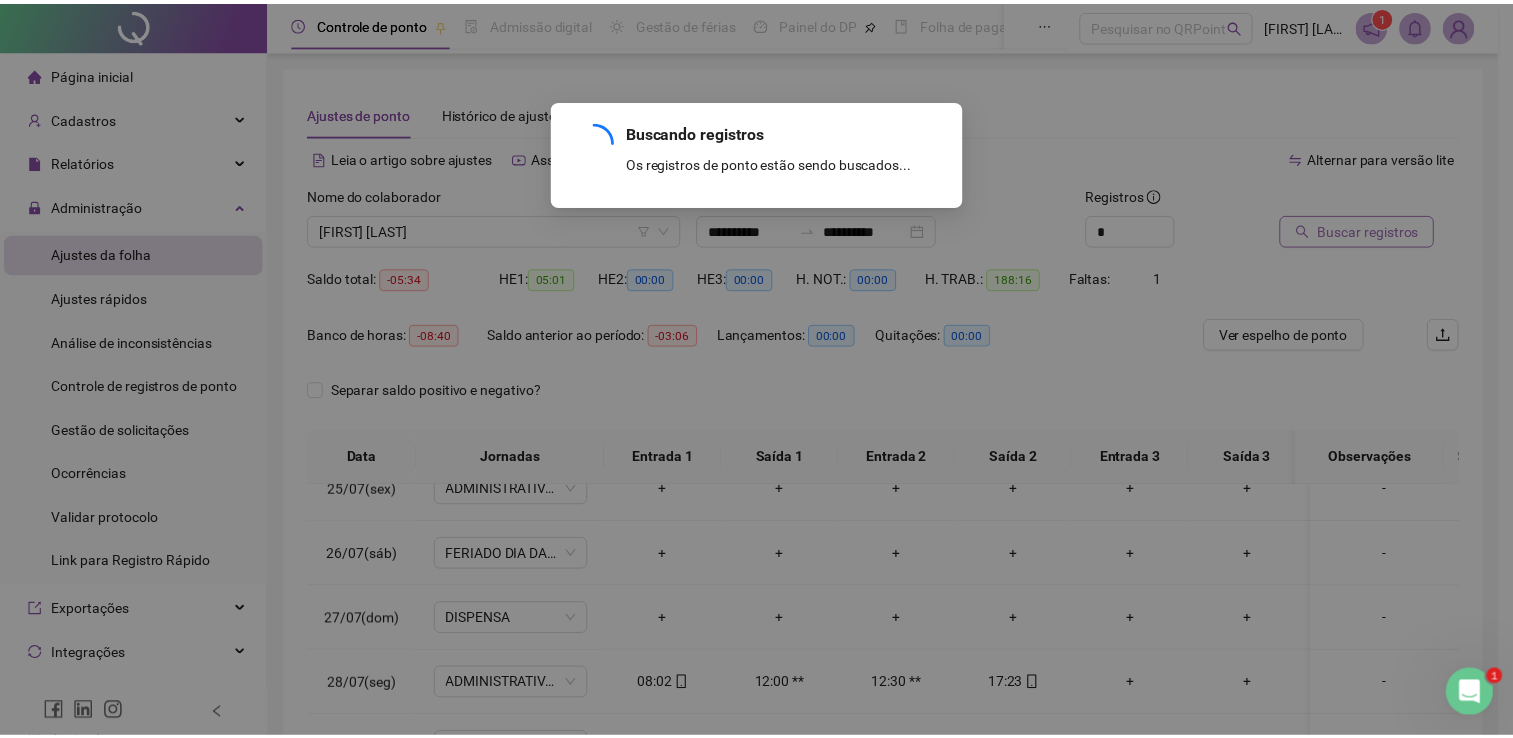 scroll, scrollTop: 0, scrollLeft: 0, axis: both 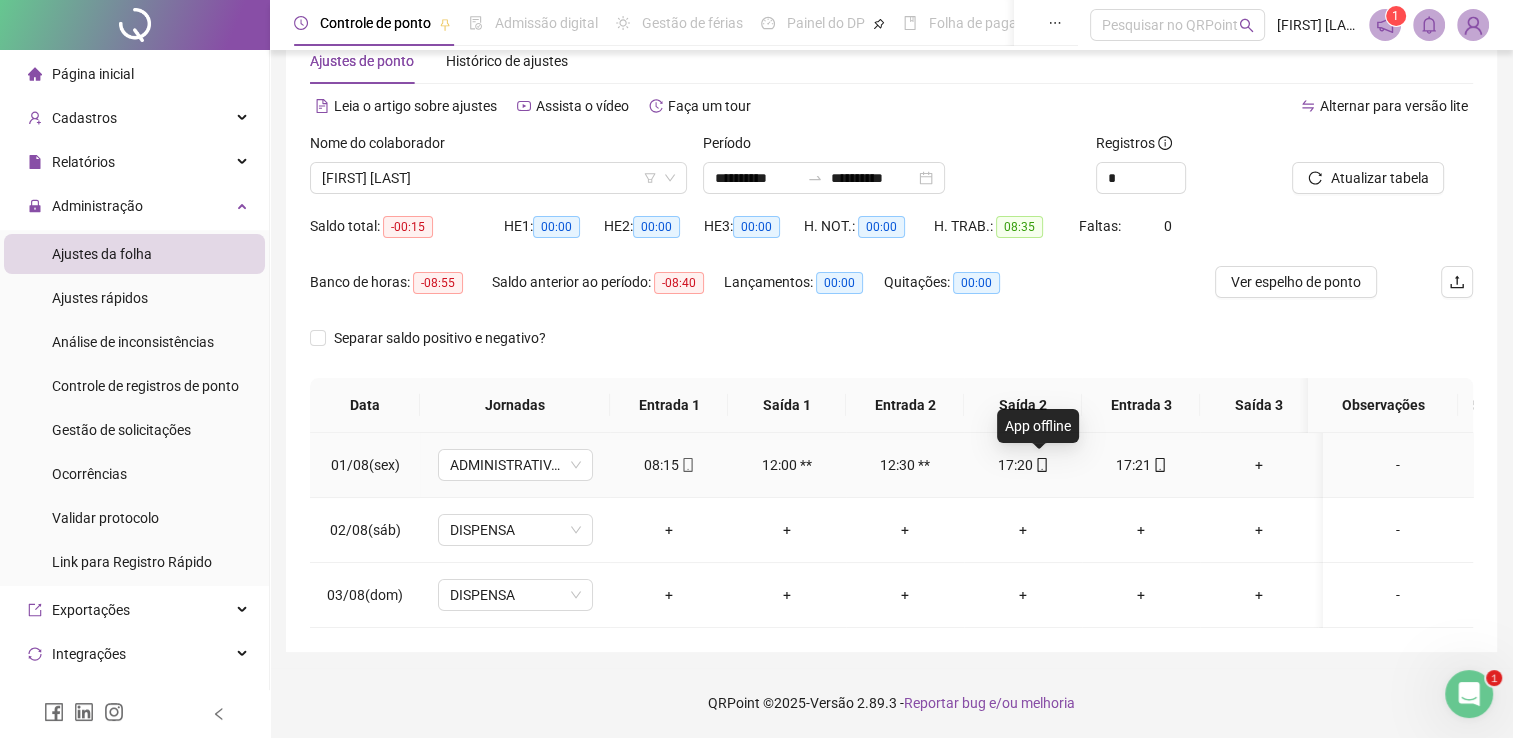 click 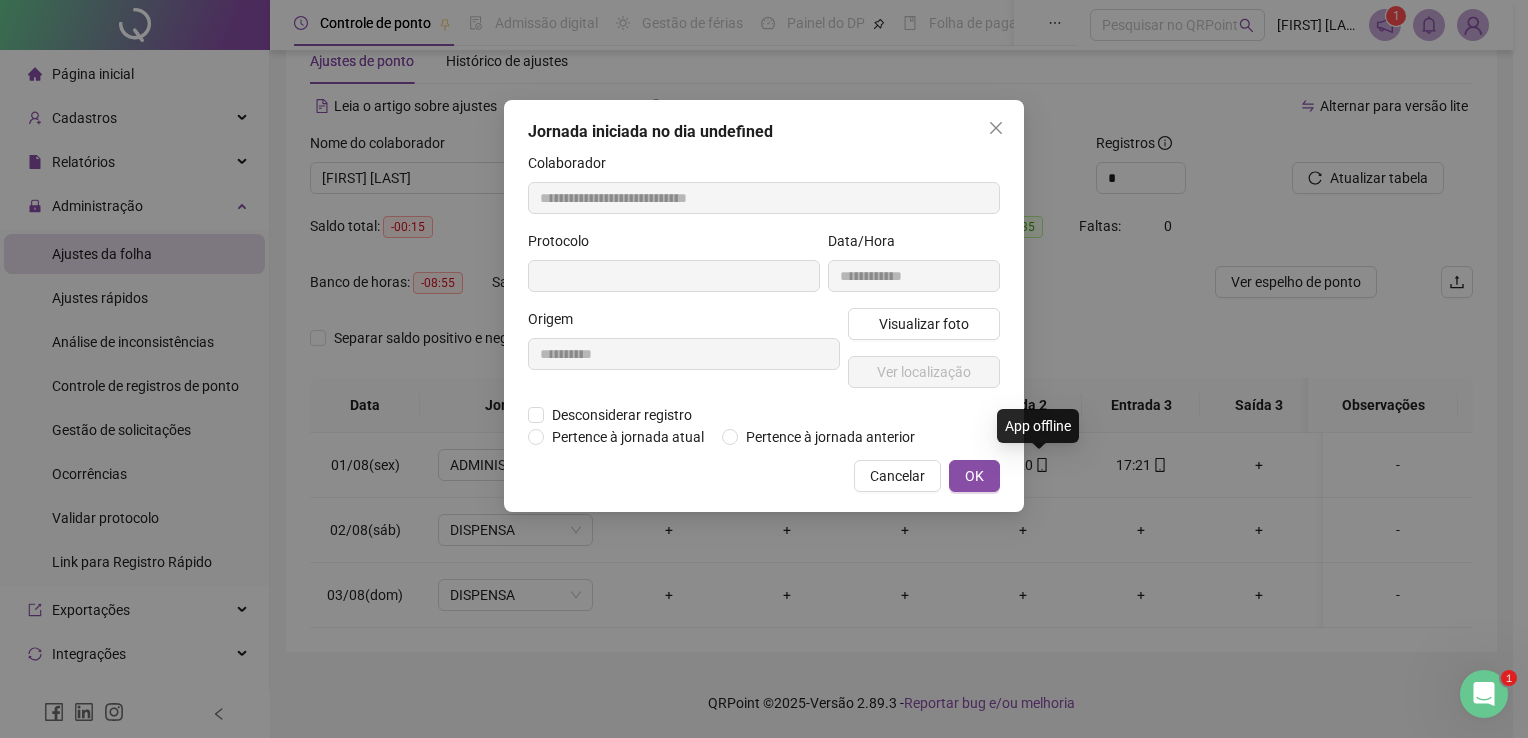 type on "**********" 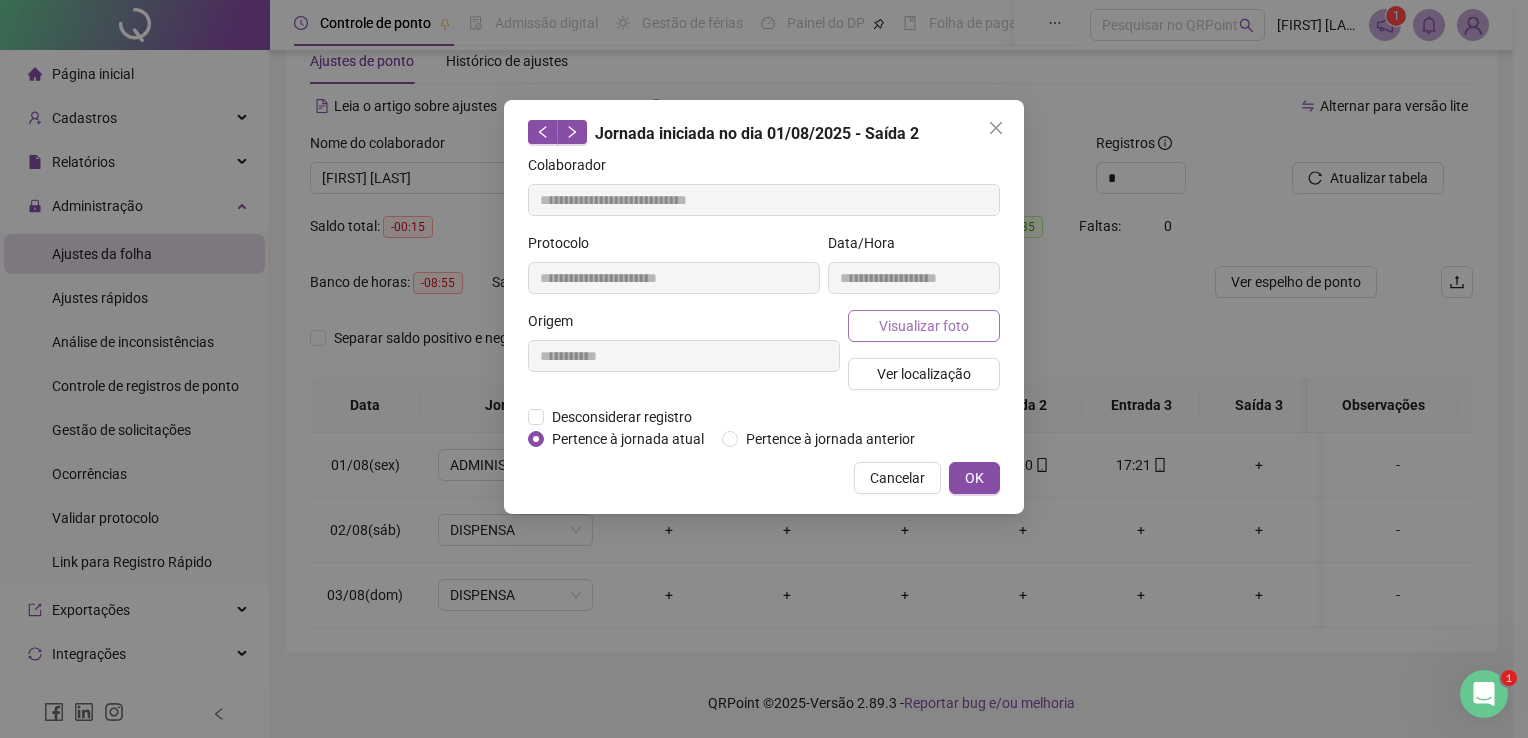 click on "Visualizar foto" at bounding box center [924, 326] 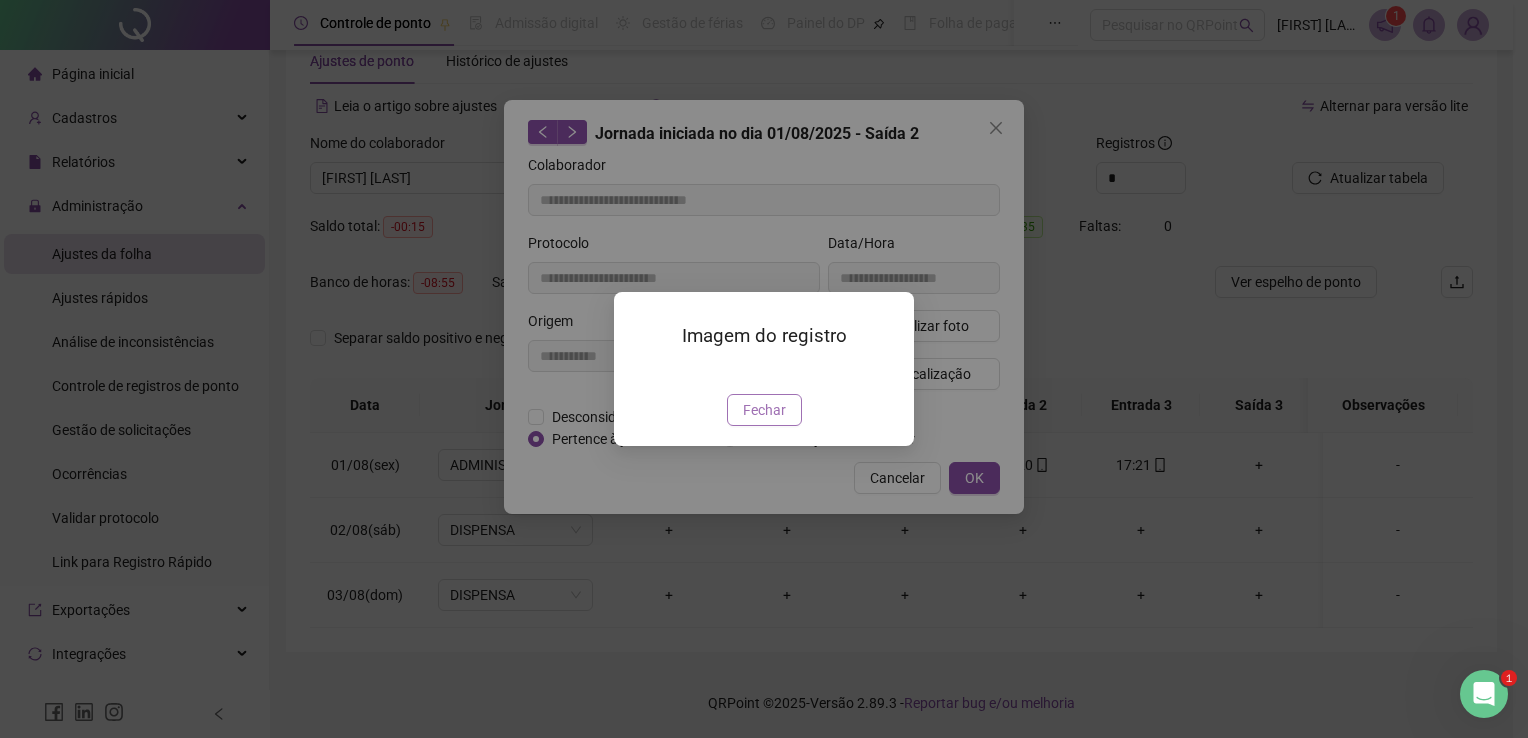click on "Fechar" at bounding box center (764, 410) 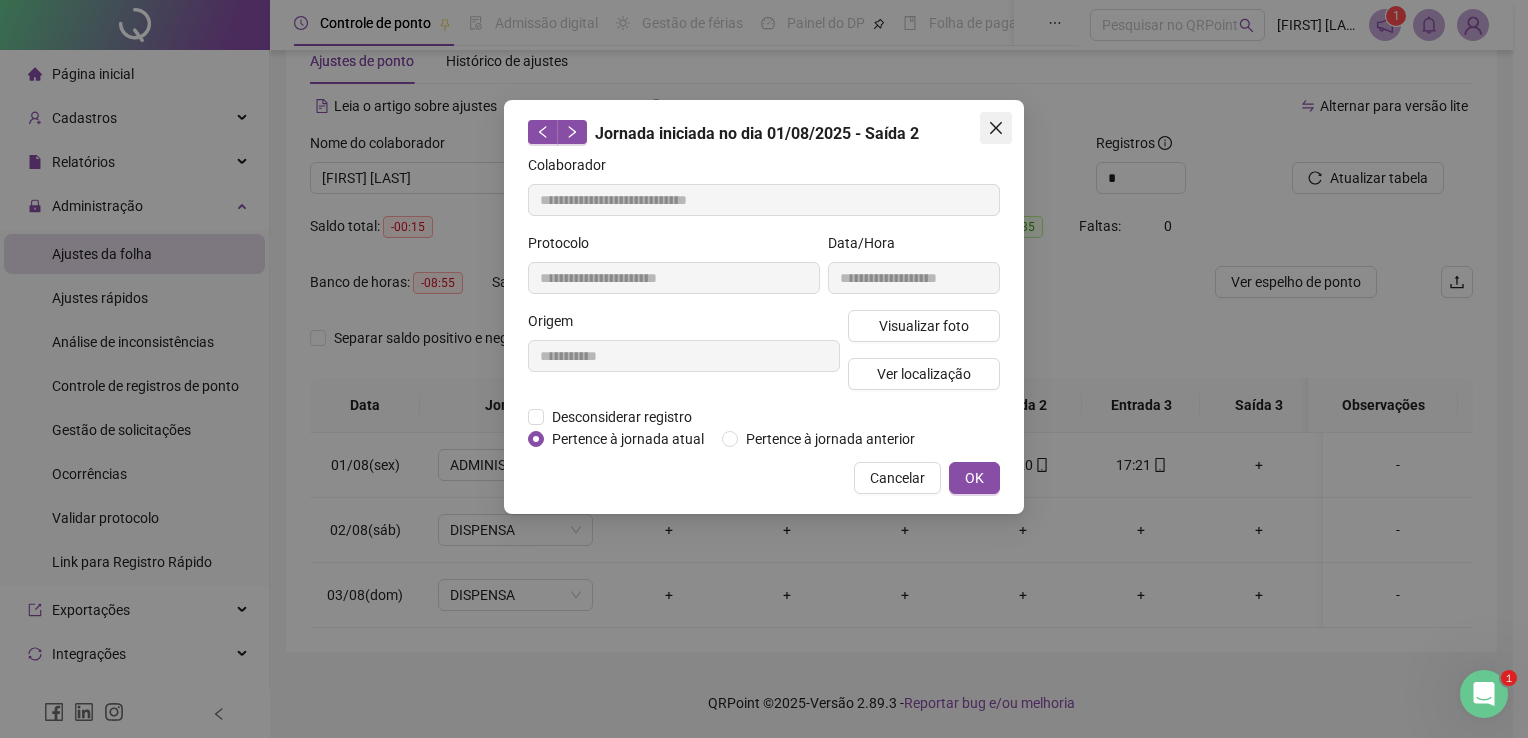 click at bounding box center [996, 128] 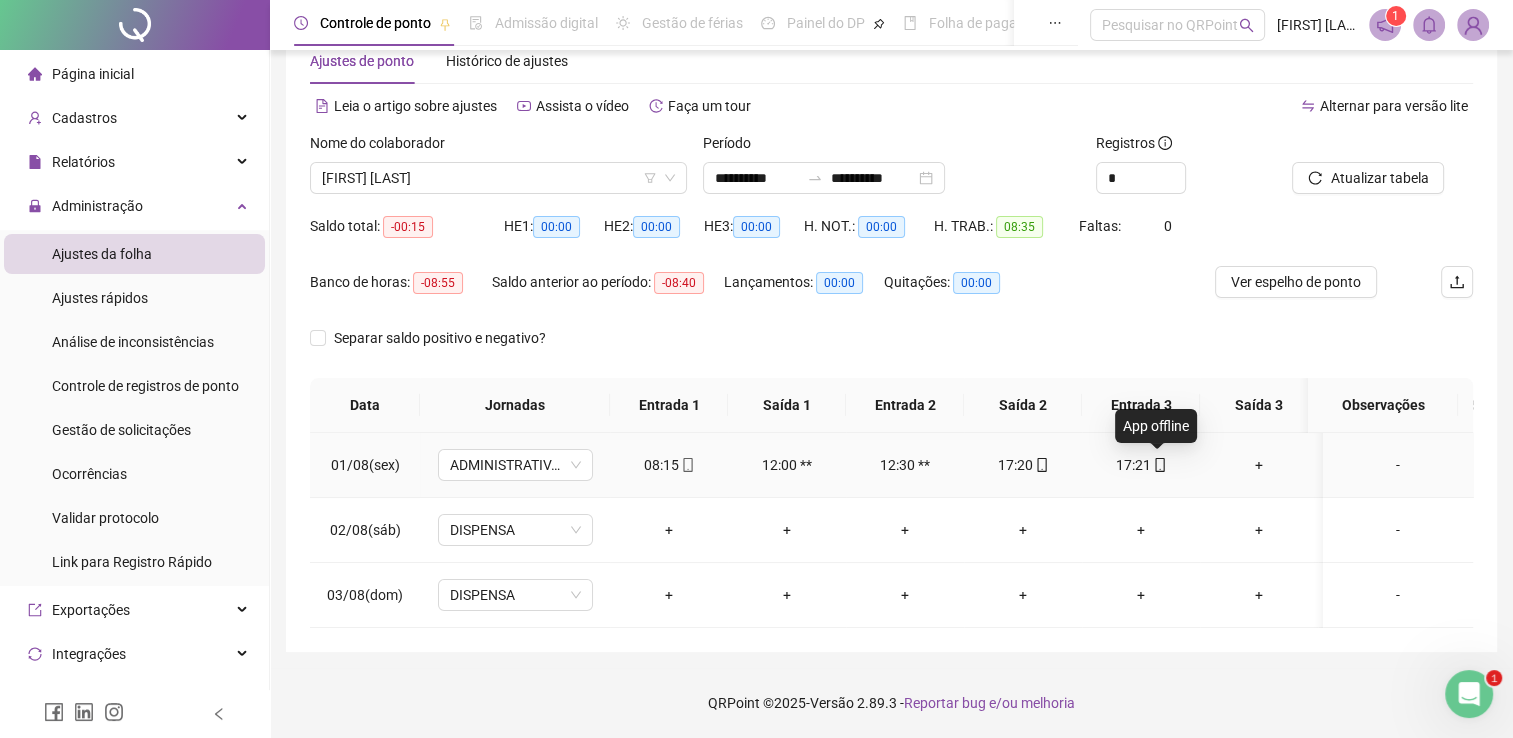 click 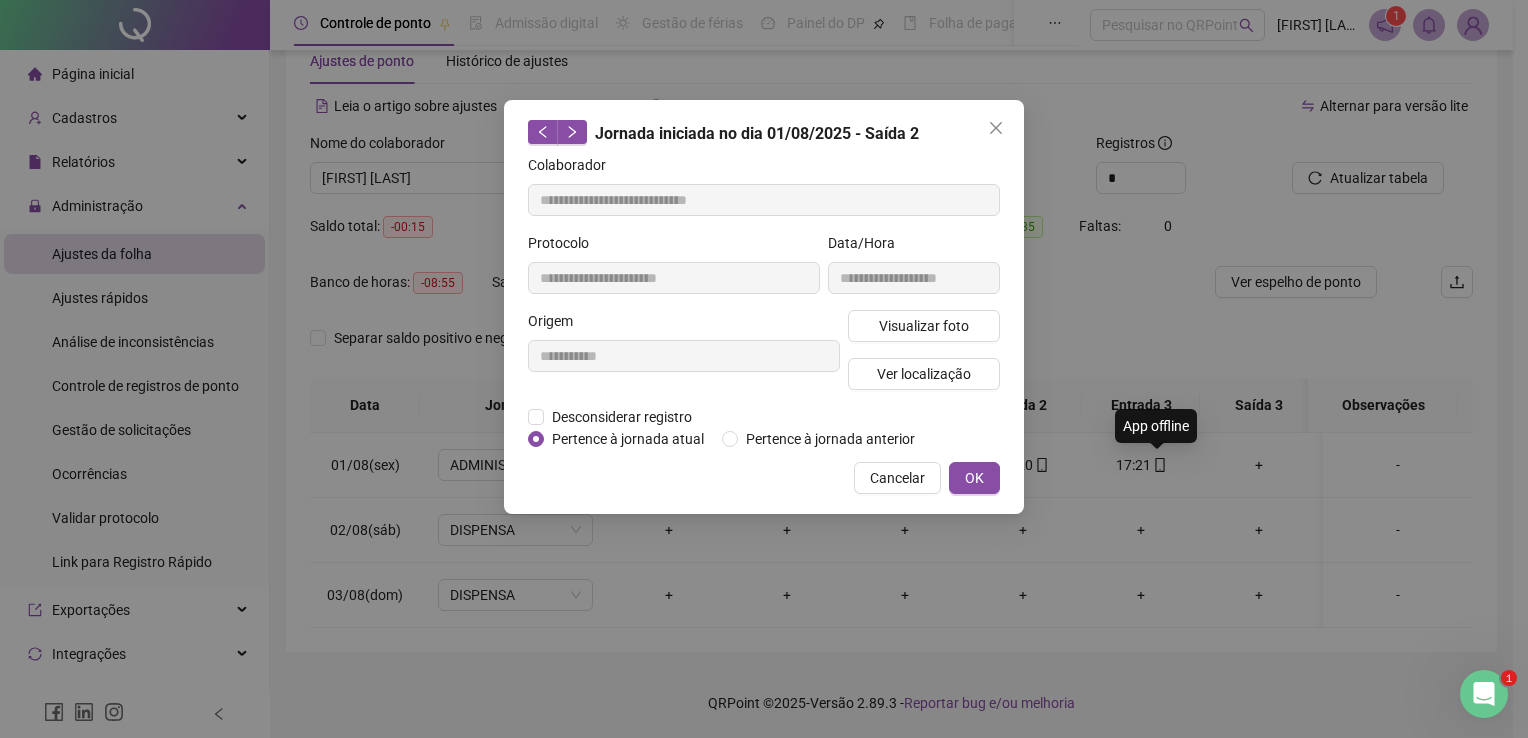 type on "**********" 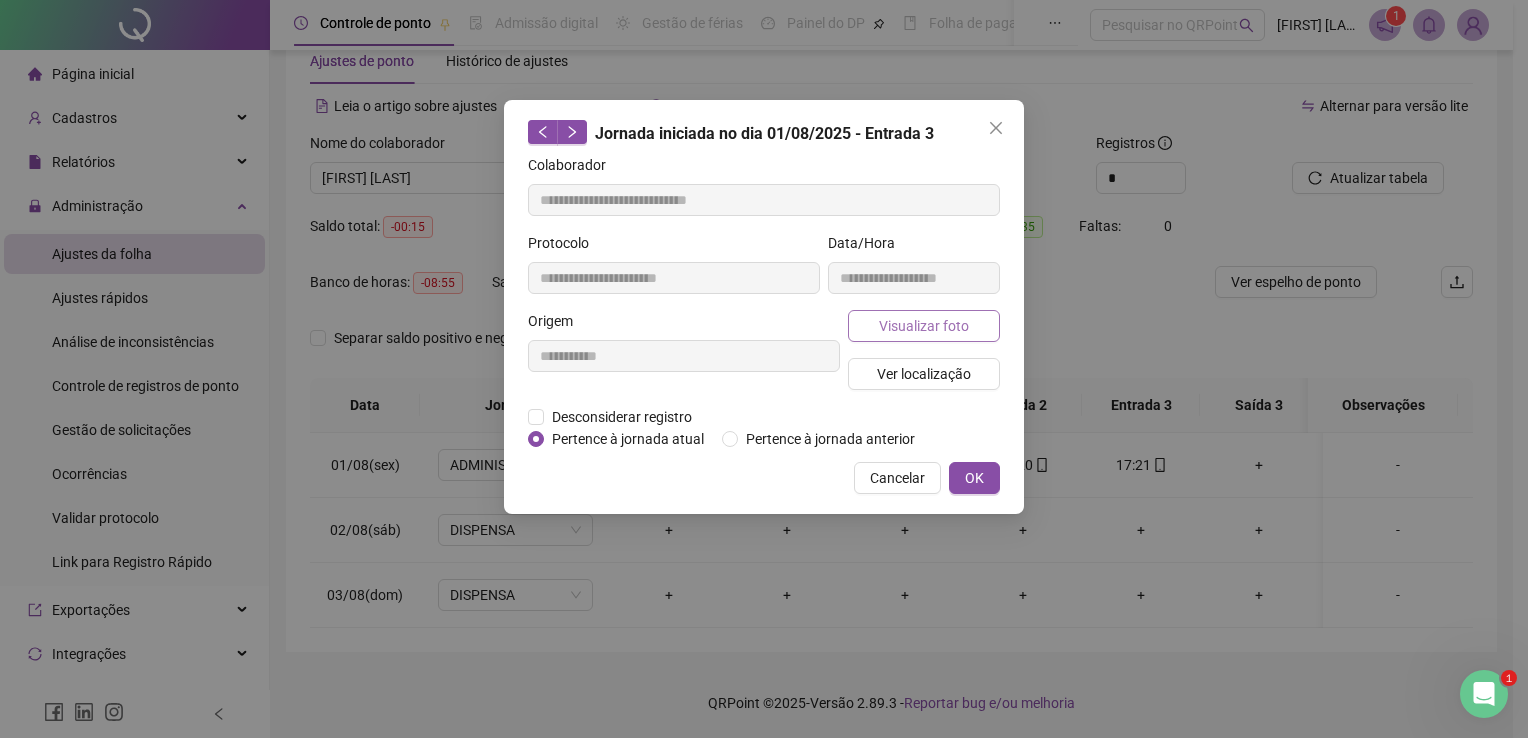 click on "Visualizar foto" at bounding box center (924, 326) 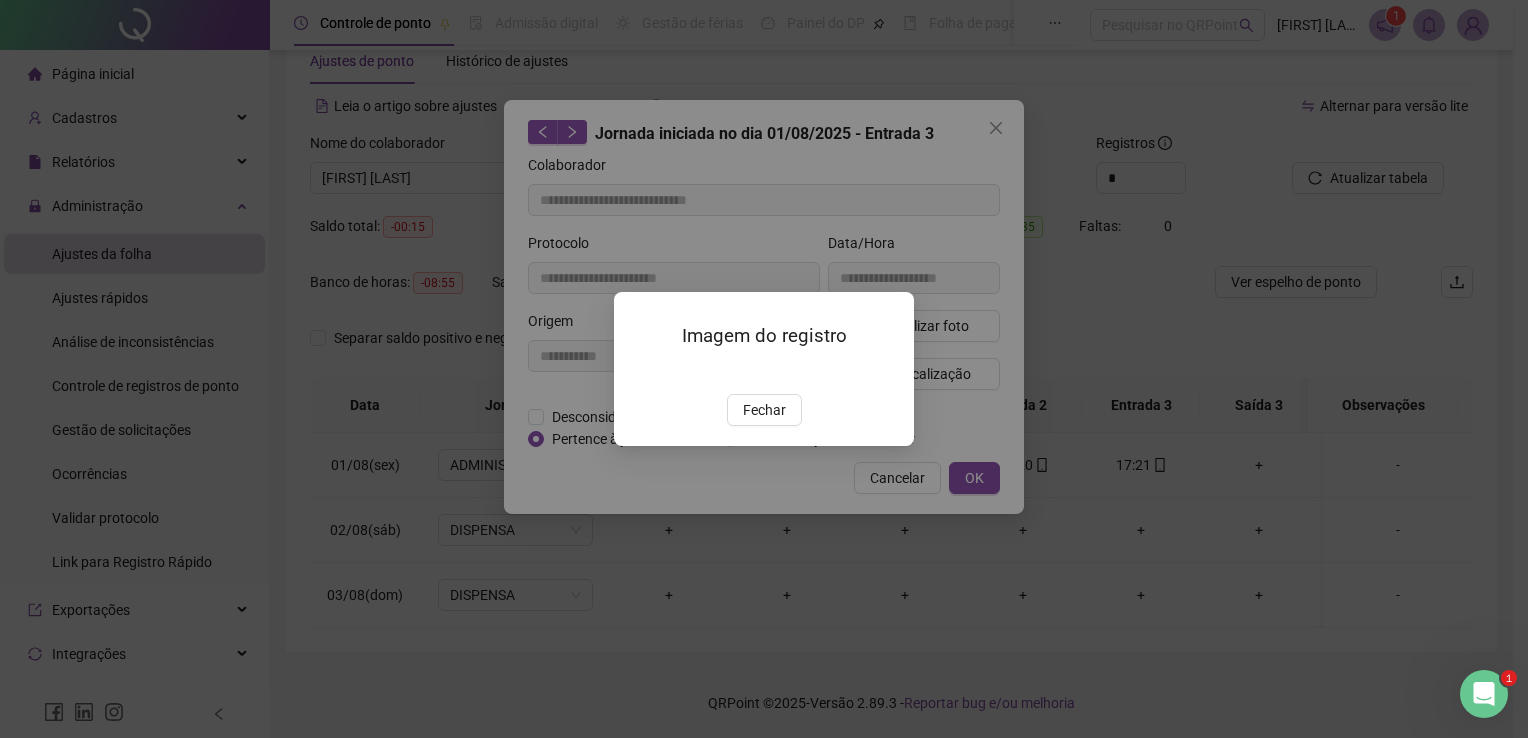 drag, startPoint x: 785, startPoint y: 510, endPoint x: 916, endPoint y: 203, distance: 333.78137 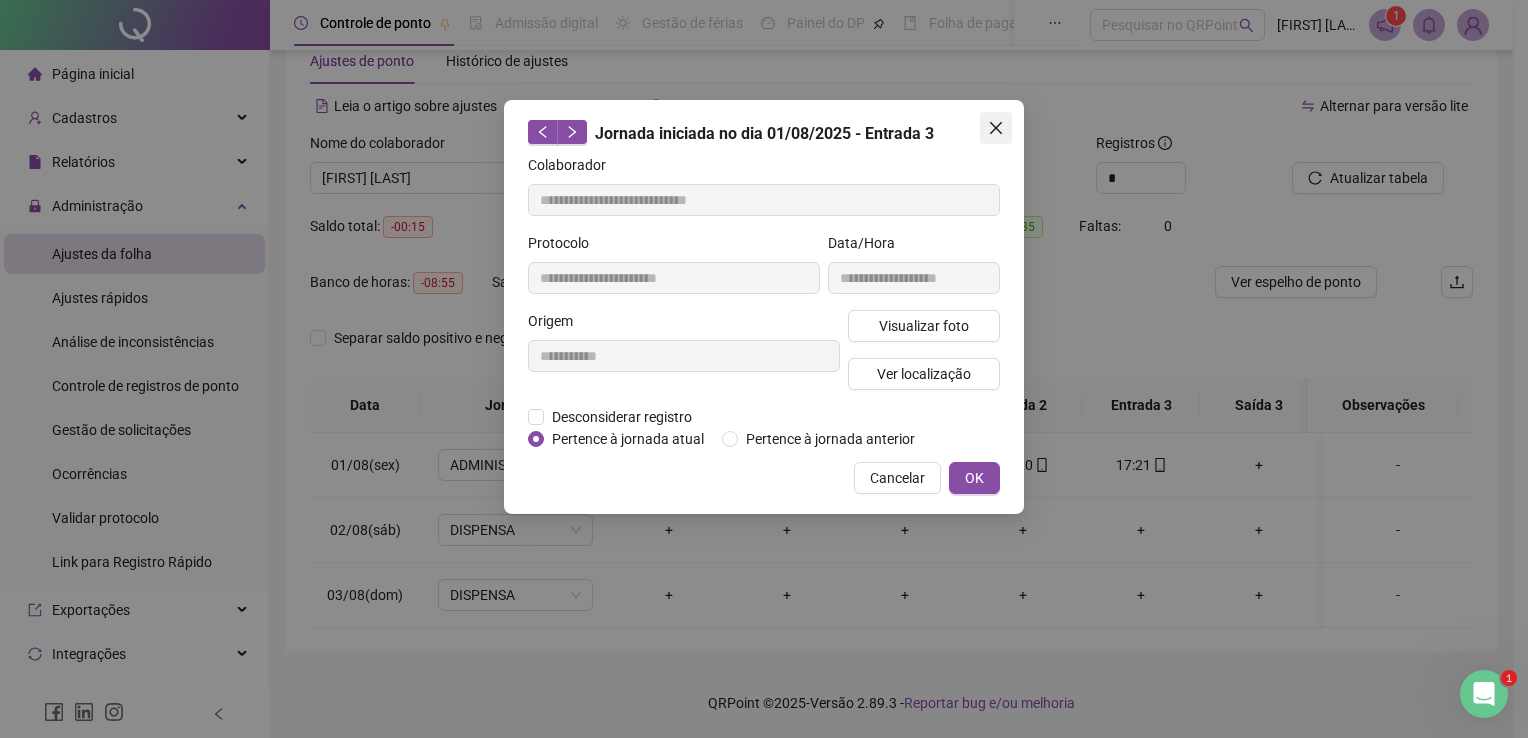 click at bounding box center [996, 128] 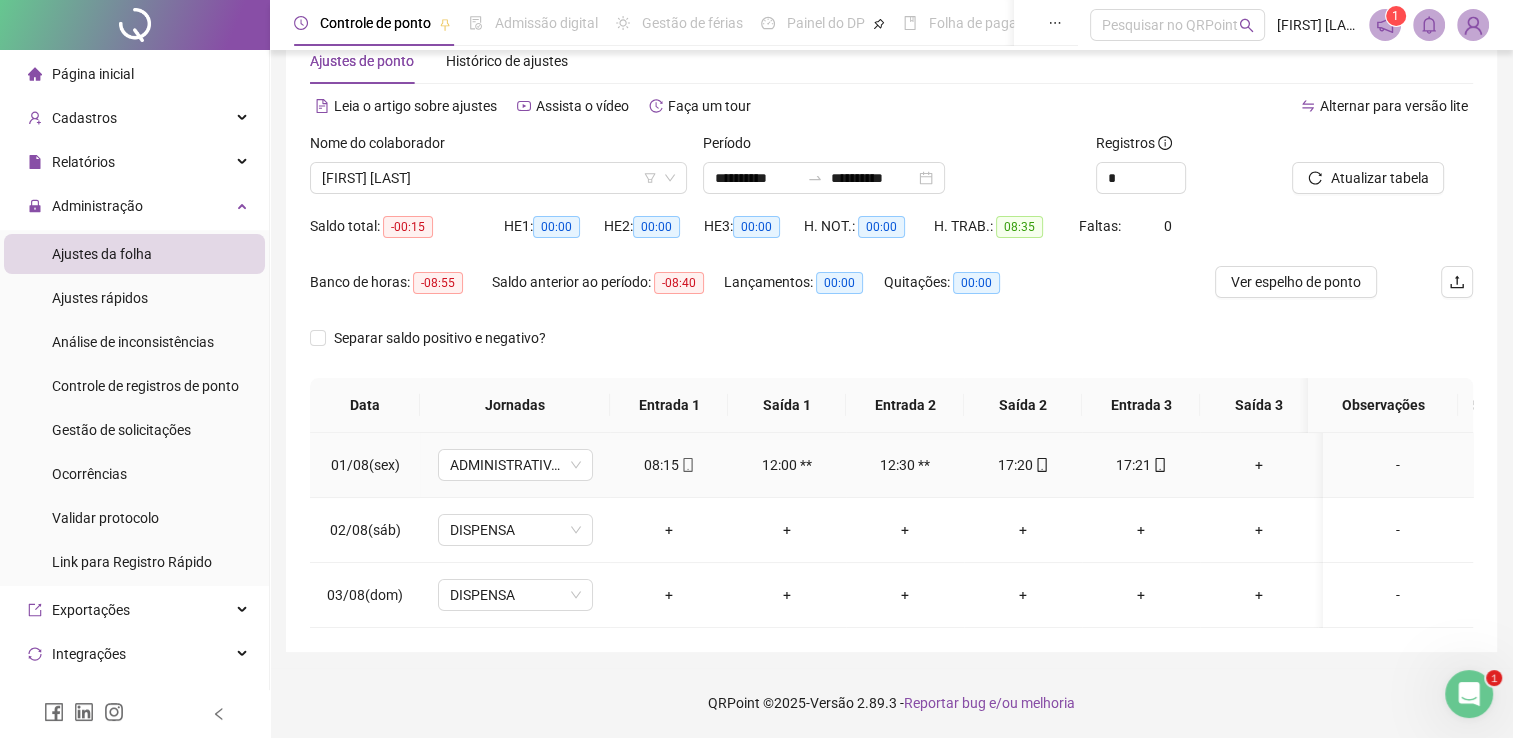 click on "17:21" at bounding box center (1141, 465) 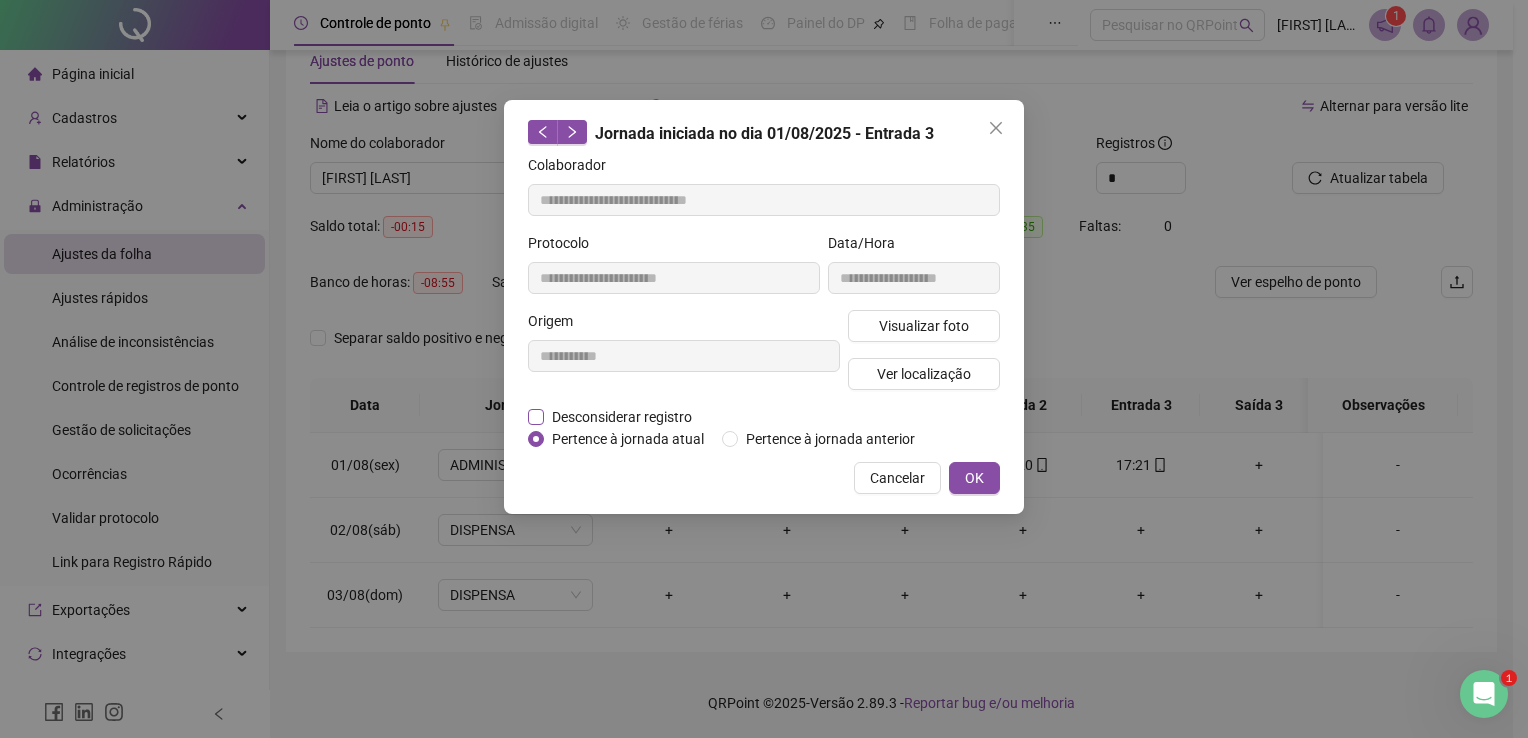 click on "Desconsiderar registro" at bounding box center (622, 417) 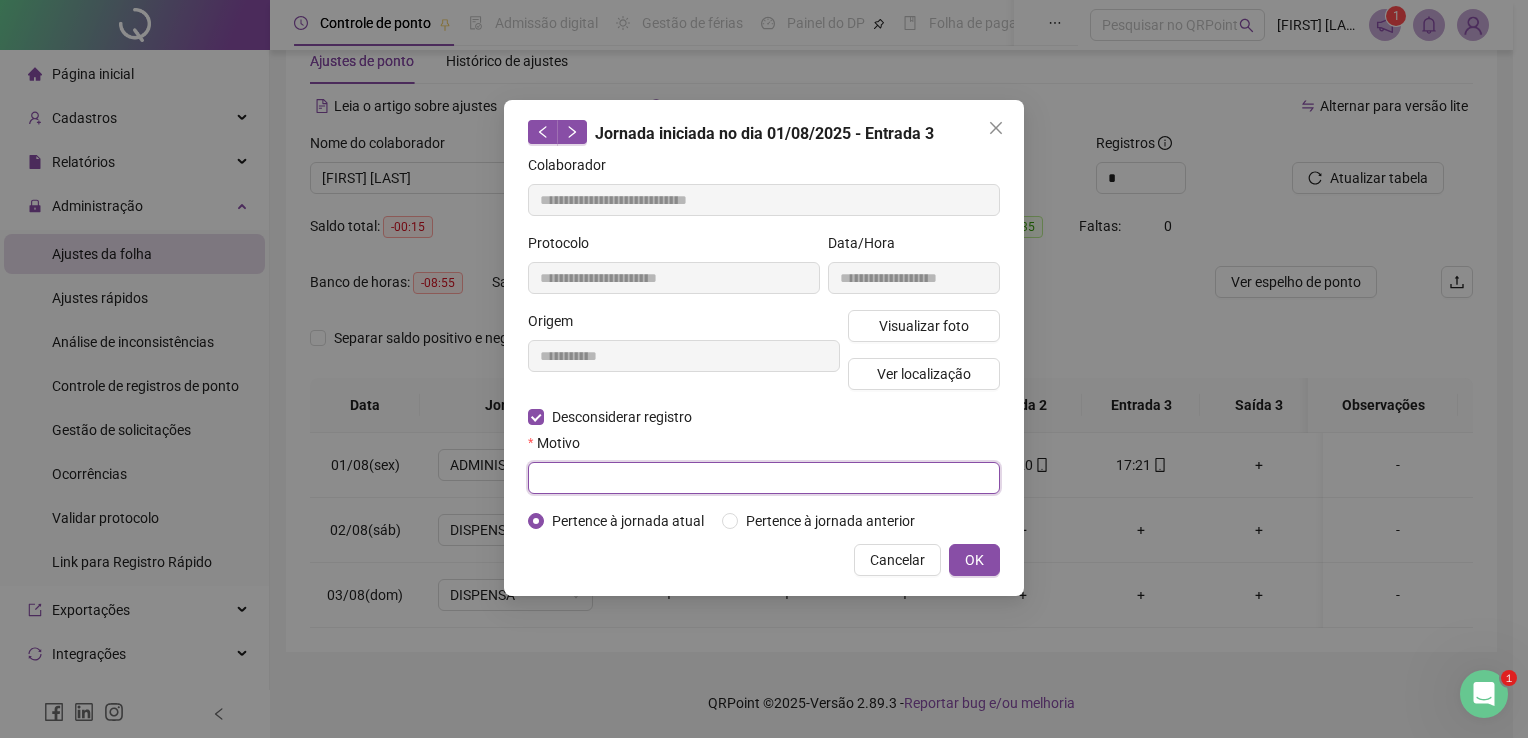 click at bounding box center [764, 478] 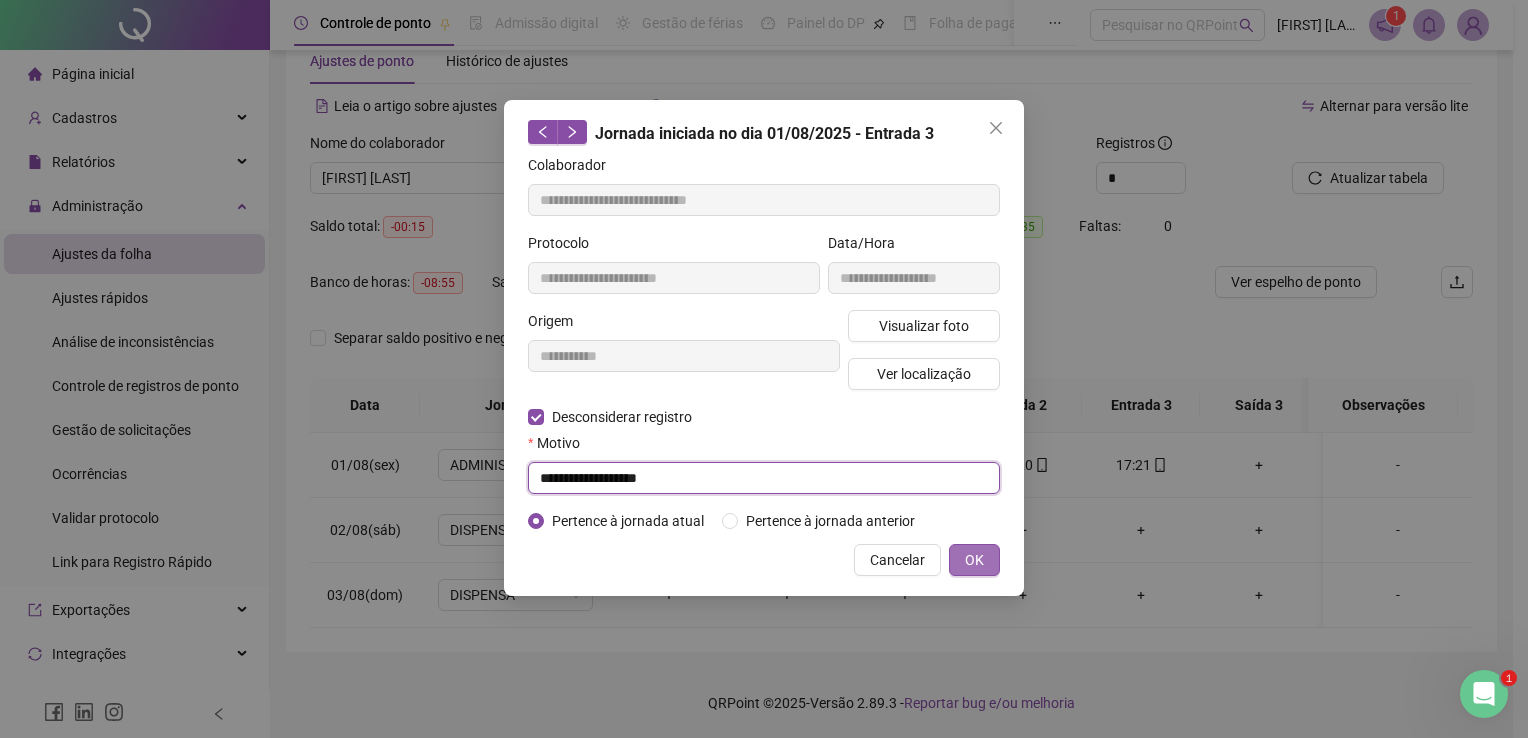 type on "**********" 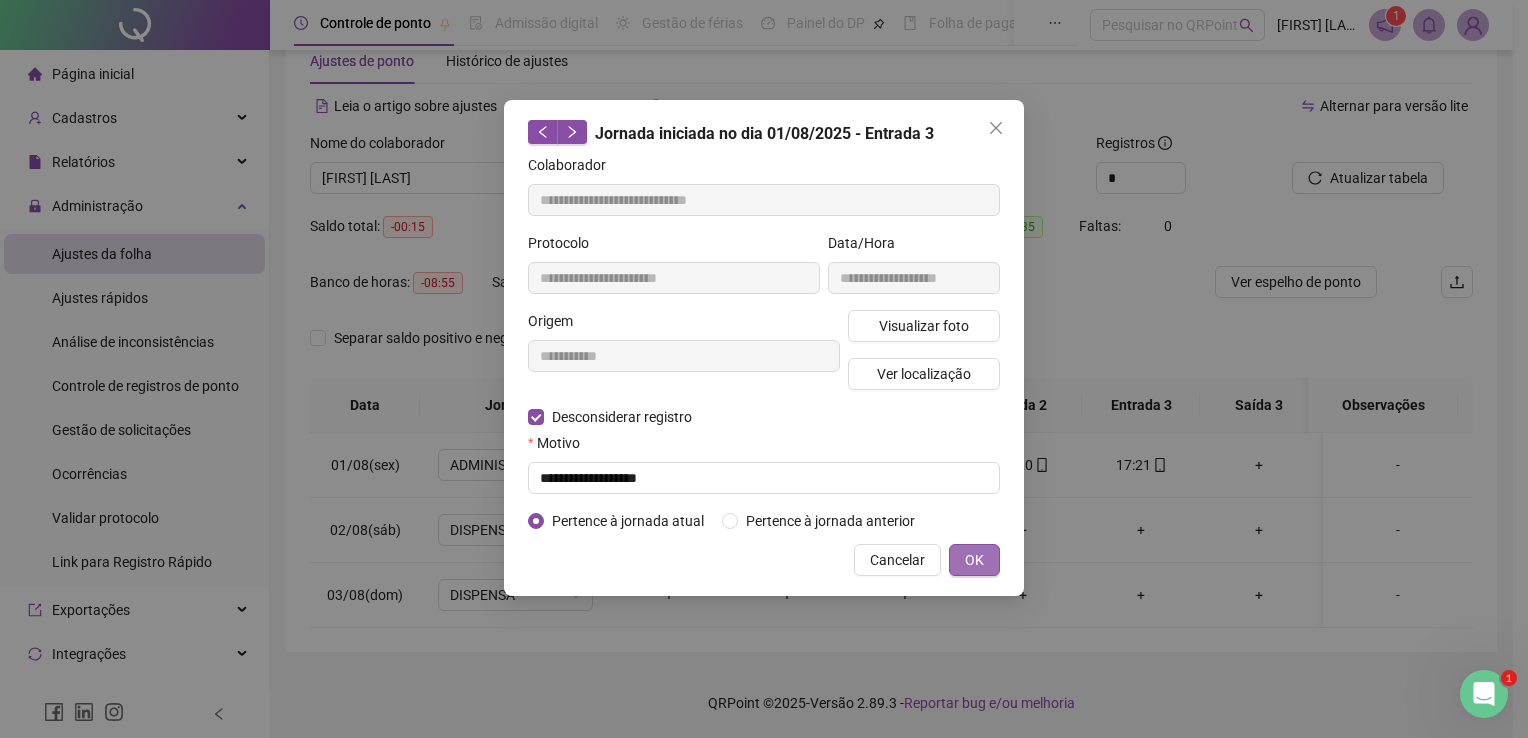 click on "OK" at bounding box center [974, 560] 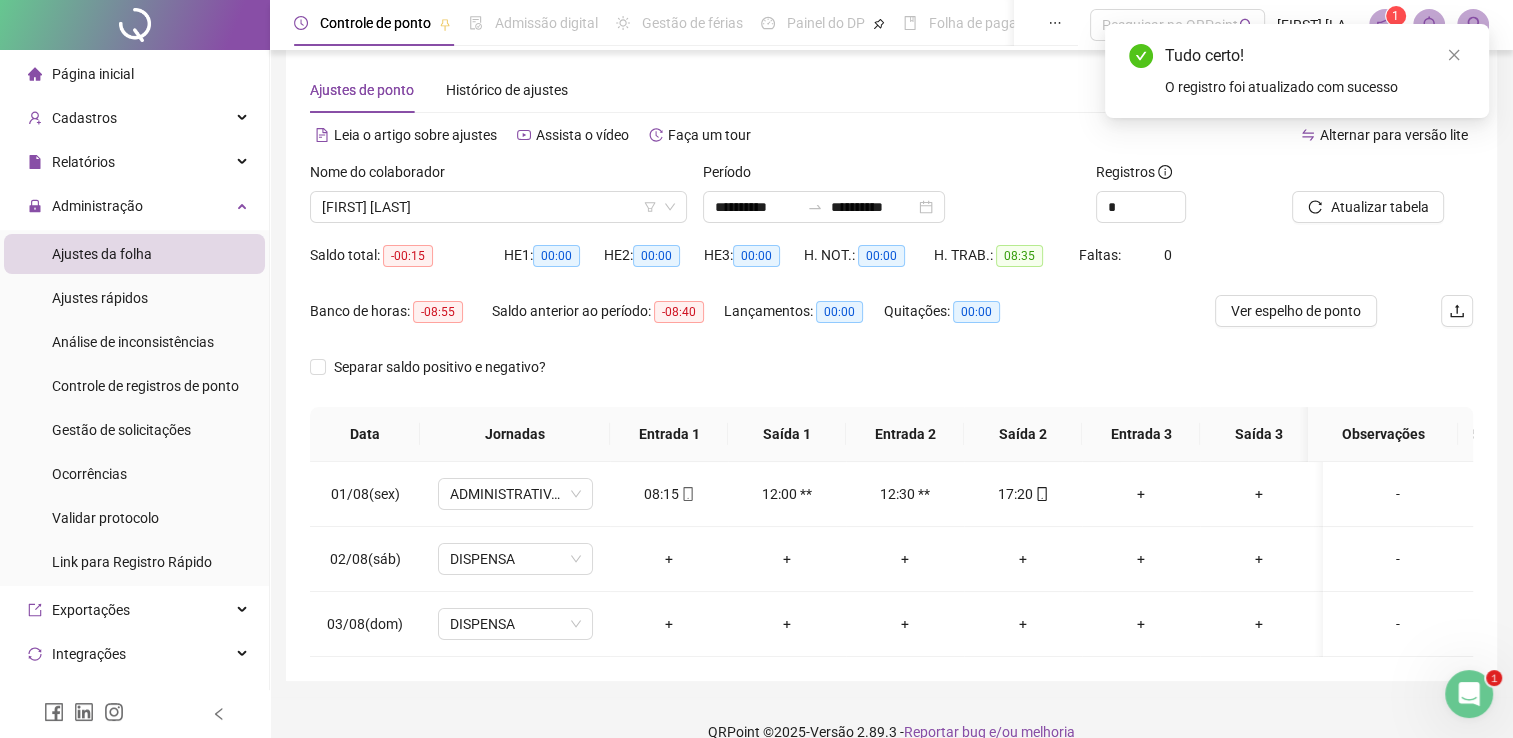 scroll, scrollTop: 0, scrollLeft: 0, axis: both 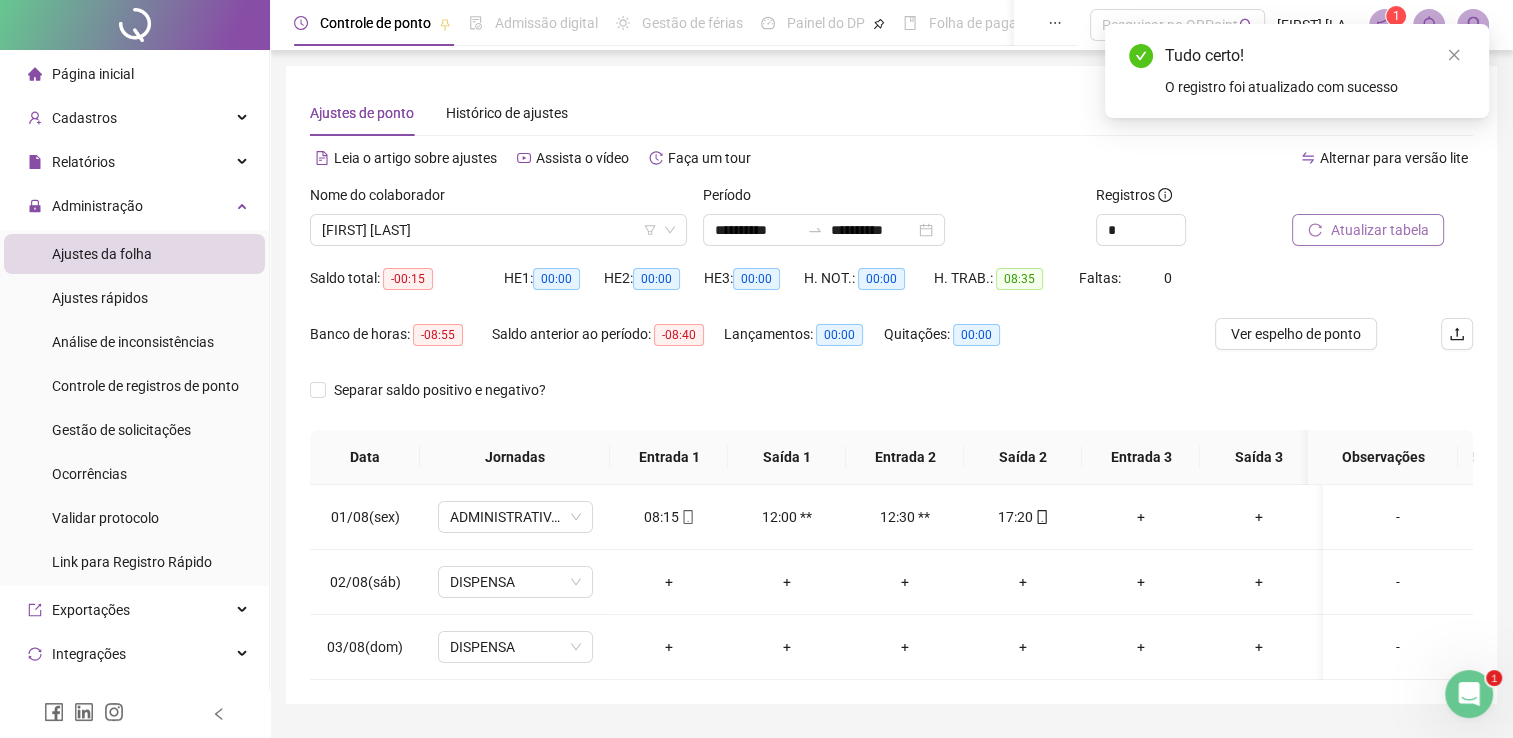 click on "Atualizar tabela" at bounding box center (1379, 230) 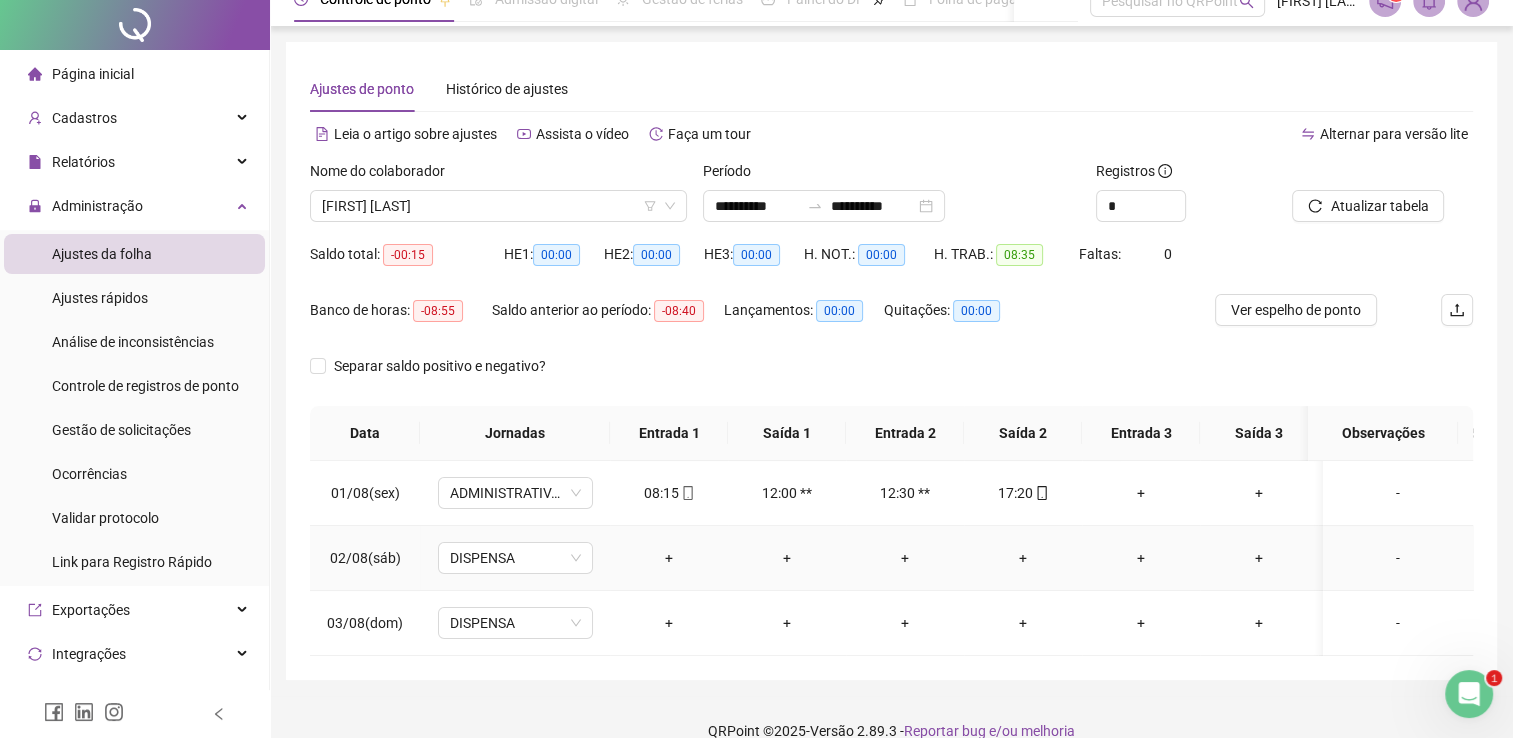 scroll, scrollTop: 0, scrollLeft: 0, axis: both 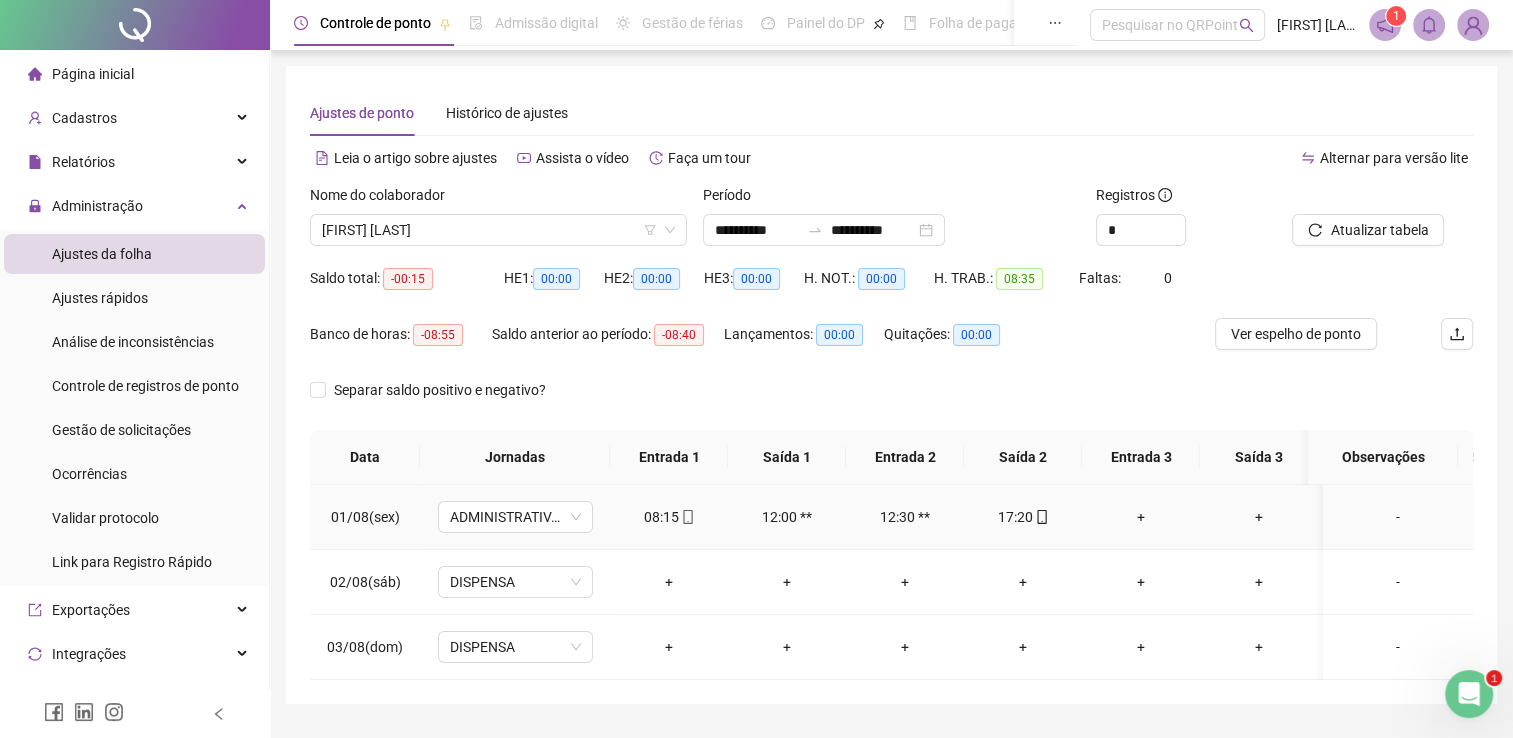 click 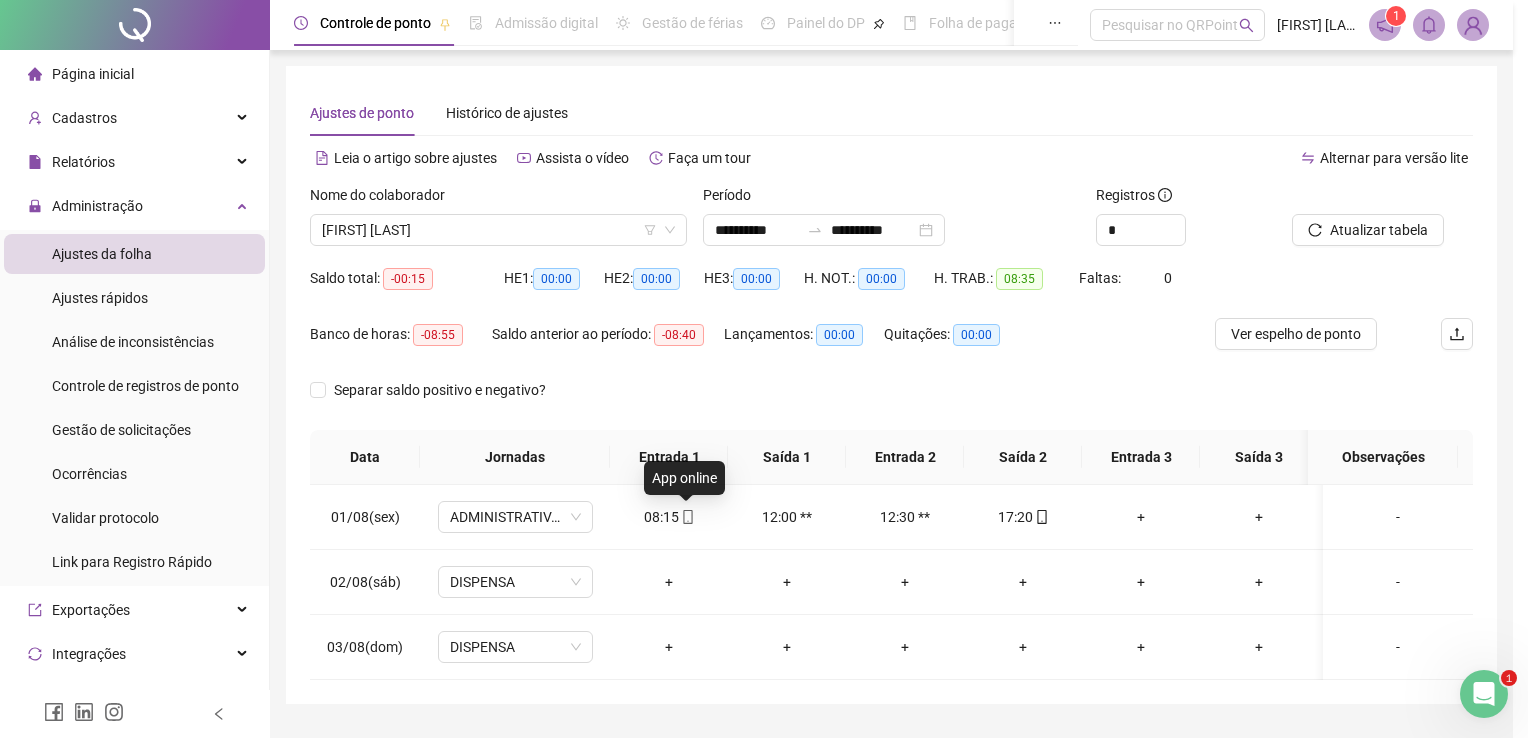 type on "**********" 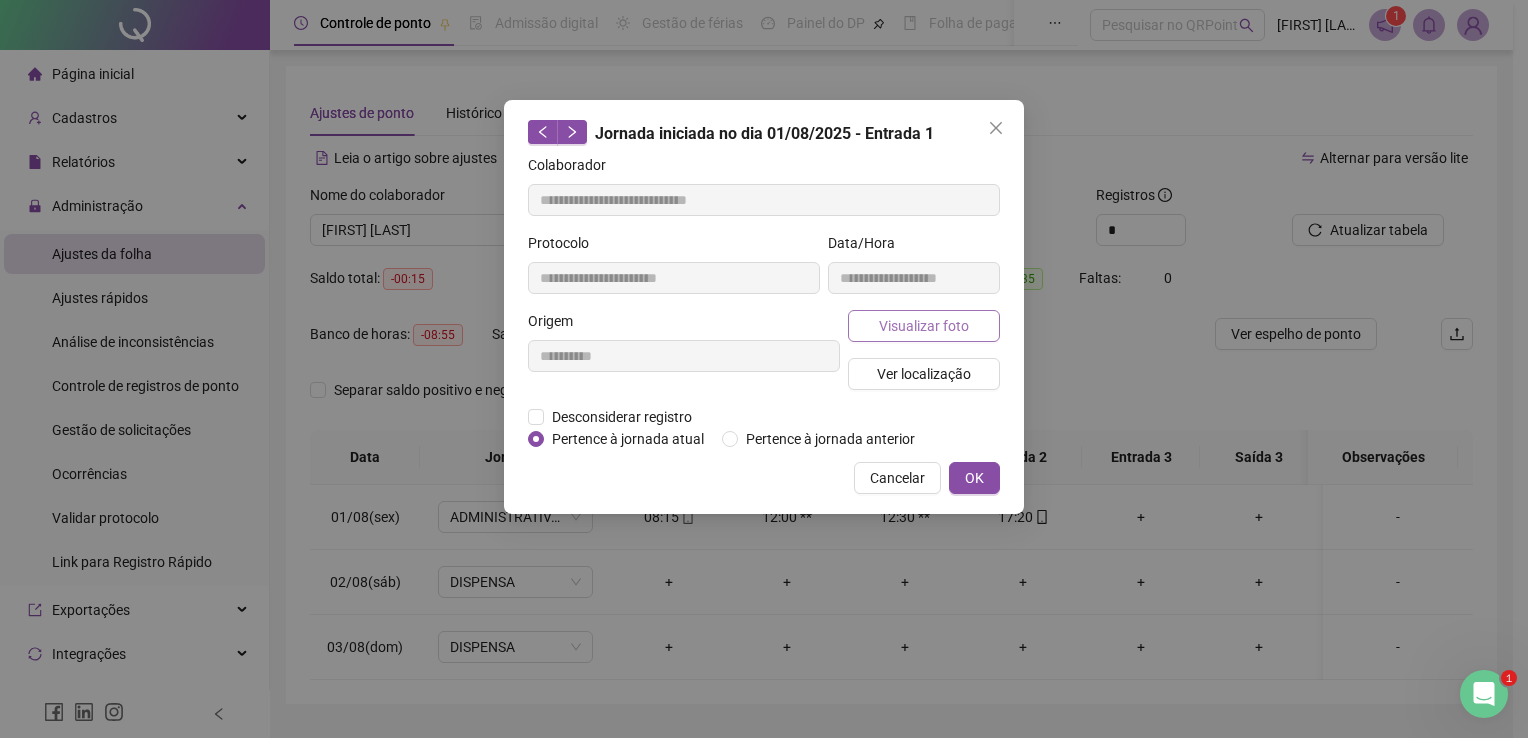 click on "Visualizar foto" at bounding box center (924, 326) 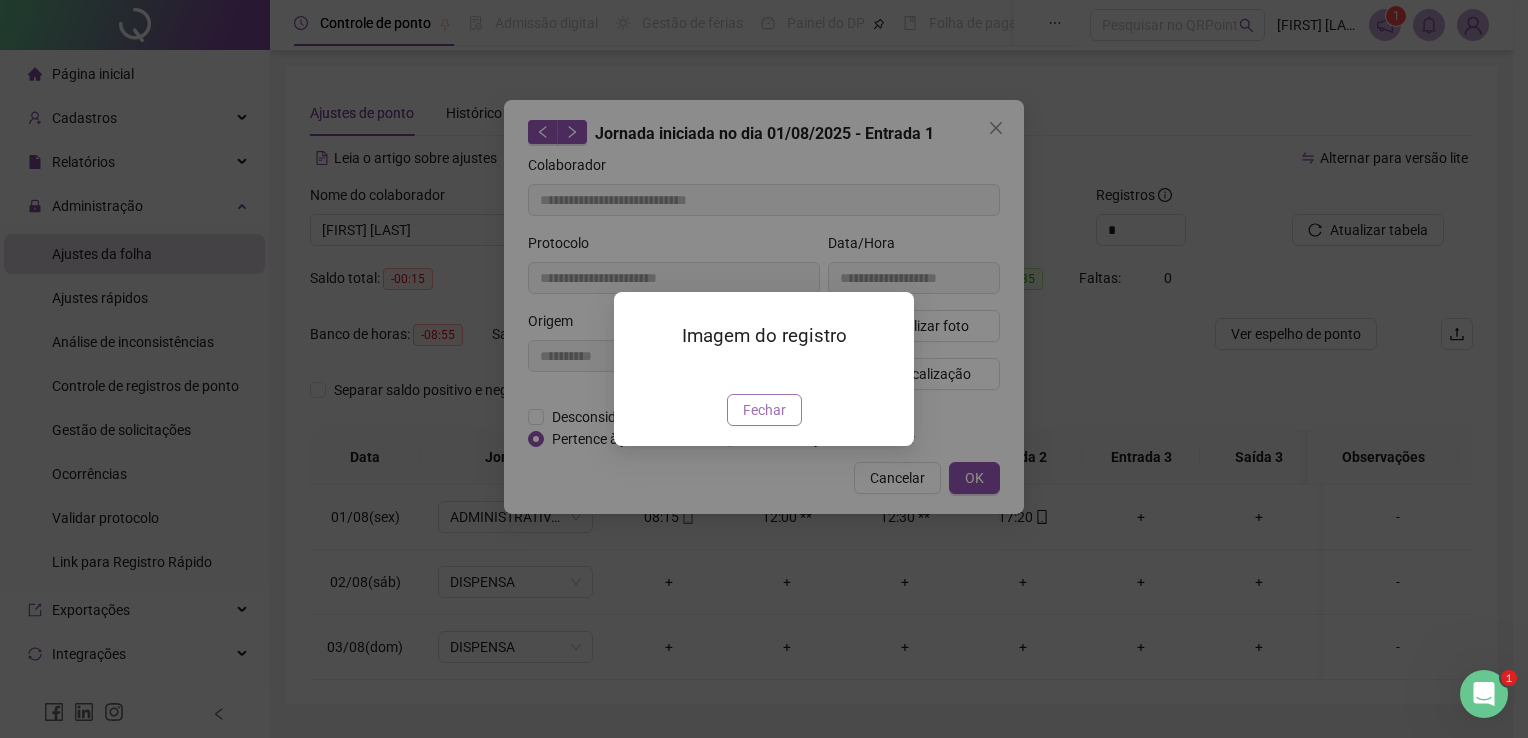 click on "Fechar" at bounding box center (764, 410) 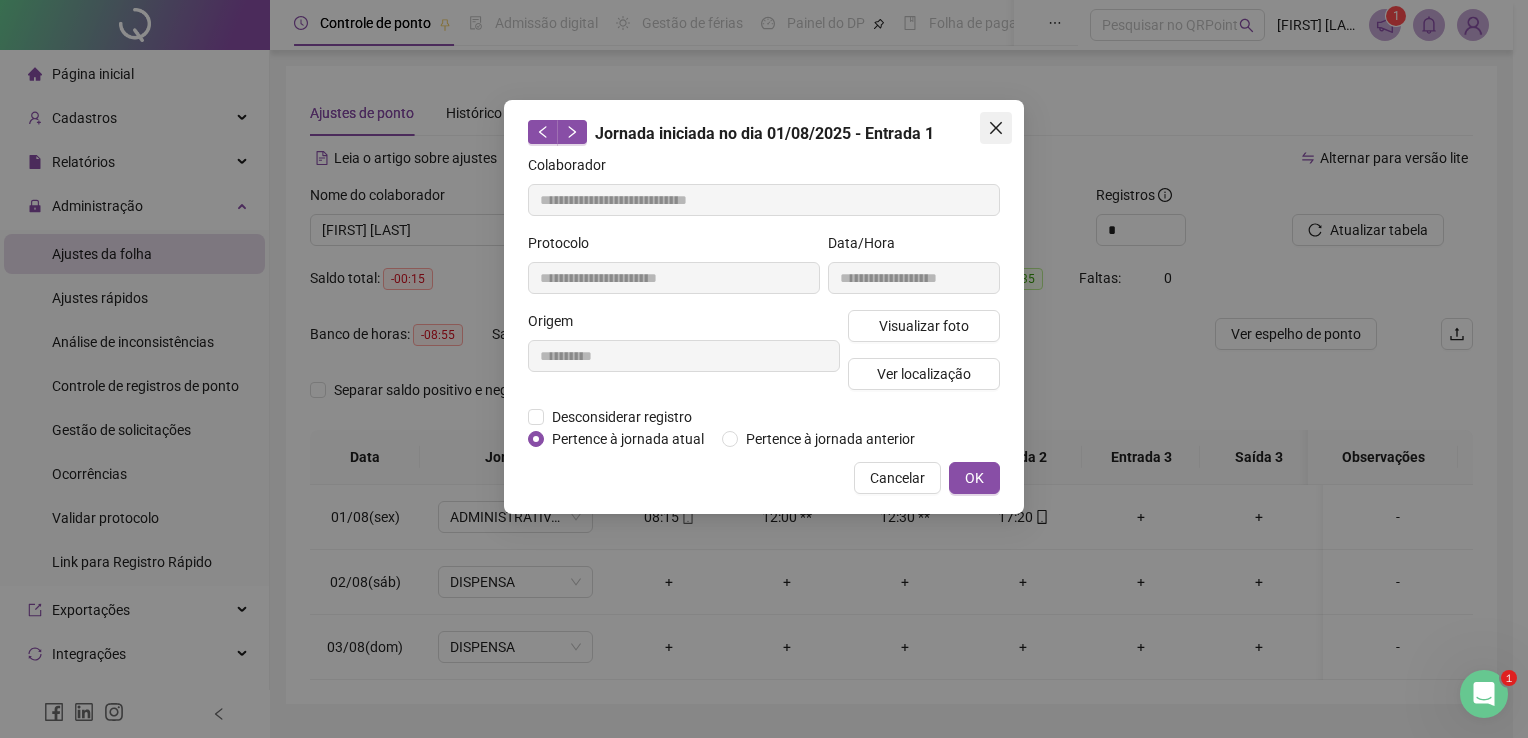 click at bounding box center (996, 128) 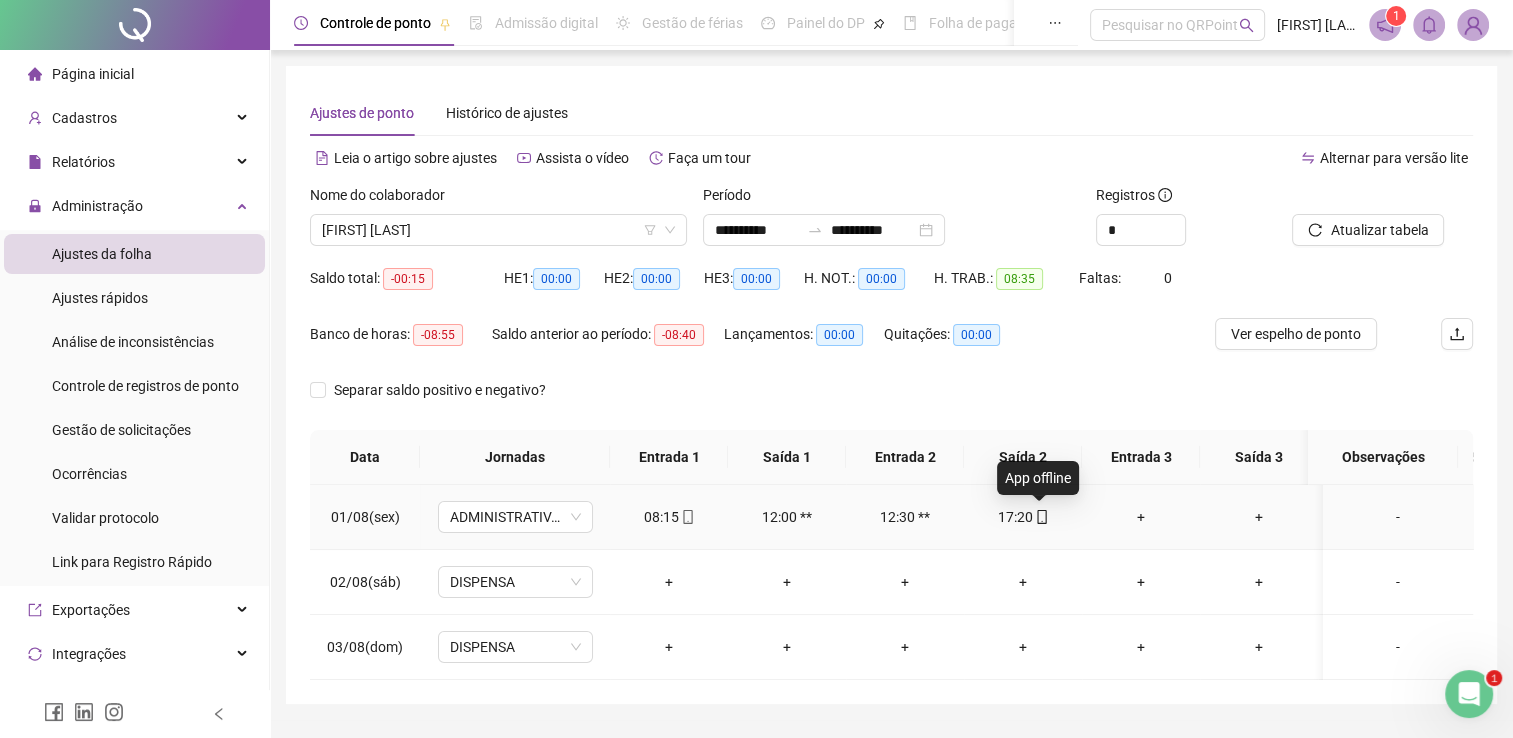 click 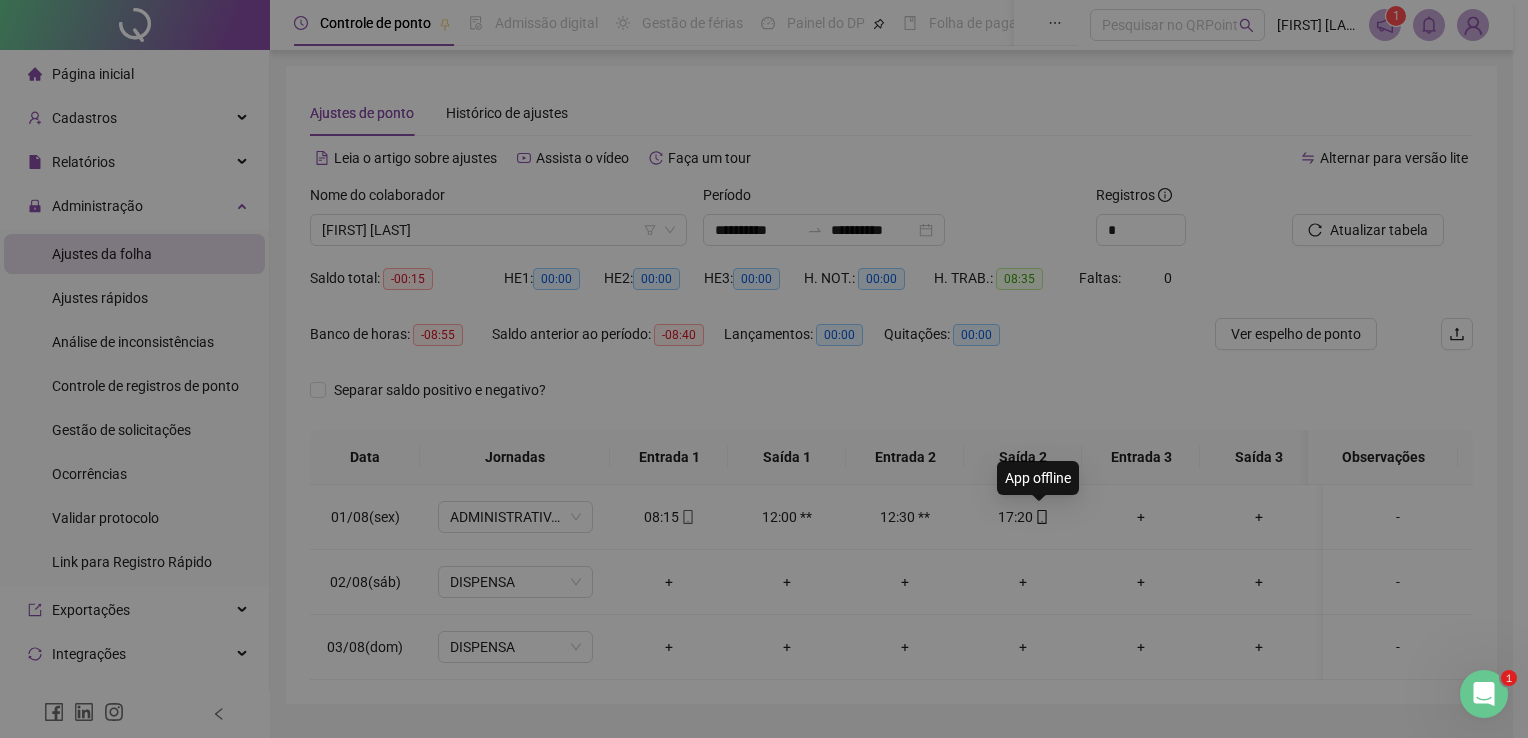 type on "**********" 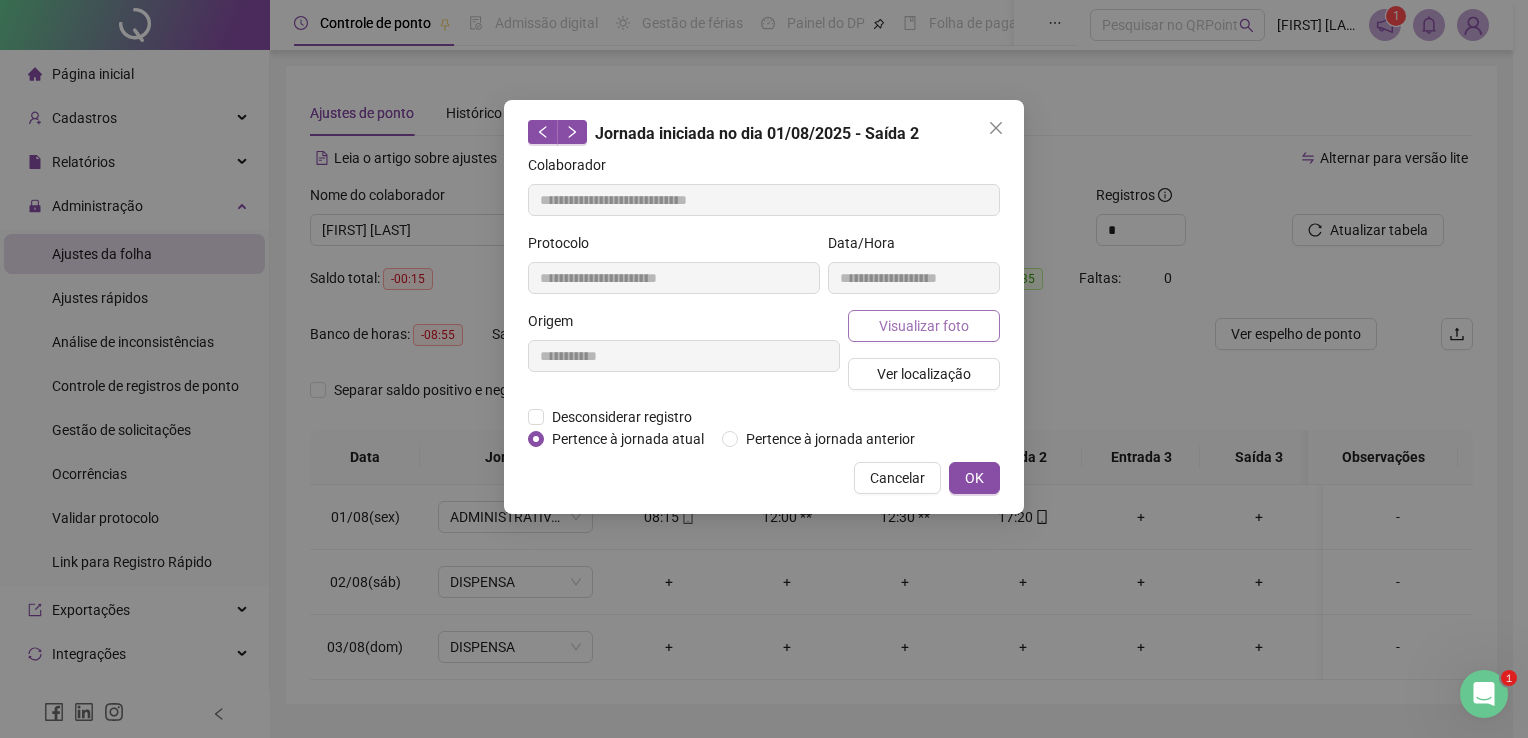 click on "Visualizar foto" at bounding box center (924, 326) 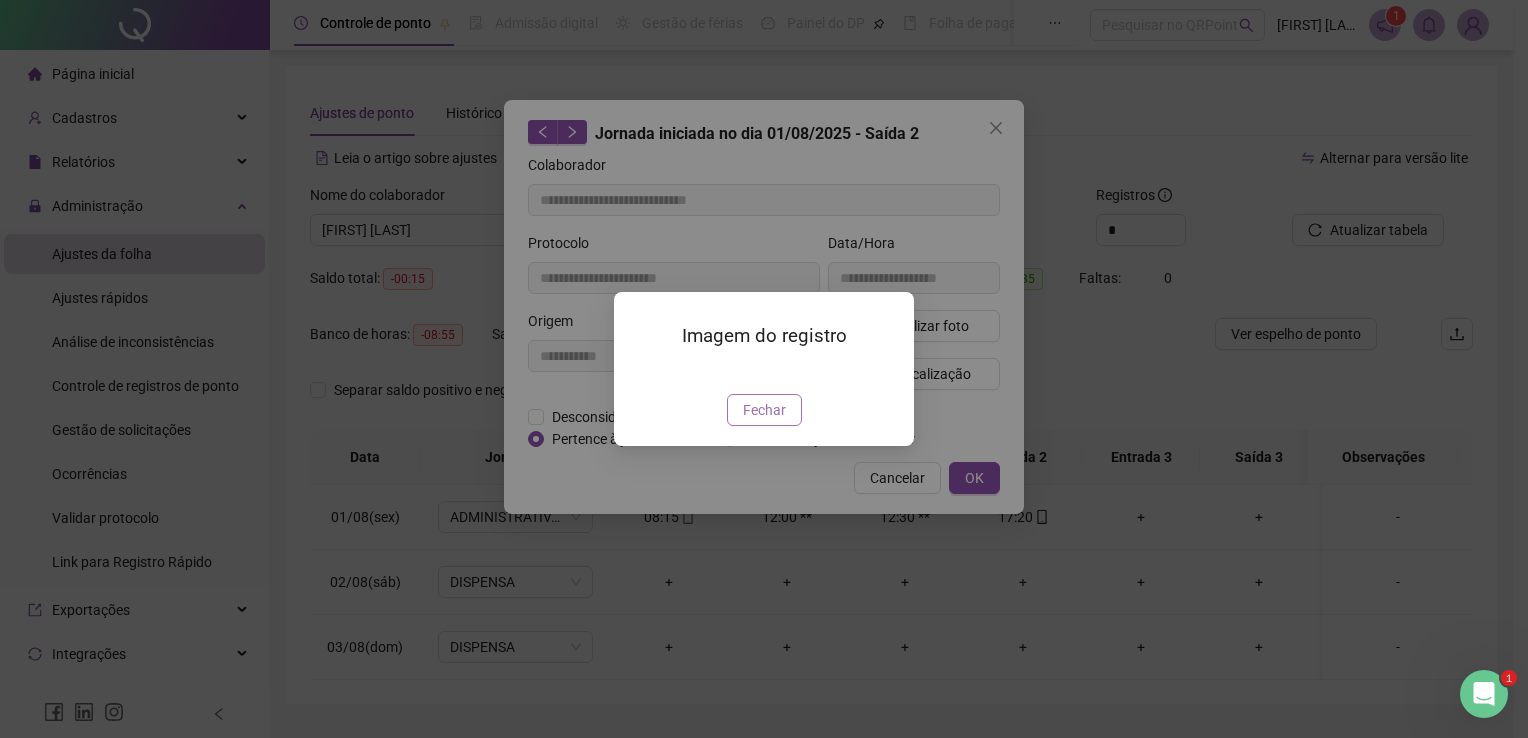 click on "Fechar" at bounding box center [764, 410] 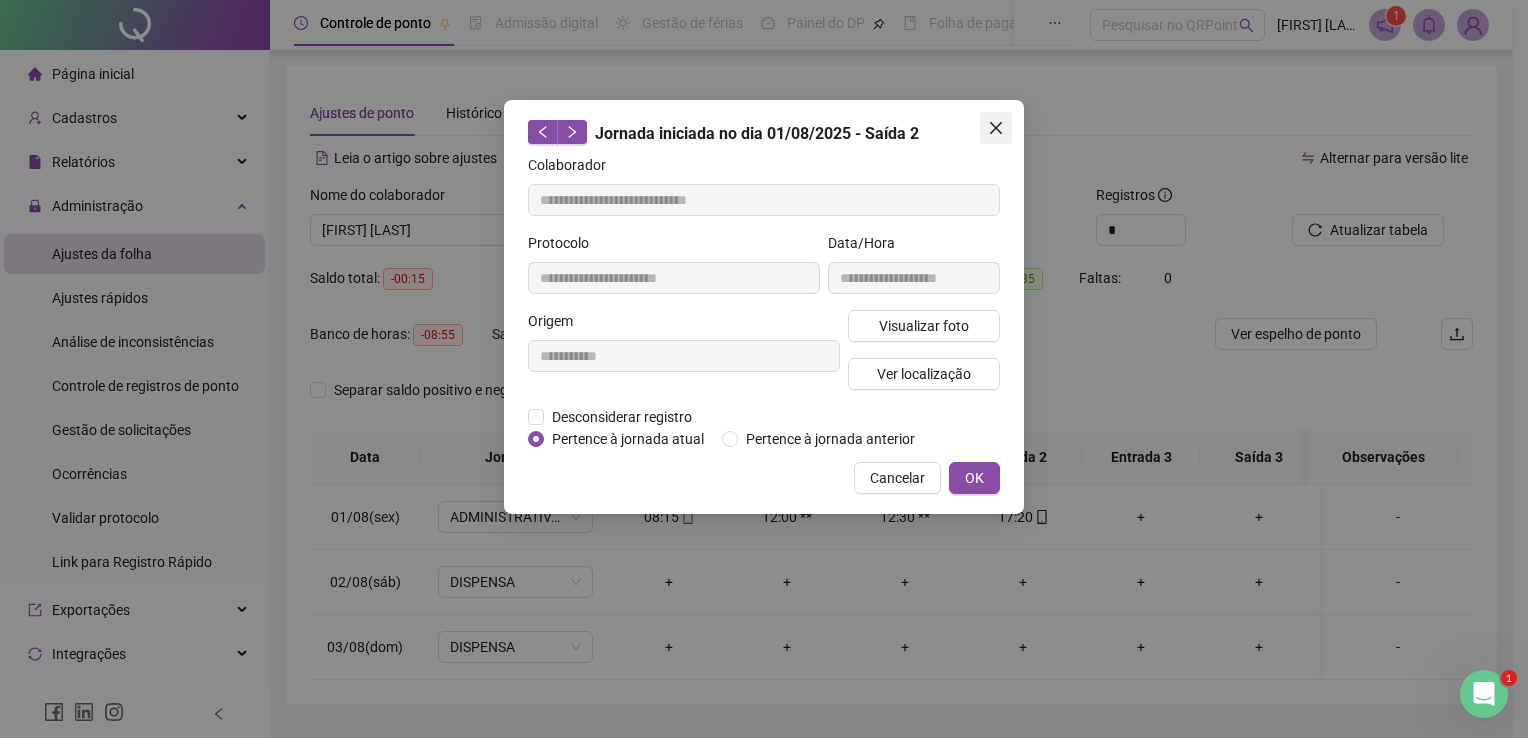 click 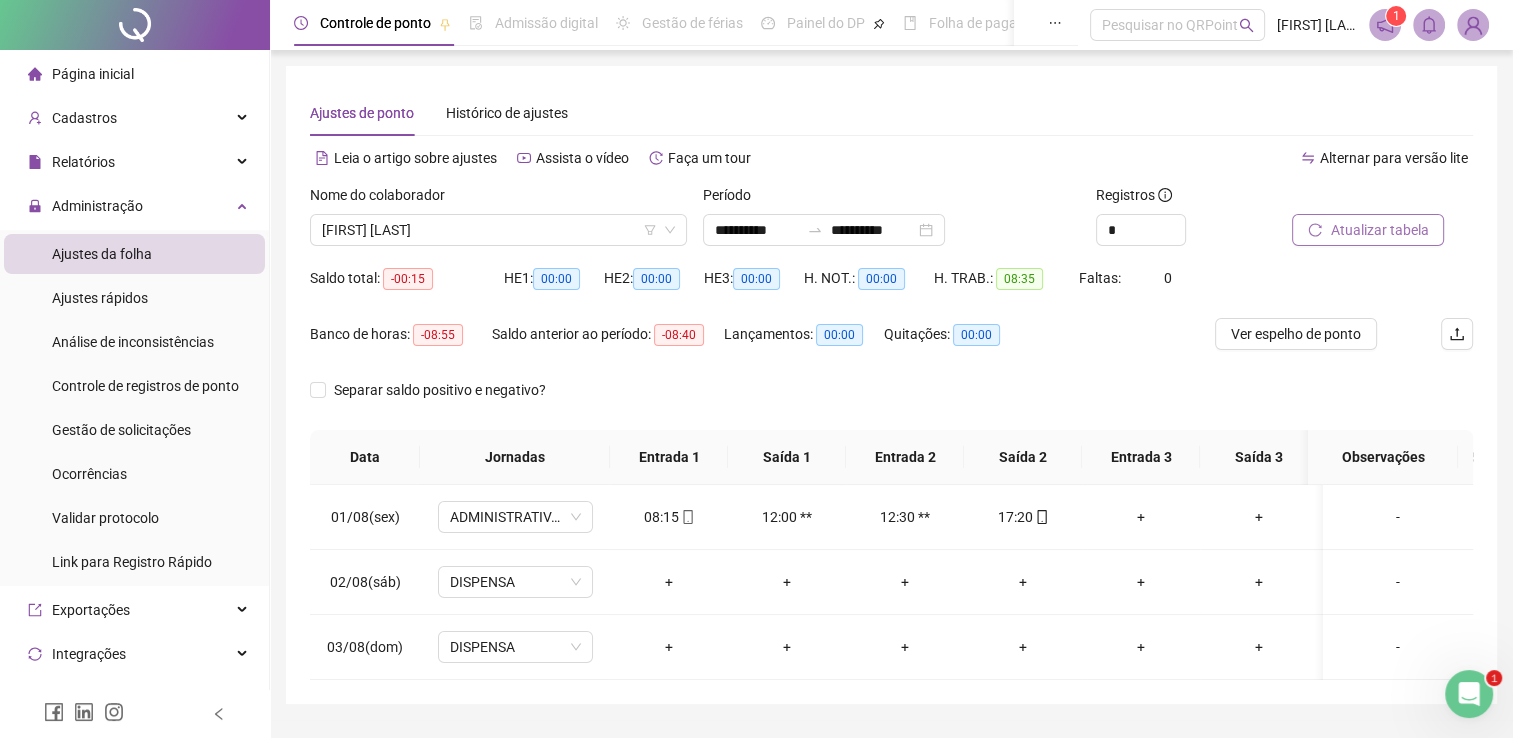 click on "Atualizar tabela" at bounding box center (1368, 230) 